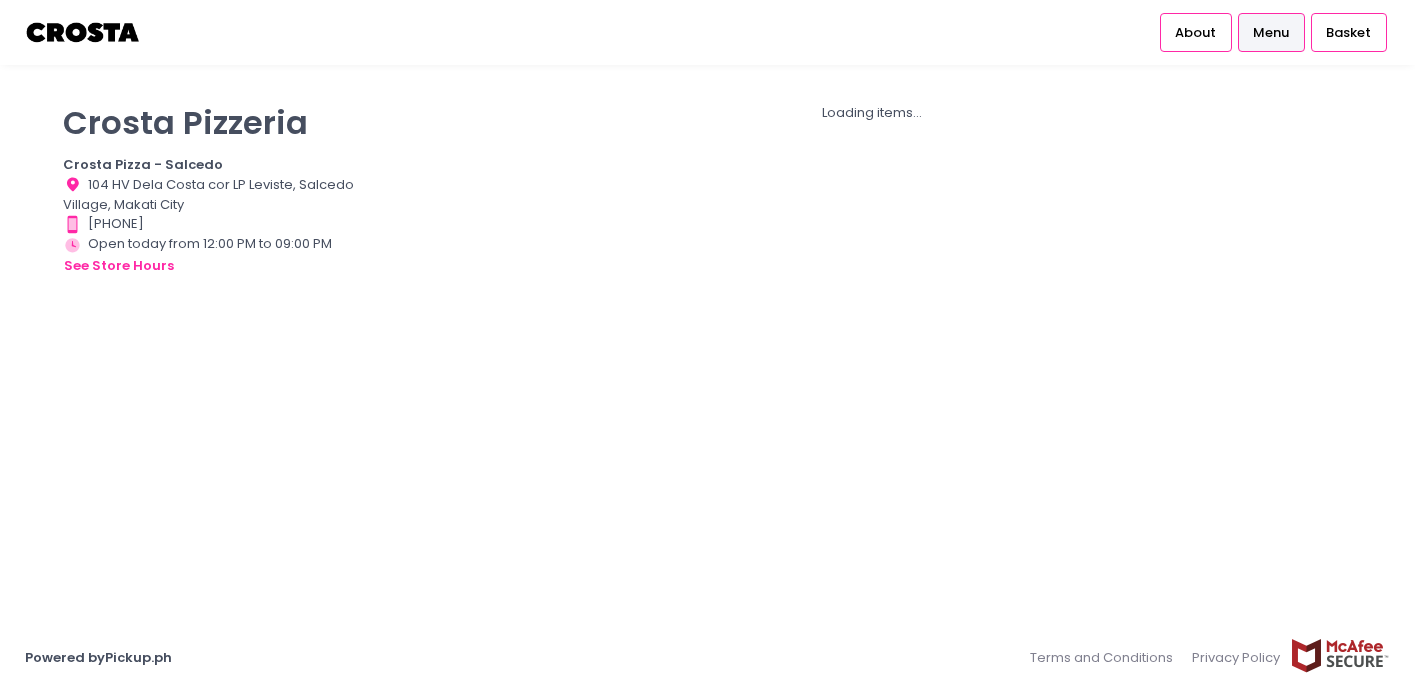 scroll, scrollTop: 0, scrollLeft: 0, axis: both 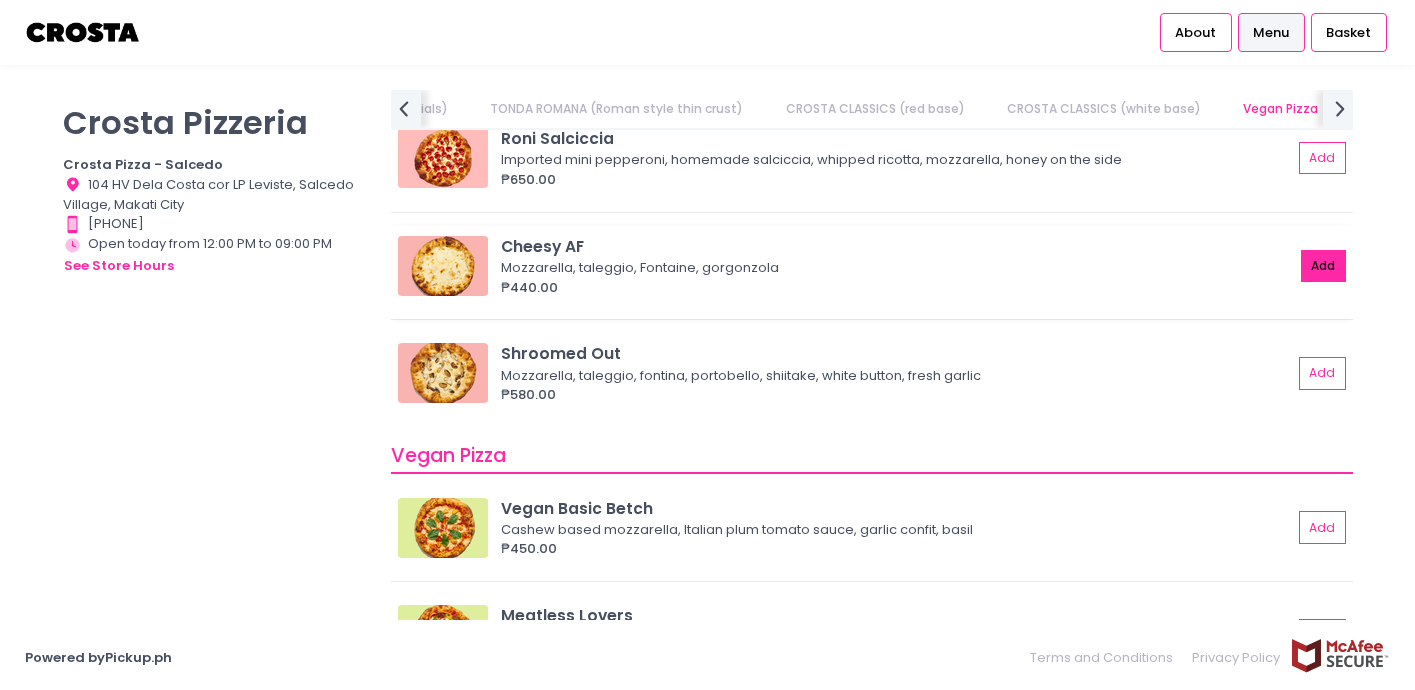click on "Add" at bounding box center (1324, 266) 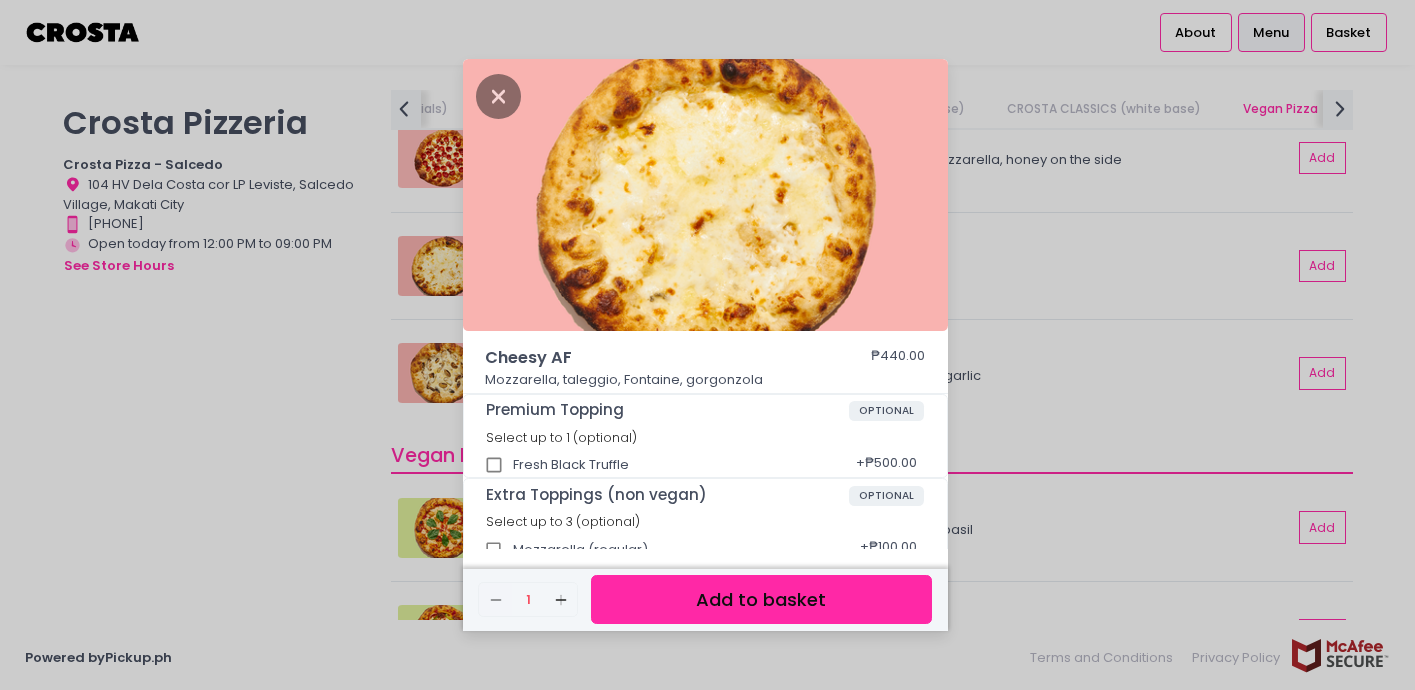 click on "Add to basket" at bounding box center (761, 599) 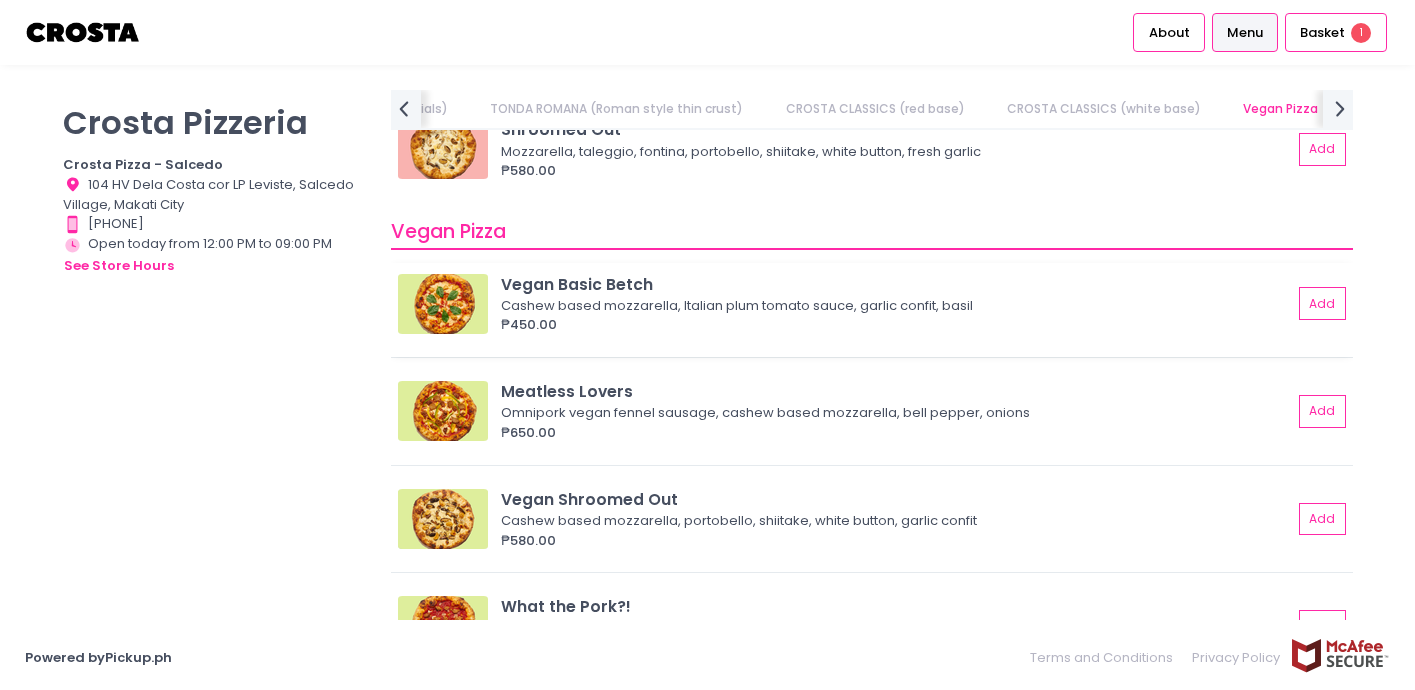 scroll, scrollTop: 1822, scrollLeft: 0, axis: vertical 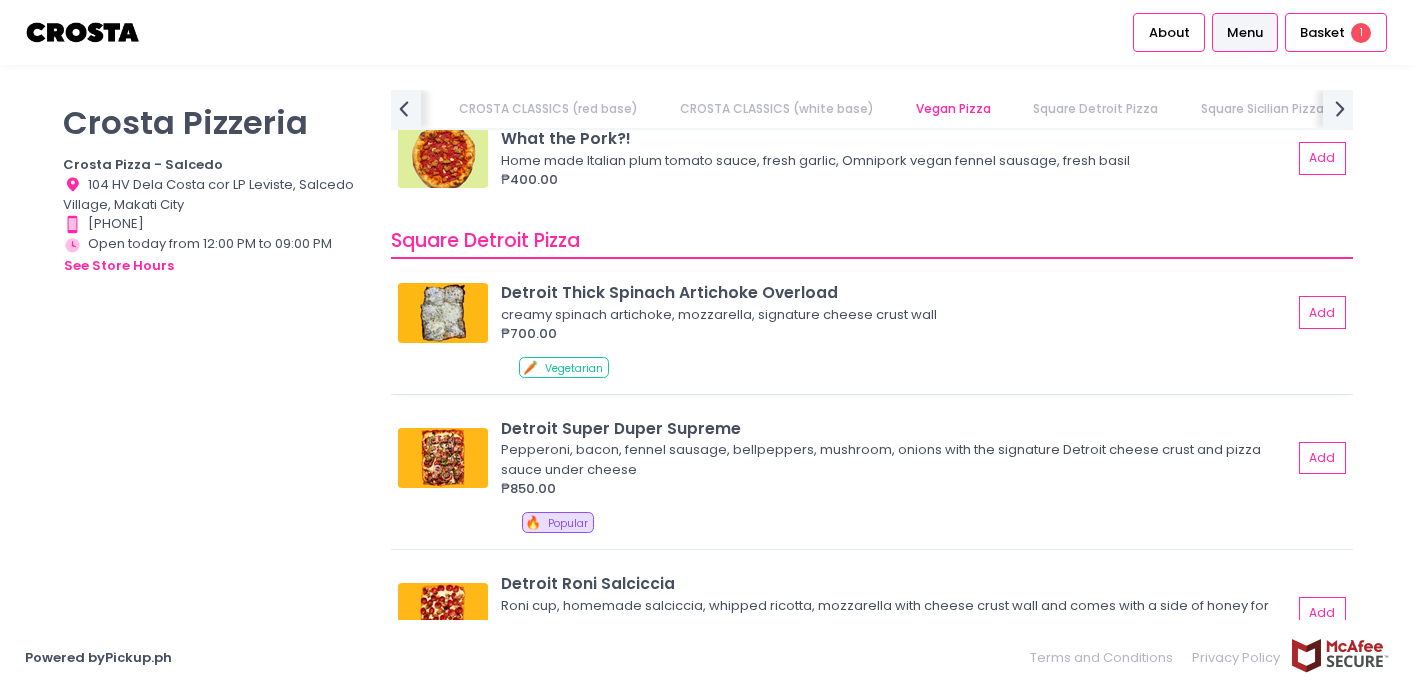 click at bounding box center [443, 313] 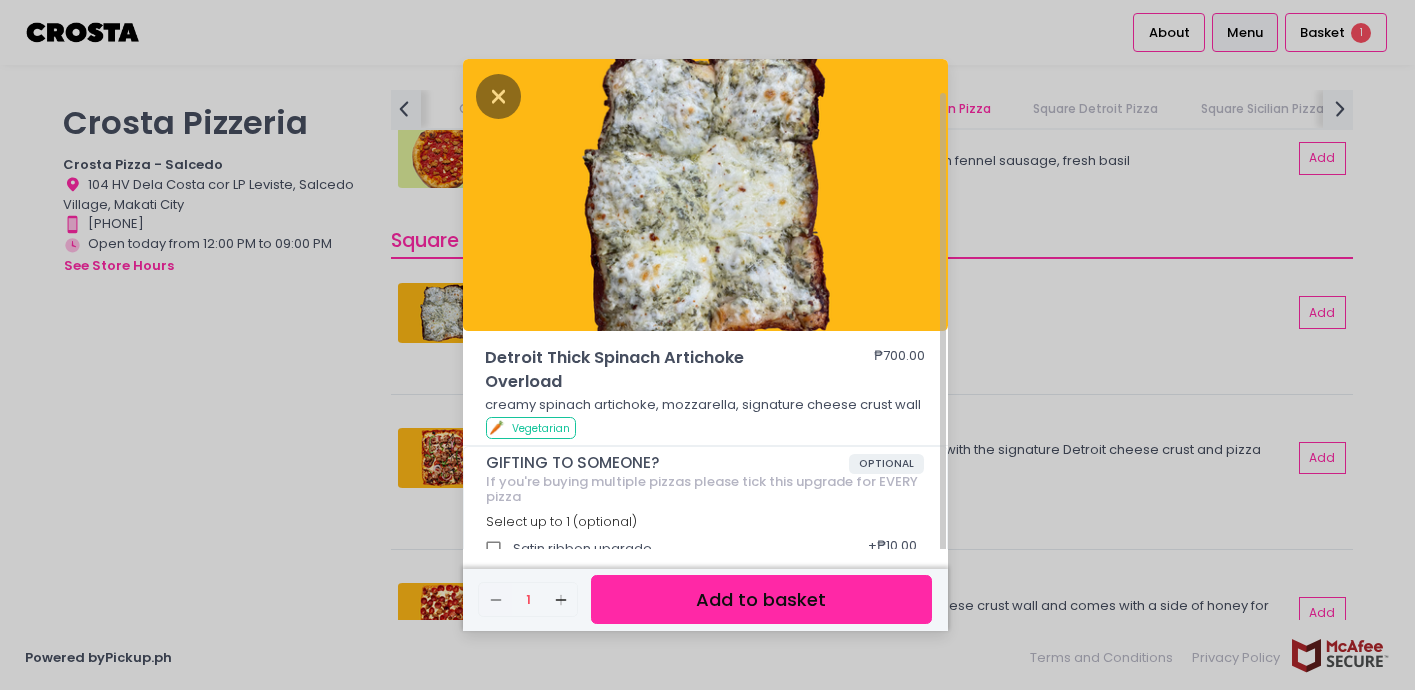 scroll, scrollTop: 18, scrollLeft: 0, axis: vertical 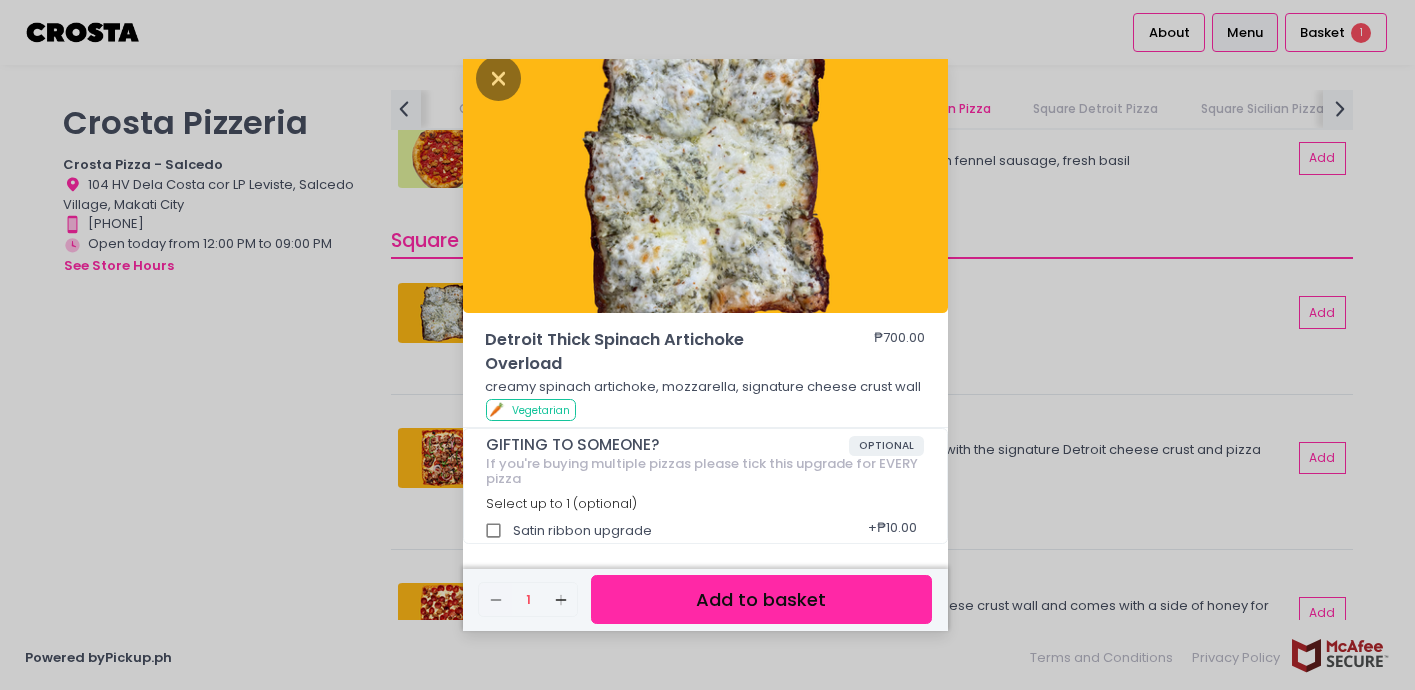 click on "Detroit Thick Spinach Artichoke Overload   ₱700.00 creamy spinach artichoke, mozzarella, signature cheese crust wall 🥕 Vegetarian GIFTING TO SOMEONE? OPTIONAL If you're buying multiple pizzas please tick this upgrade for EVERY pizza  Select up to    1 (optional) Satin ribbon upgrade    +  ₱10.00 Remove Created with Sketch. 1 Add Created with Sketch. Add to basket" at bounding box center [707, 345] 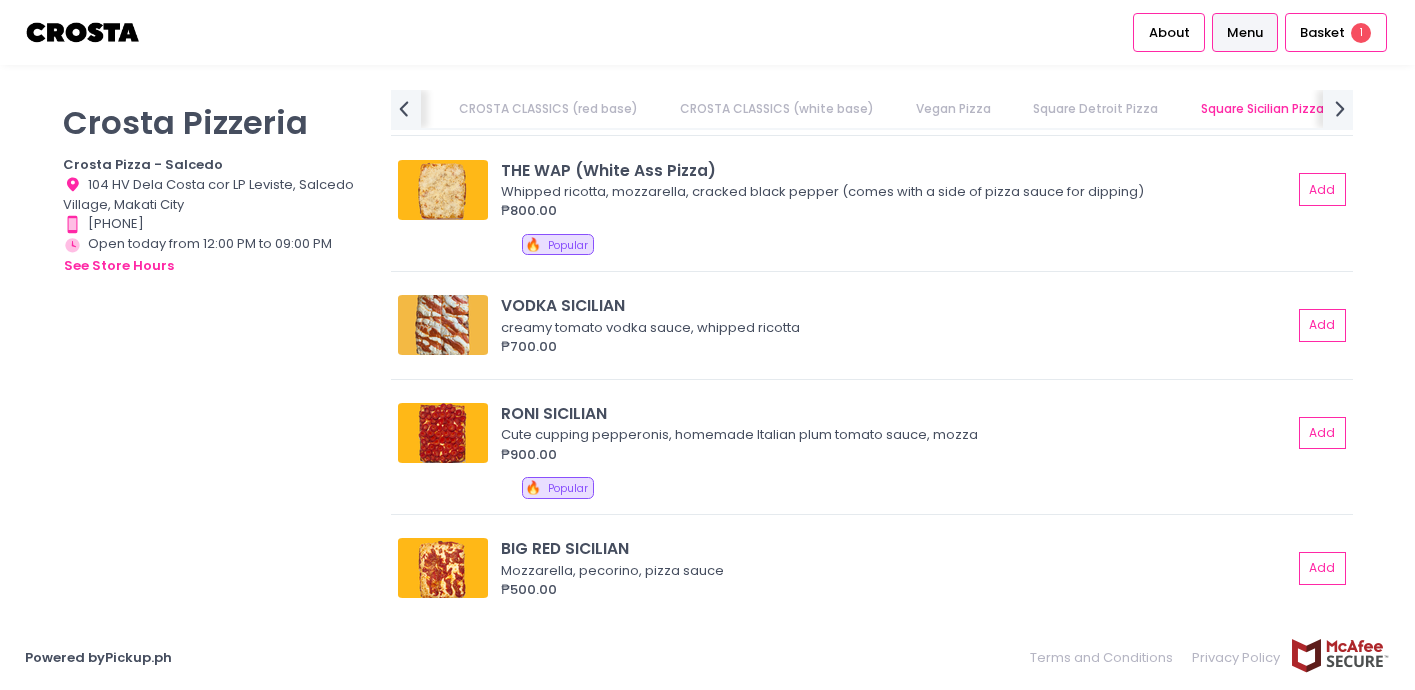 scroll, scrollTop: 3201, scrollLeft: 0, axis: vertical 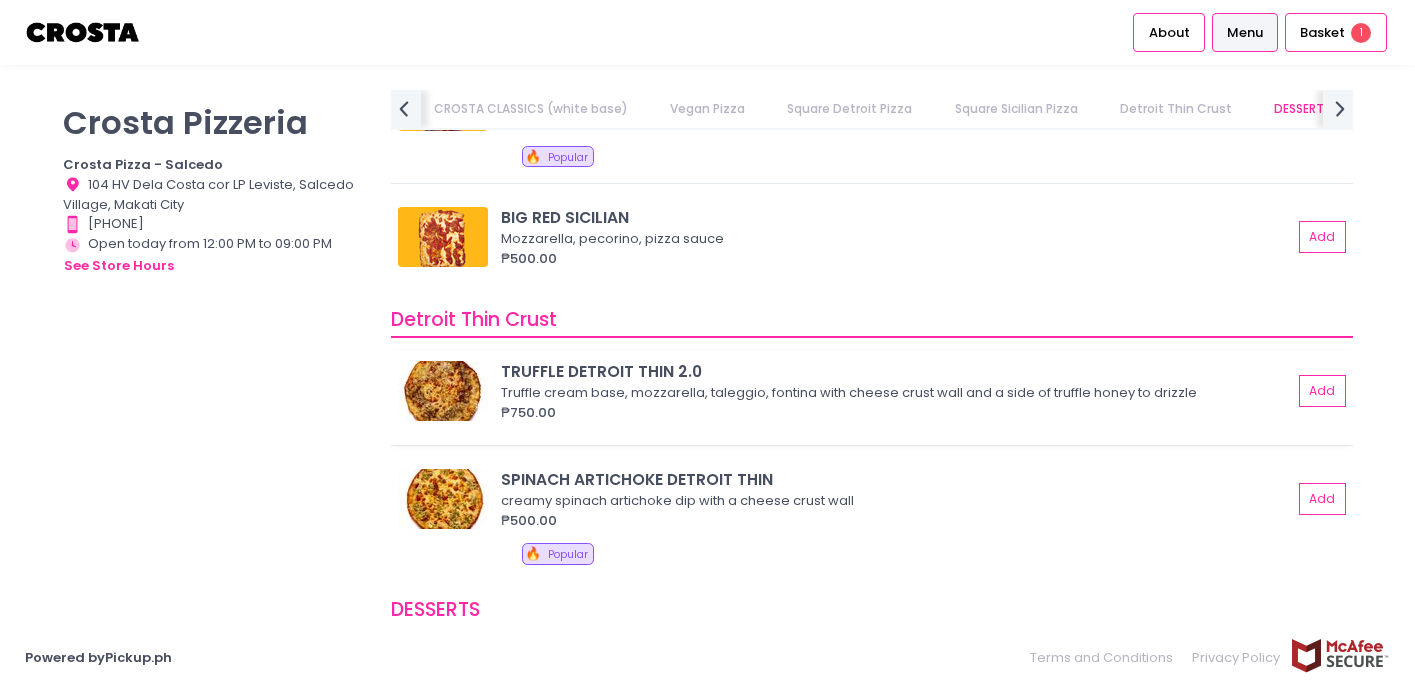 click at bounding box center (443, 391) 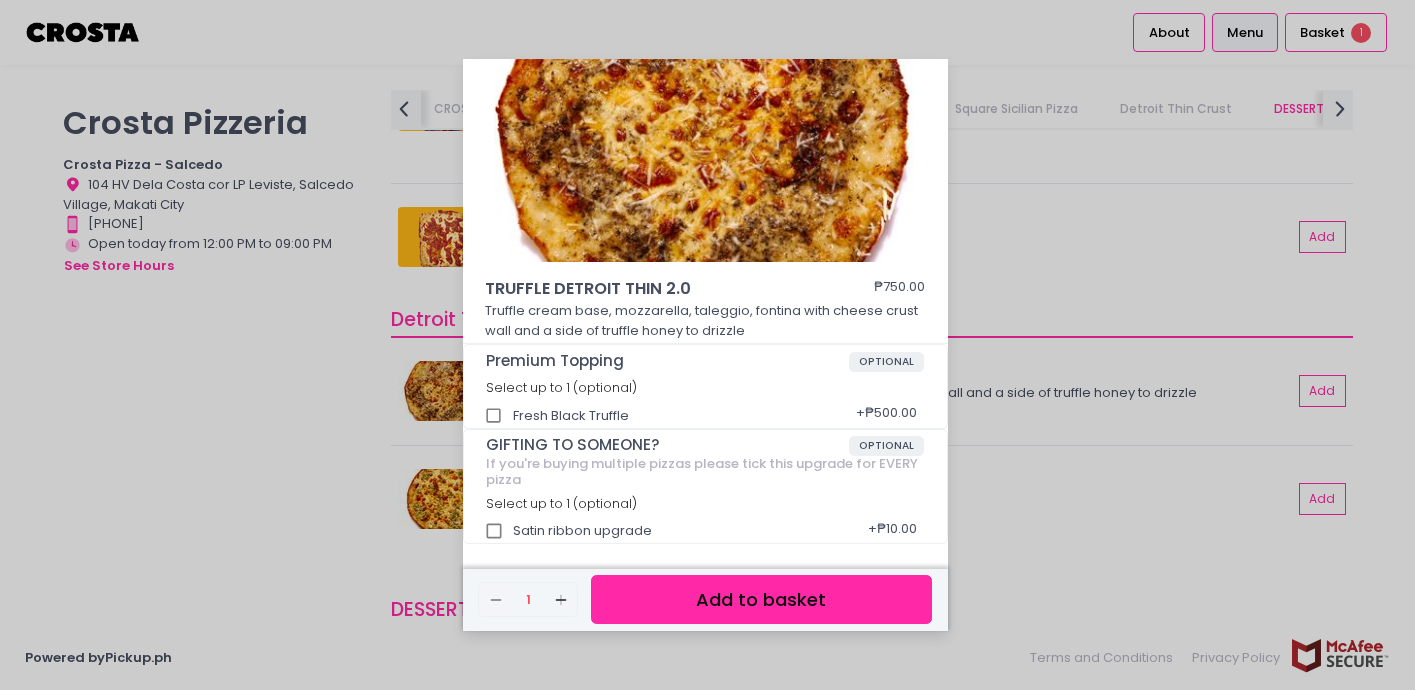 click on "TRUFFLE DETROIT THIN 2.0   ₱750.00 Truffle cream base, mozzarella, taleggio, fontina with cheese crust wall and a side of truffle honey to drizzle Premium Topping OPTIONAL   Select up to    1 (optional) Fresh Black Truffle   +  ₱500.00 GIFTING TO SOMEONE? OPTIONAL If you're buying multiple pizzas please tick this upgrade for EVERY pizza  Select up to    1 (optional) Satin ribbon upgrade    +  ₱10.00 Remove Created with Sketch. 1 Add Created with Sketch. Add to basket" at bounding box center (707, 345) 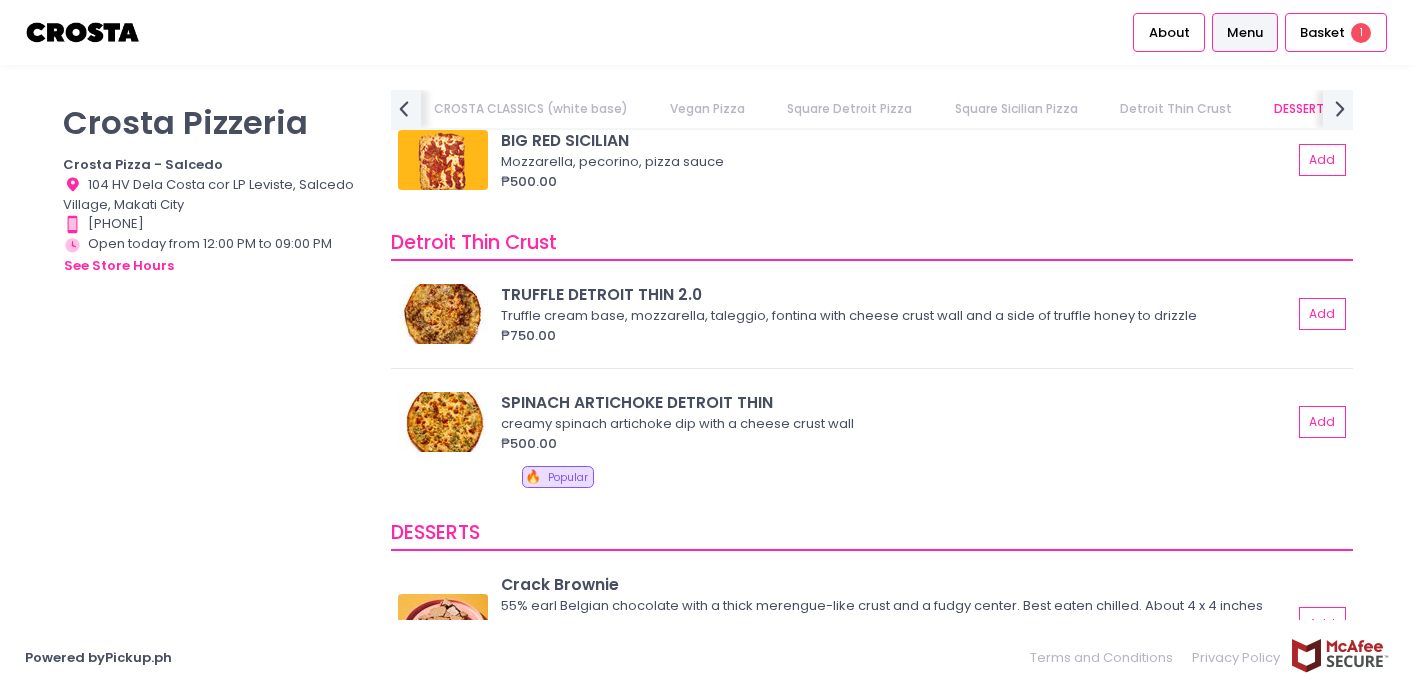 click on "Crosta Pizzeria       Crosta Pizza - Salcedo   Location Created with Sketch.     104 HV Dela Costa cor LP Leviste, Salcedo Village, [CITY], [STATE]     Contact Number Created with Sketch.   [PHONE] Store Hours Created with Sketch.     Open today from  12:00 PM to 09:00 PM    see store hours" at bounding box center (214, 335) 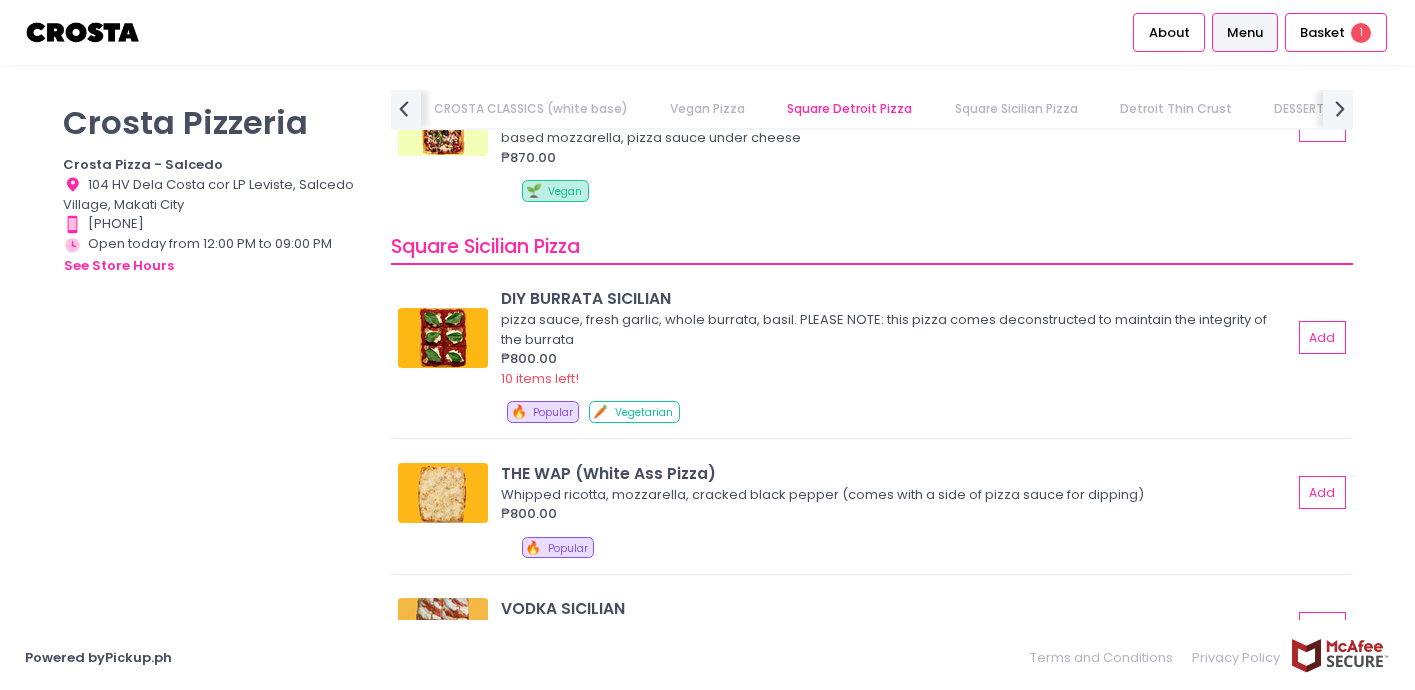 scroll, scrollTop: 3609, scrollLeft: 0, axis: vertical 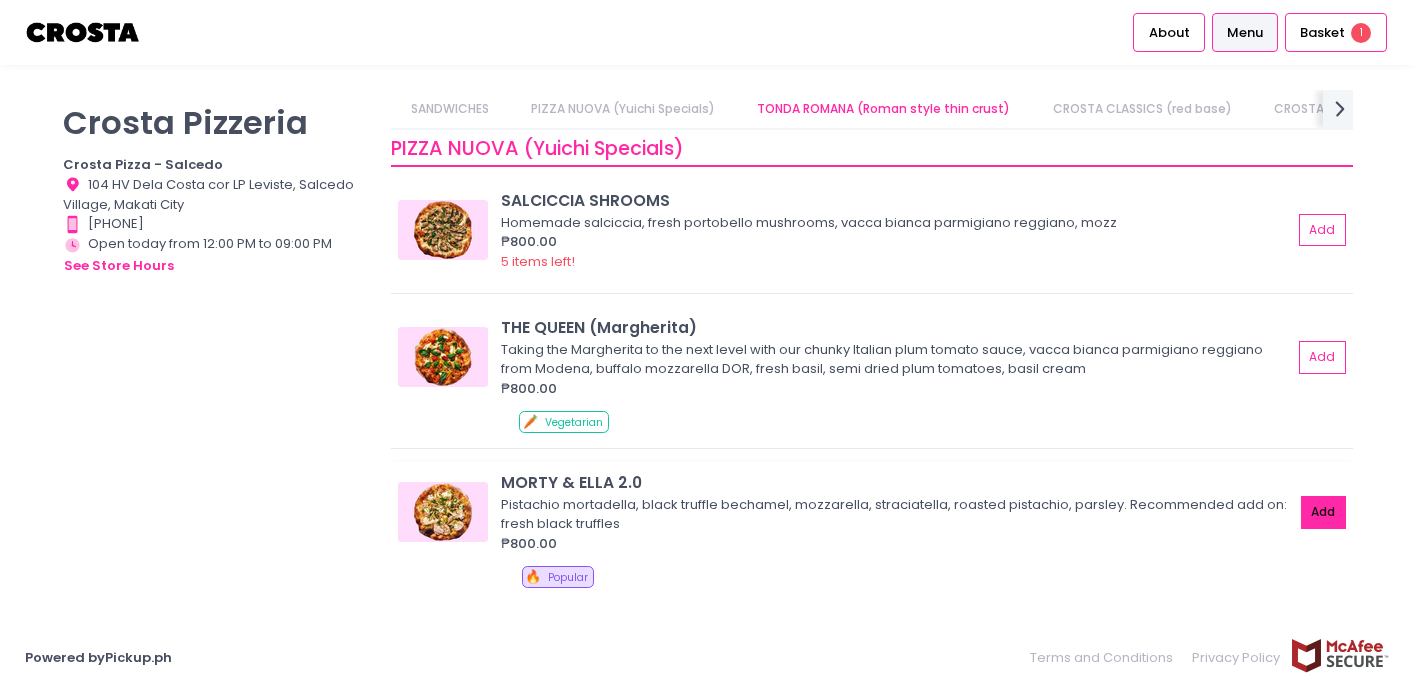 click on "Add" at bounding box center [1324, 512] 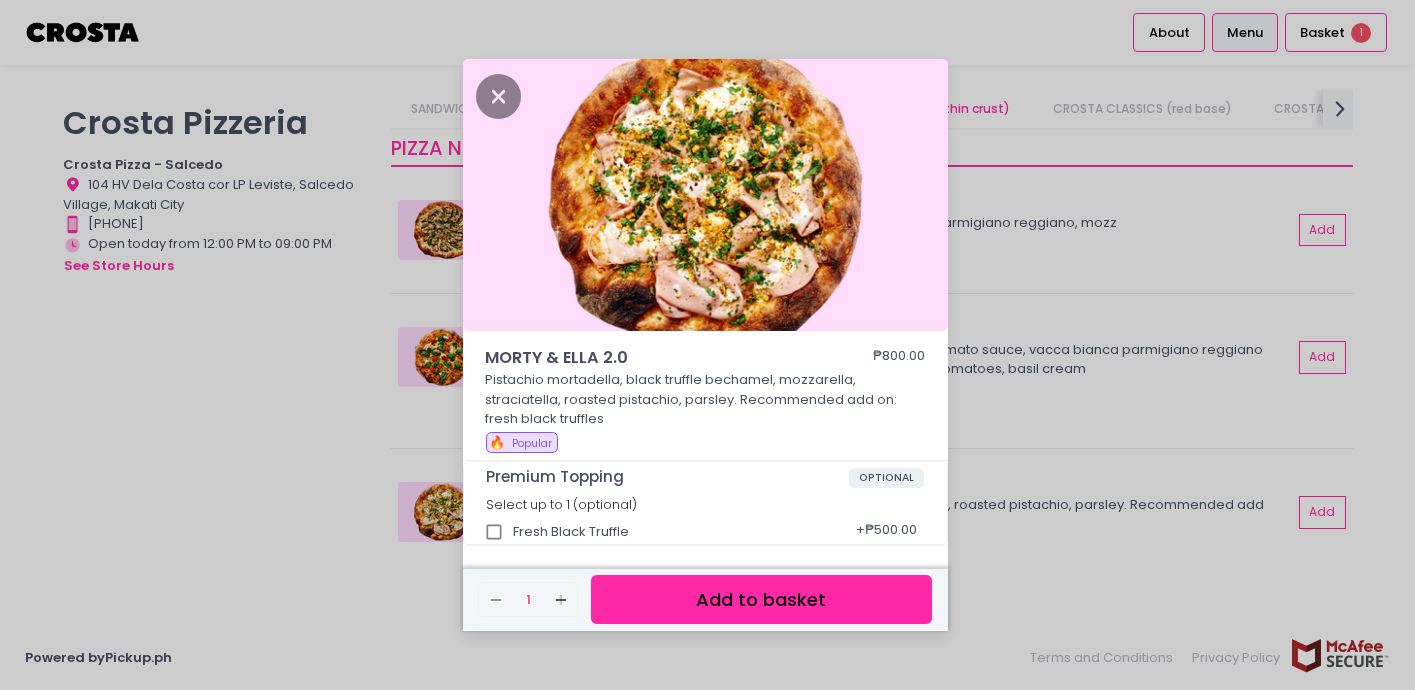 click on "Add to basket" at bounding box center [761, 599] 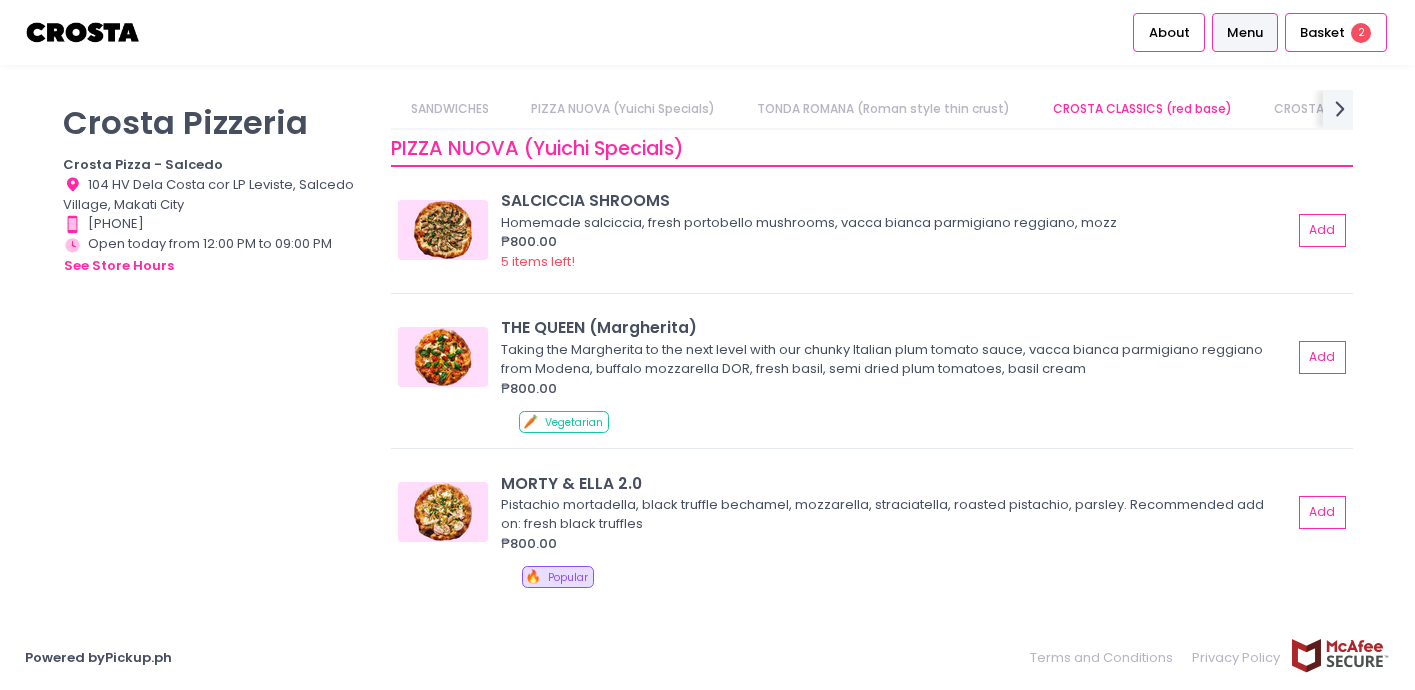 scroll, scrollTop: 1403, scrollLeft: 0, axis: vertical 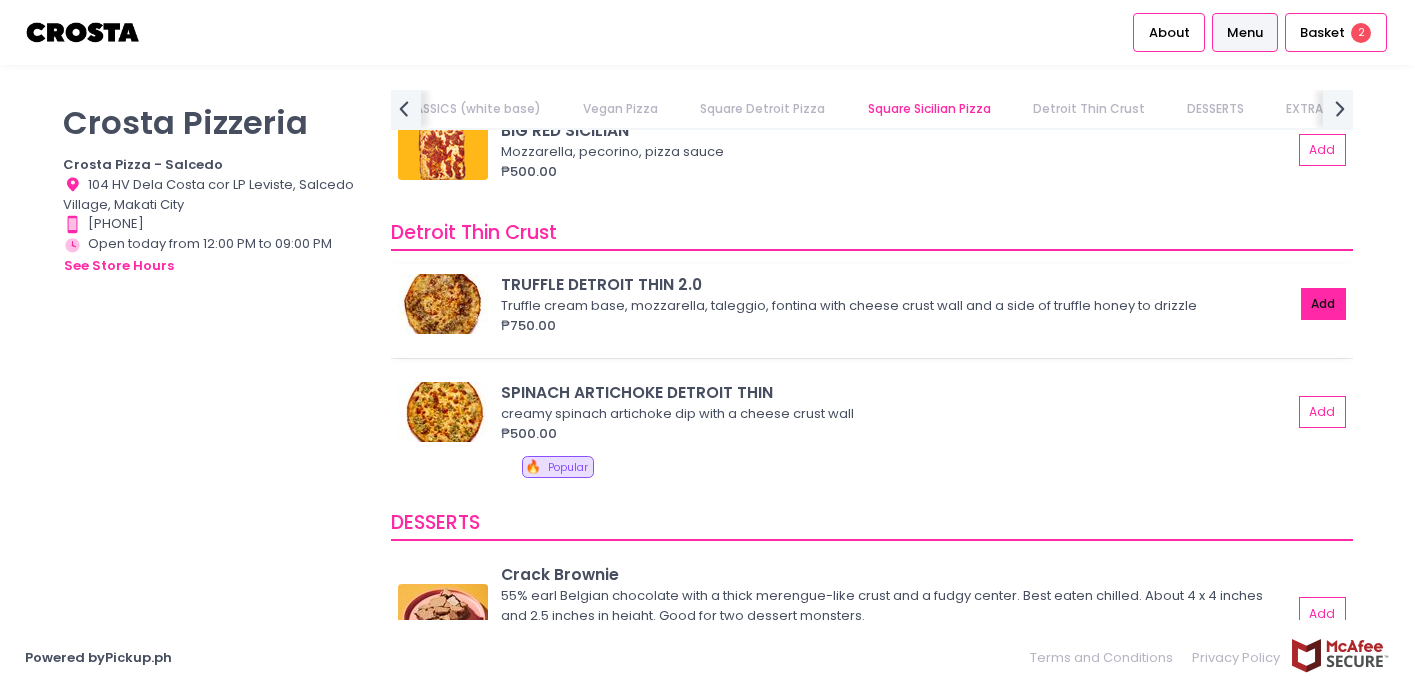click on "Add" at bounding box center [1324, 304] 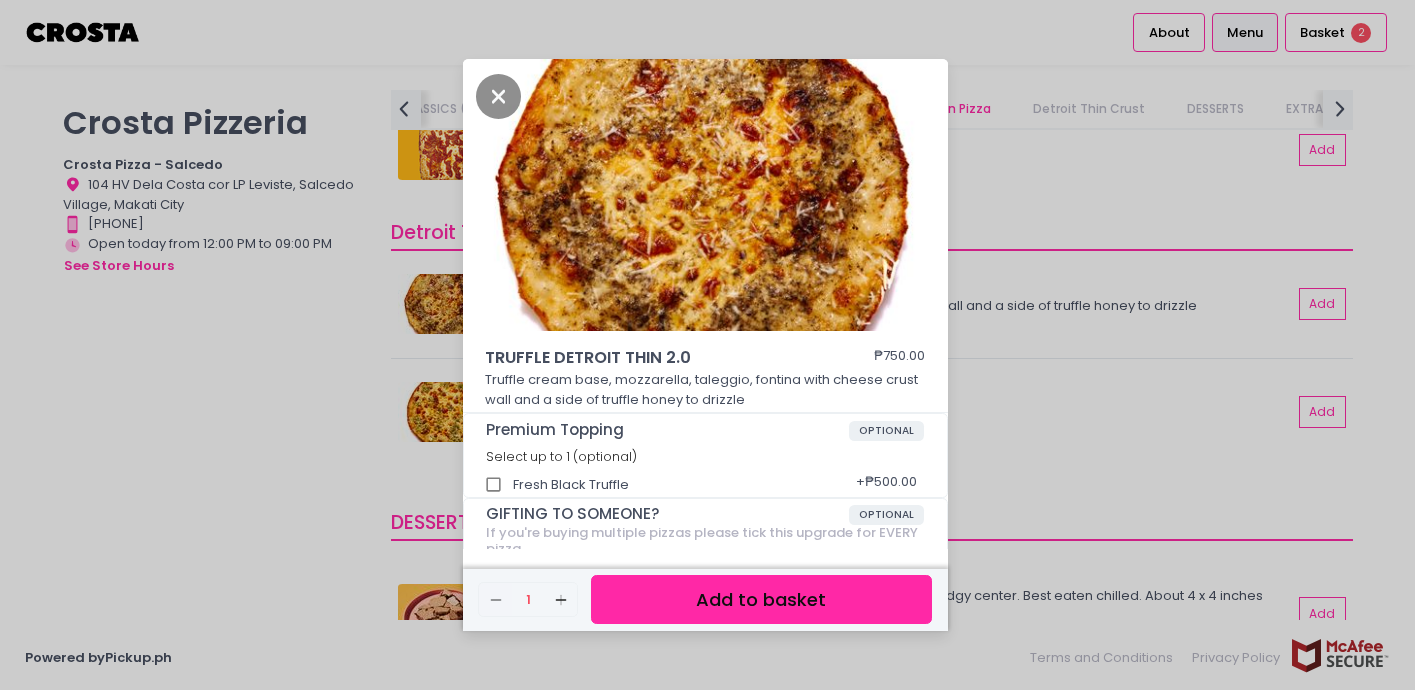 click on "Add to basket" at bounding box center [761, 599] 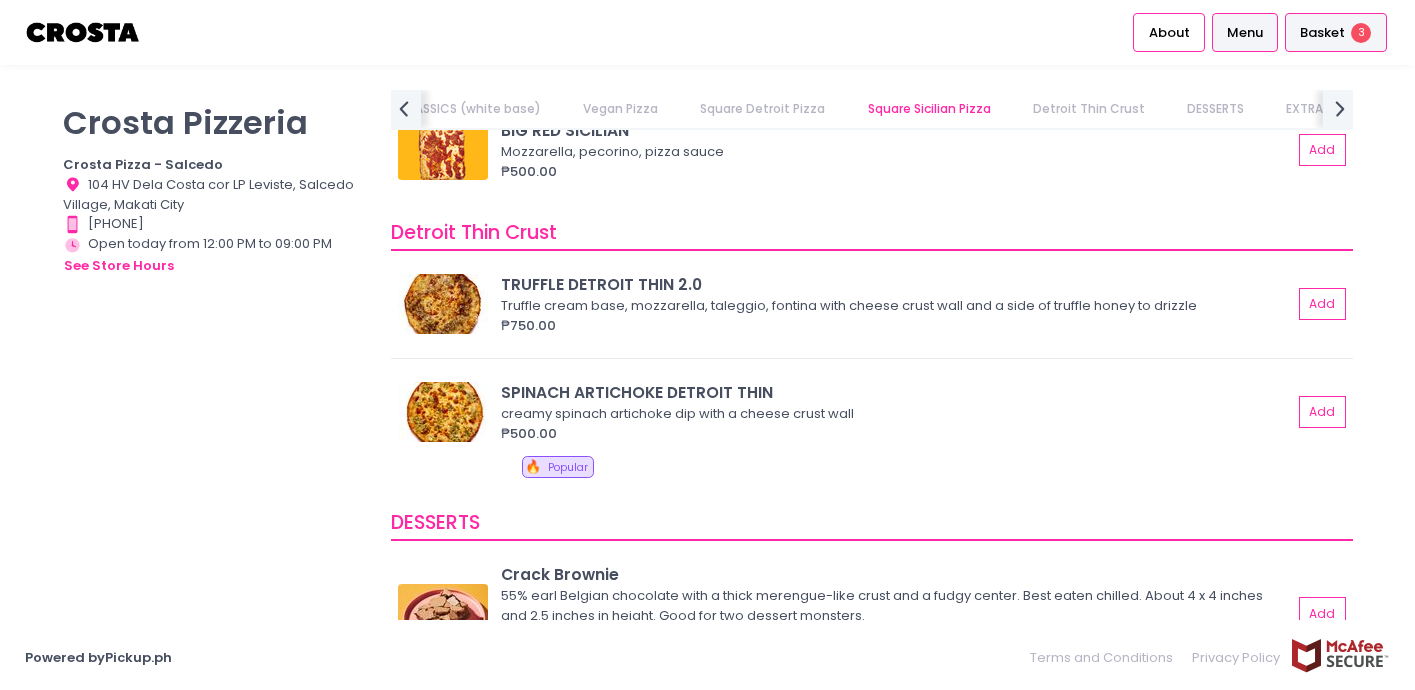 click on "Basket" at bounding box center (1322, 33) 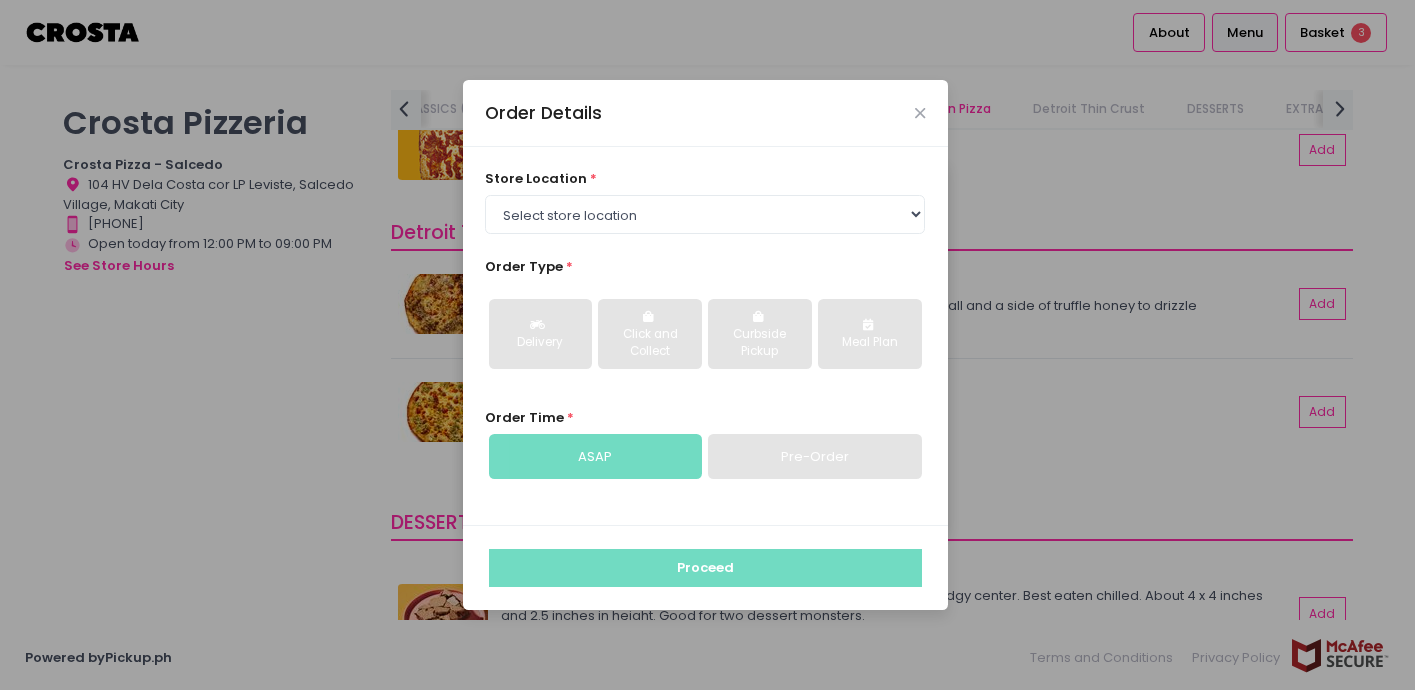 click on "Order Details" at bounding box center (705, 113) 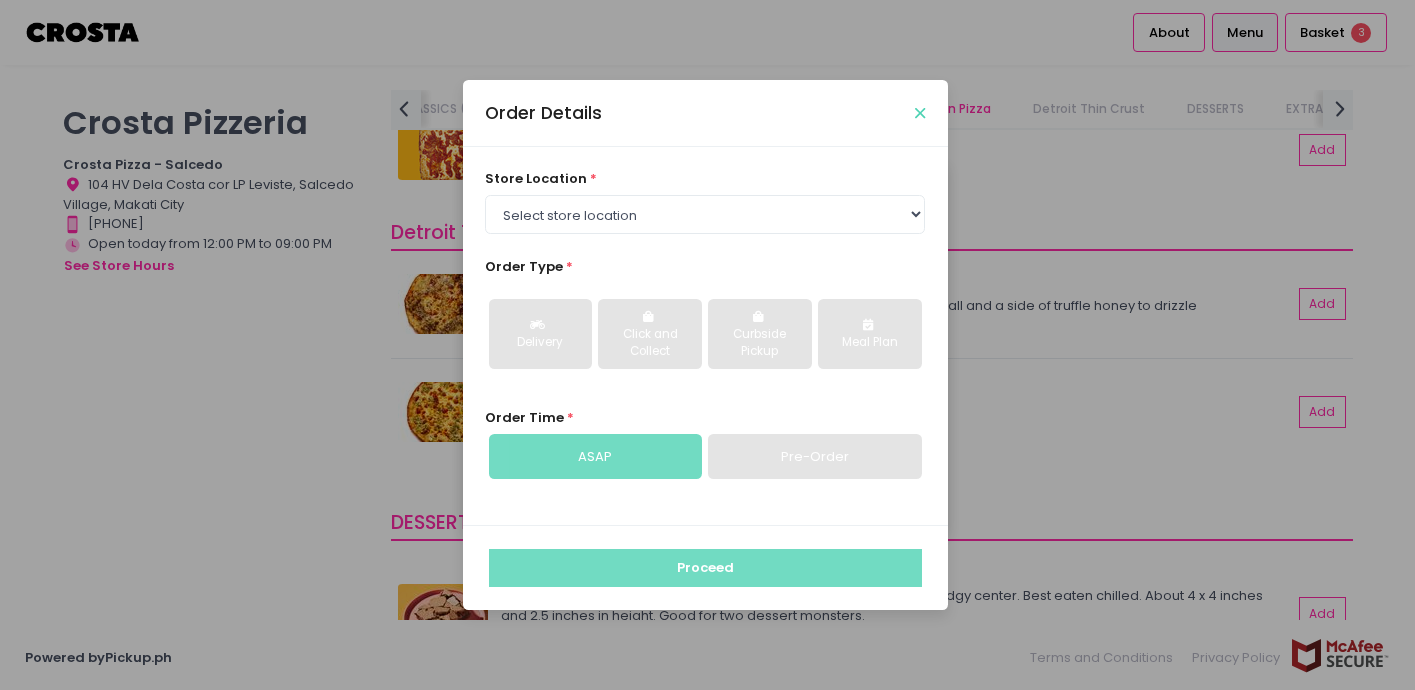 click at bounding box center (920, 113) 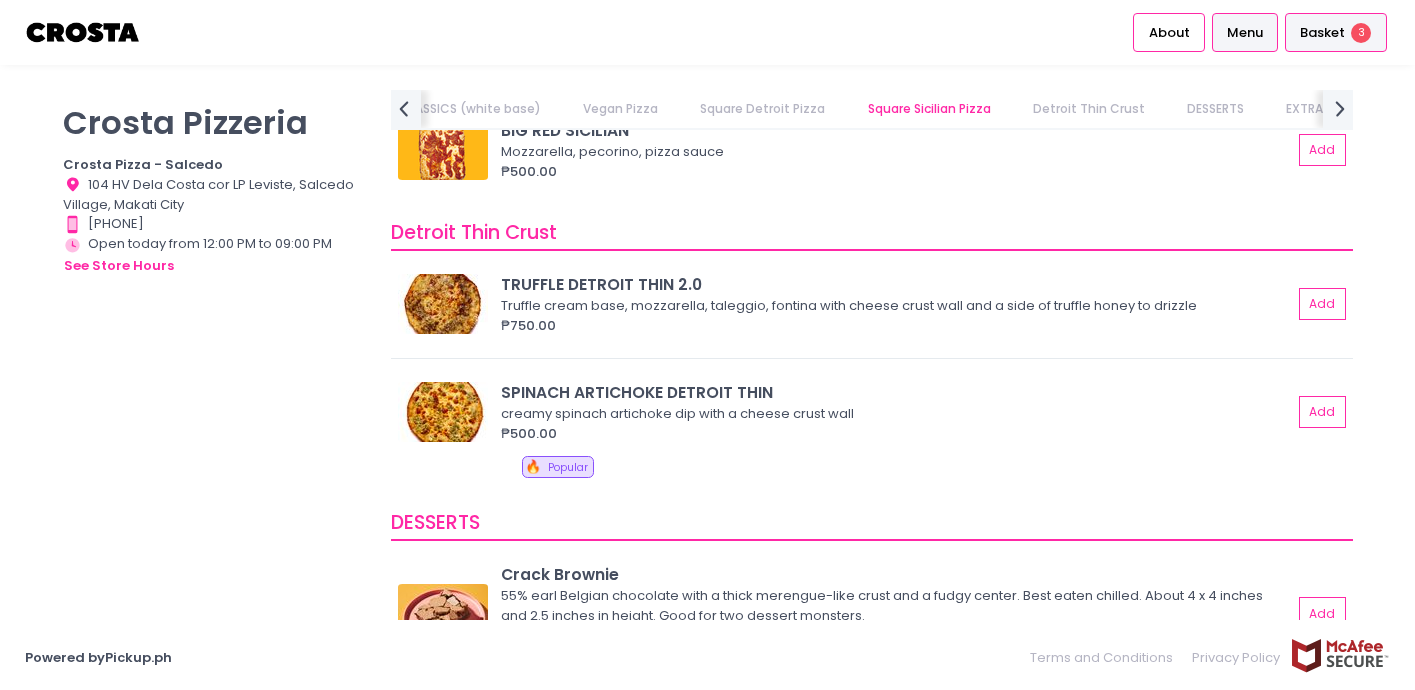 click on "Basket" at bounding box center (1322, 33) 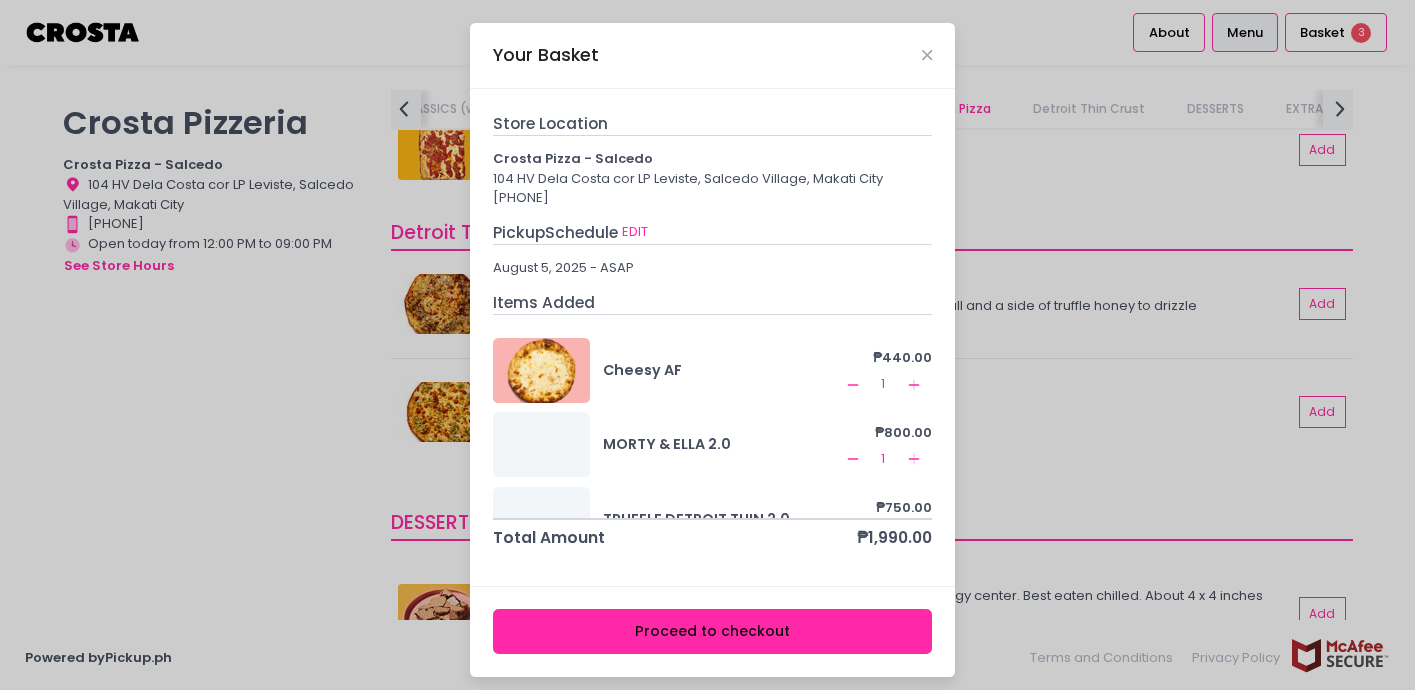 scroll, scrollTop: 9, scrollLeft: 0, axis: vertical 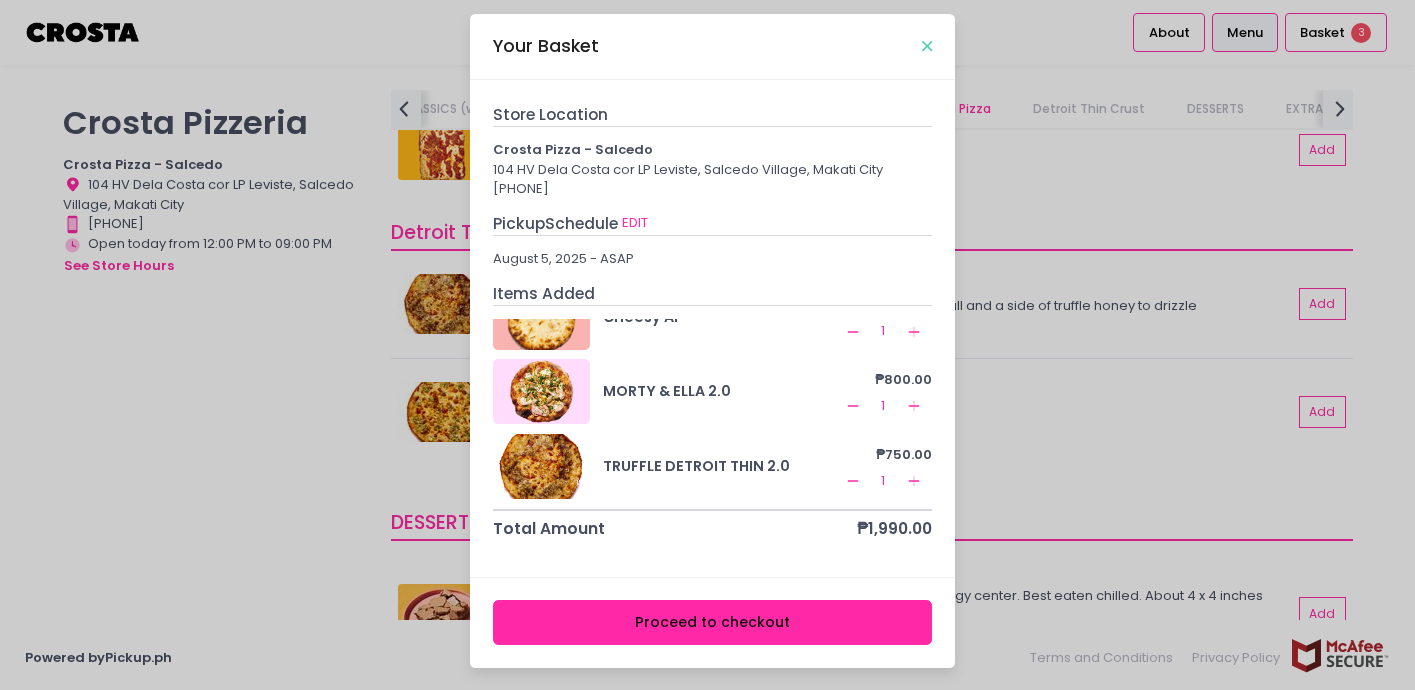 click at bounding box center [927, 46] 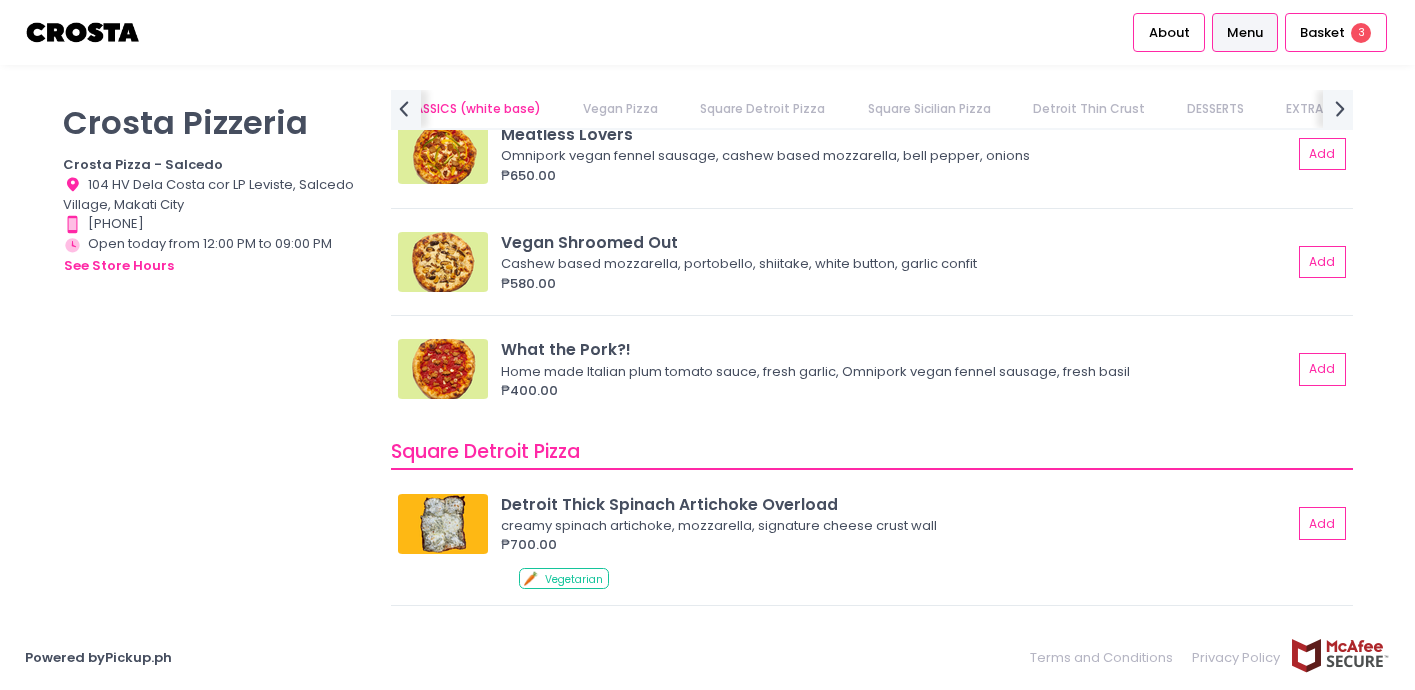 scroll, scrollTop: 1363, scrollLeft: 0, axis: vertical 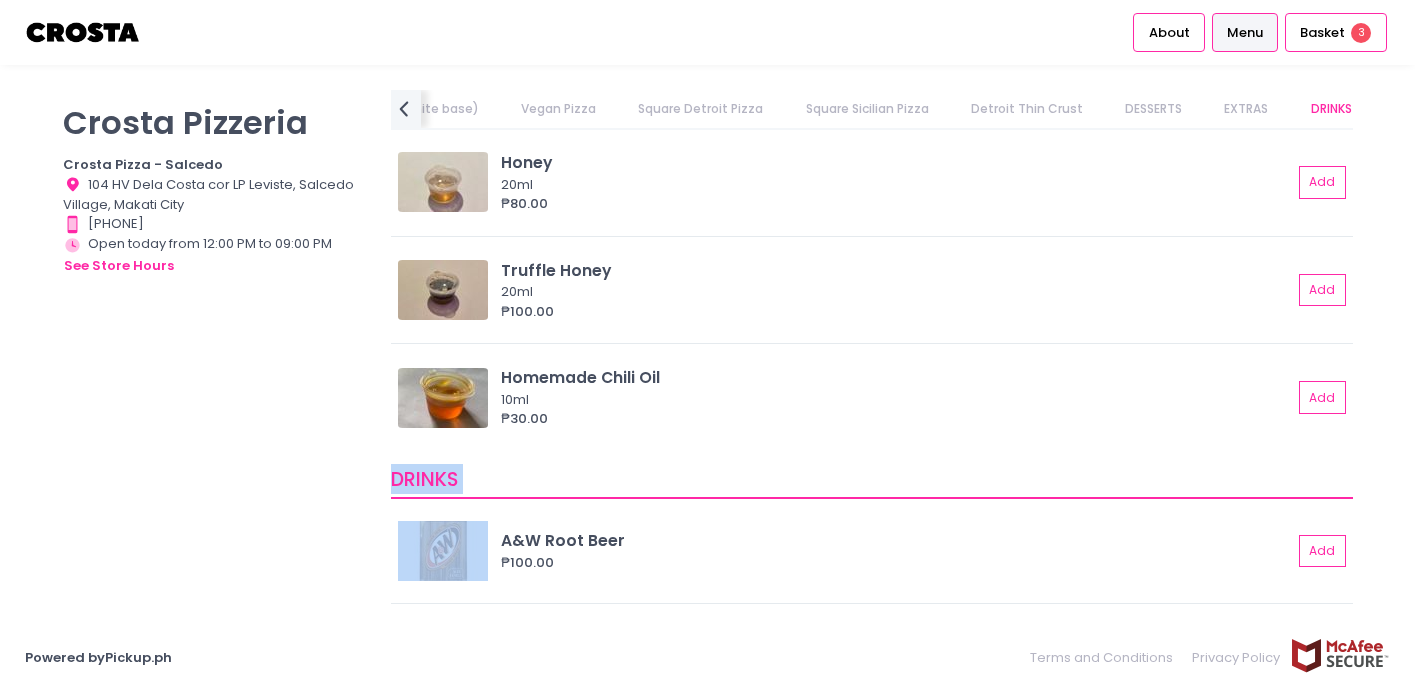drag, startPoint x: 729, startPoint y: 526, endPoint x: 733, endPoint y: 451, distance: 75.10659 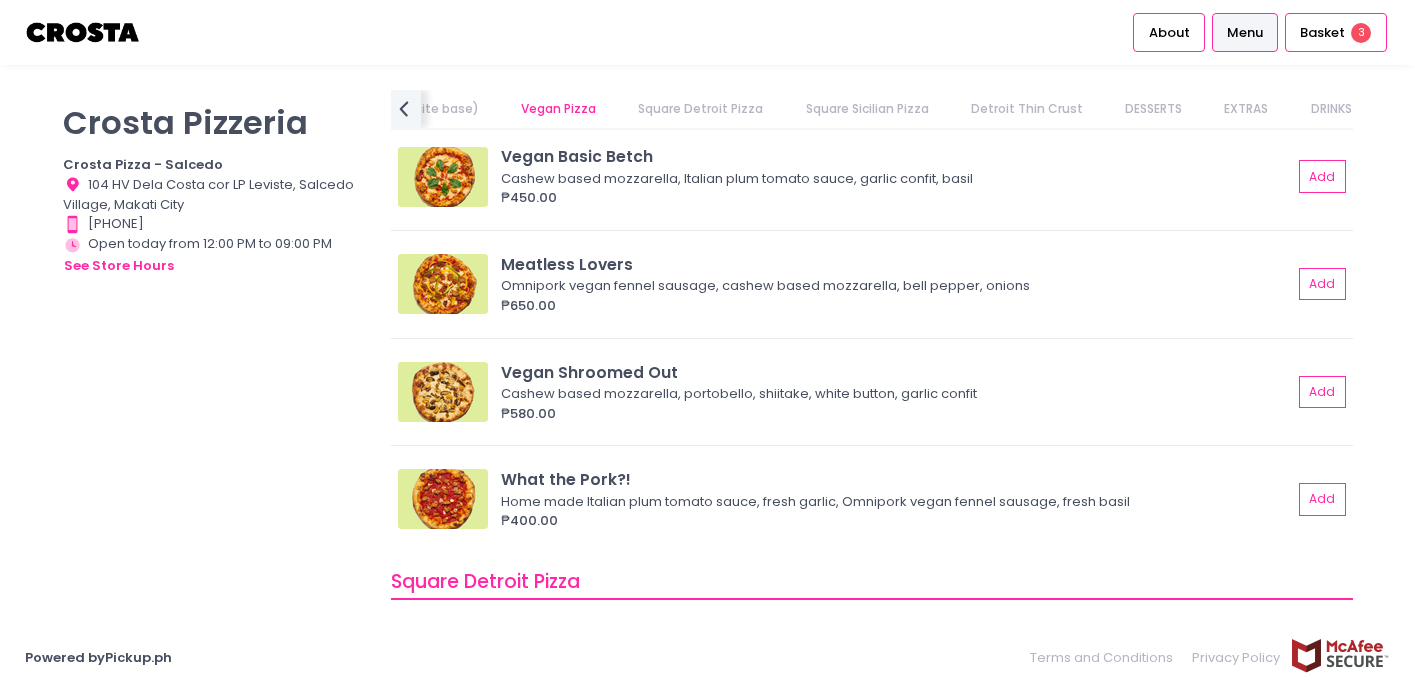 scroll, scrollTop: 1713, scrollLeft: 0, axis: vertical 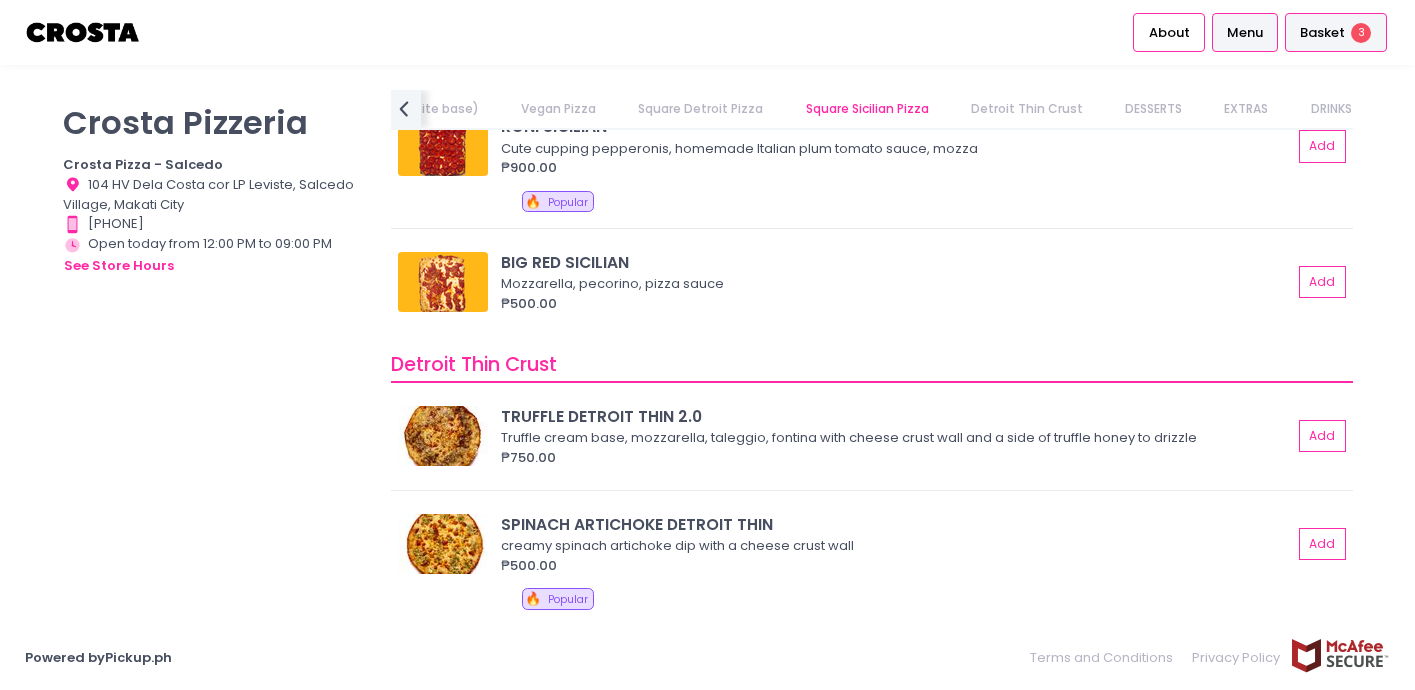 click on "Basket" at bounding box center (1322, 33) 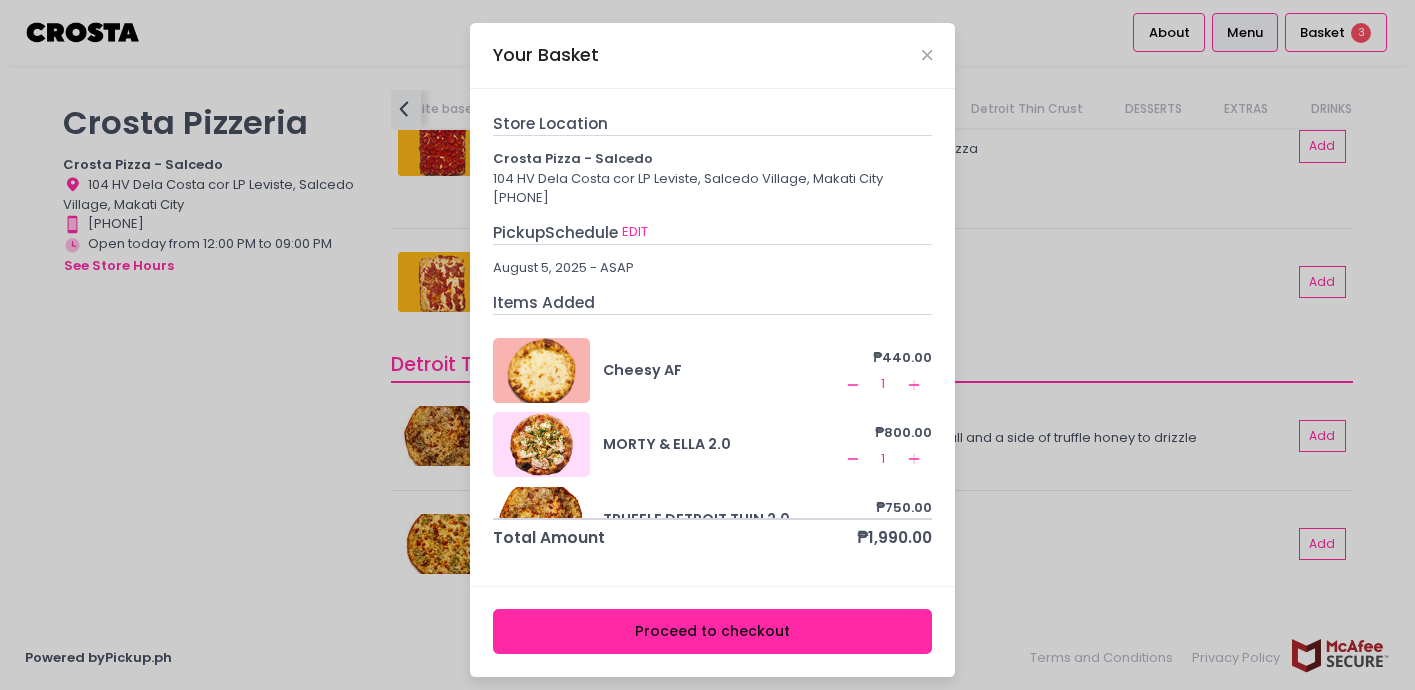 scroll, scrollTop: 44, scrollLeft: 0, axis: vertical 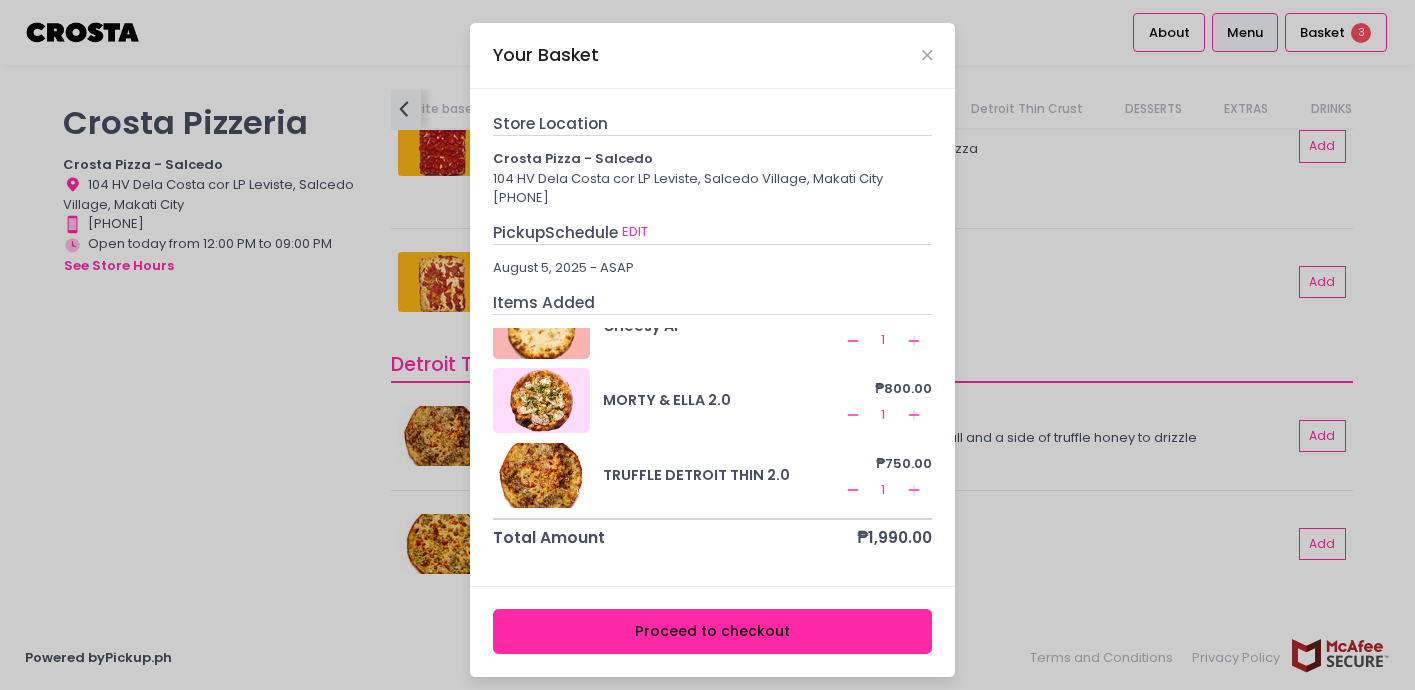 click 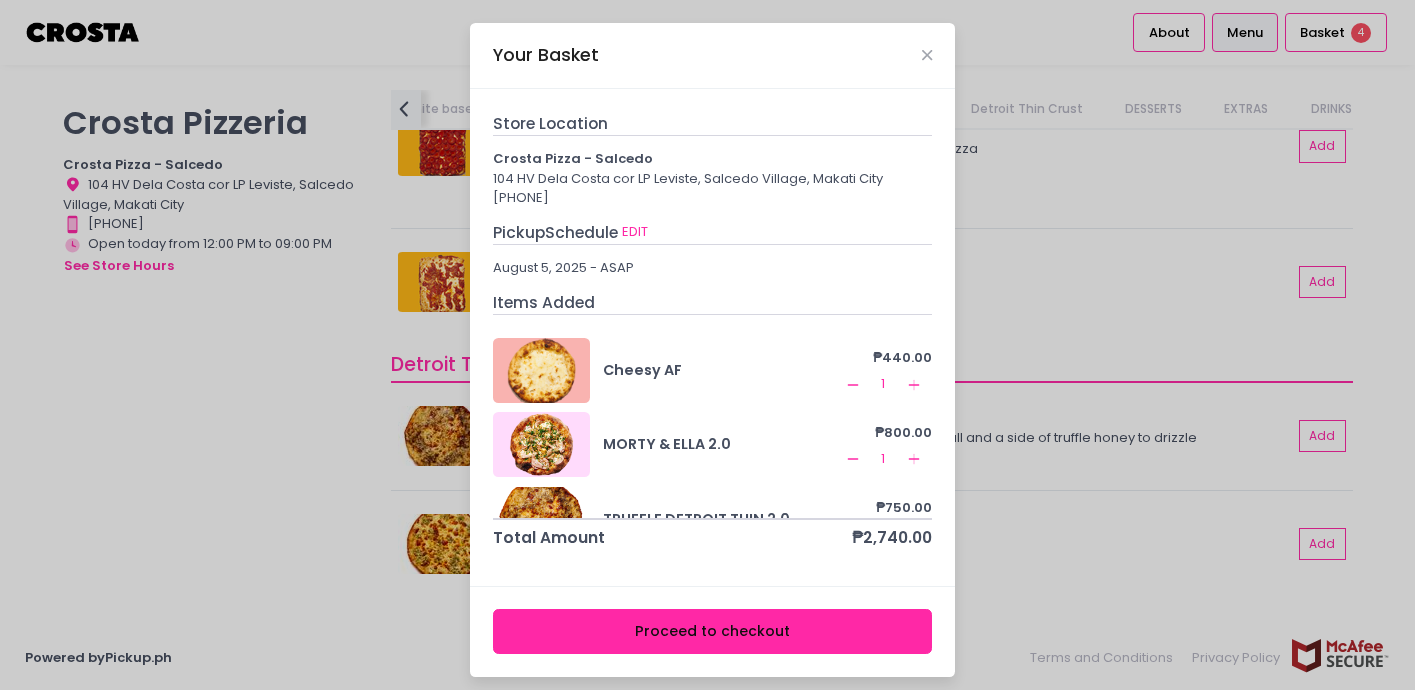 scroll, scrollTop: 44, scrollLeft: 0, axis: vertical 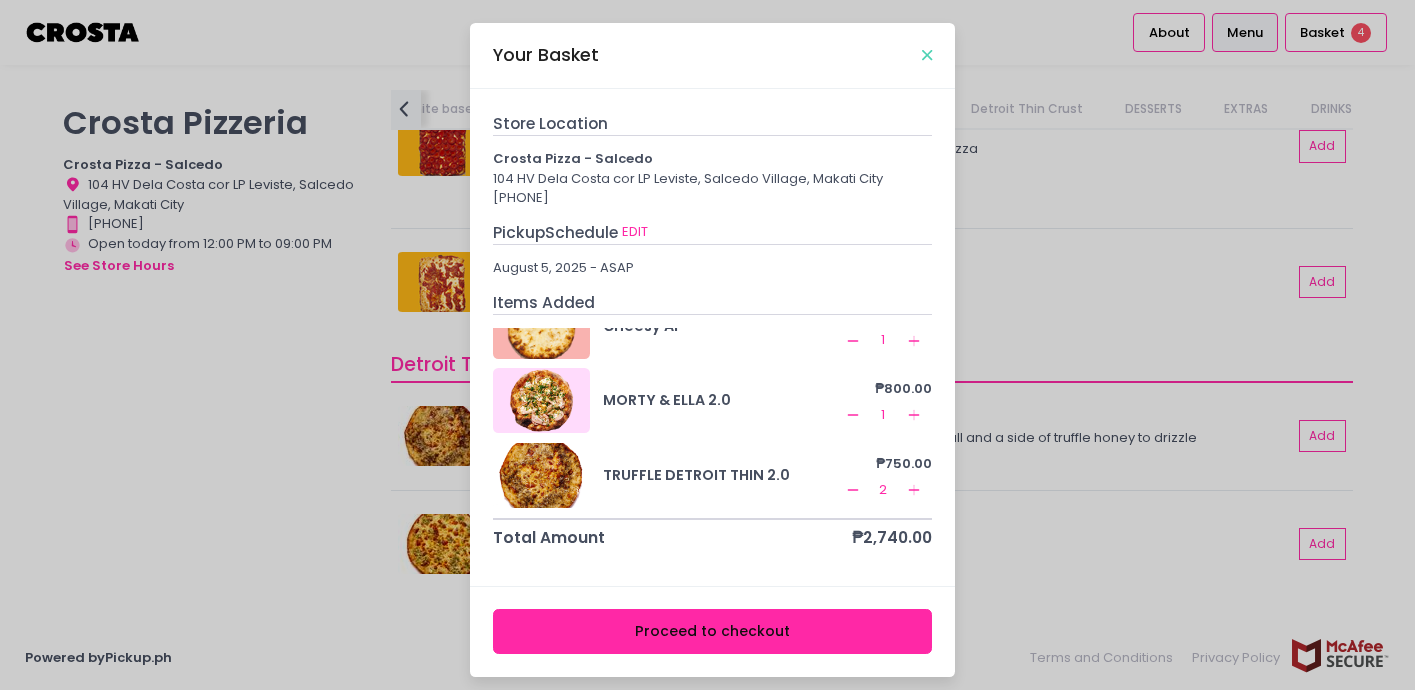 click at bounding box center [927, 55] 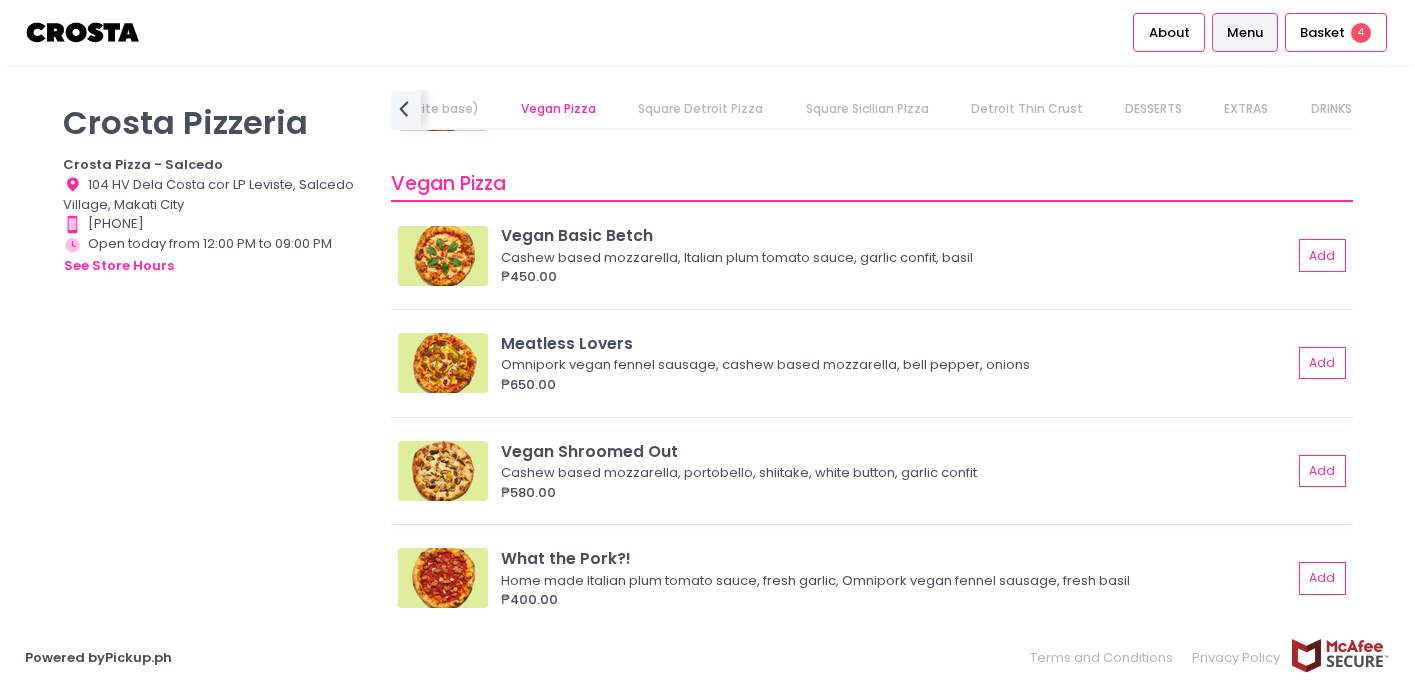 scroll, scrollTop: 1687, scrollLeft: 0, axis: vertical 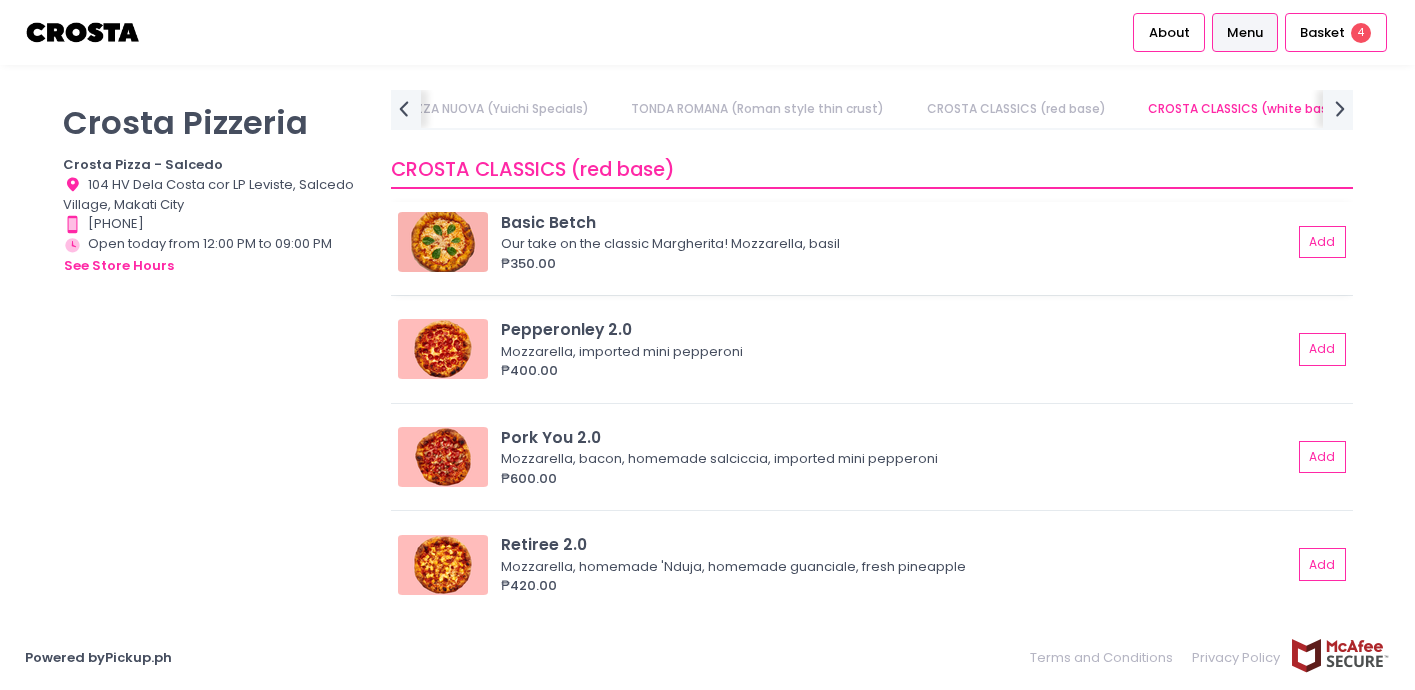 click at bounding box center [443, 242] 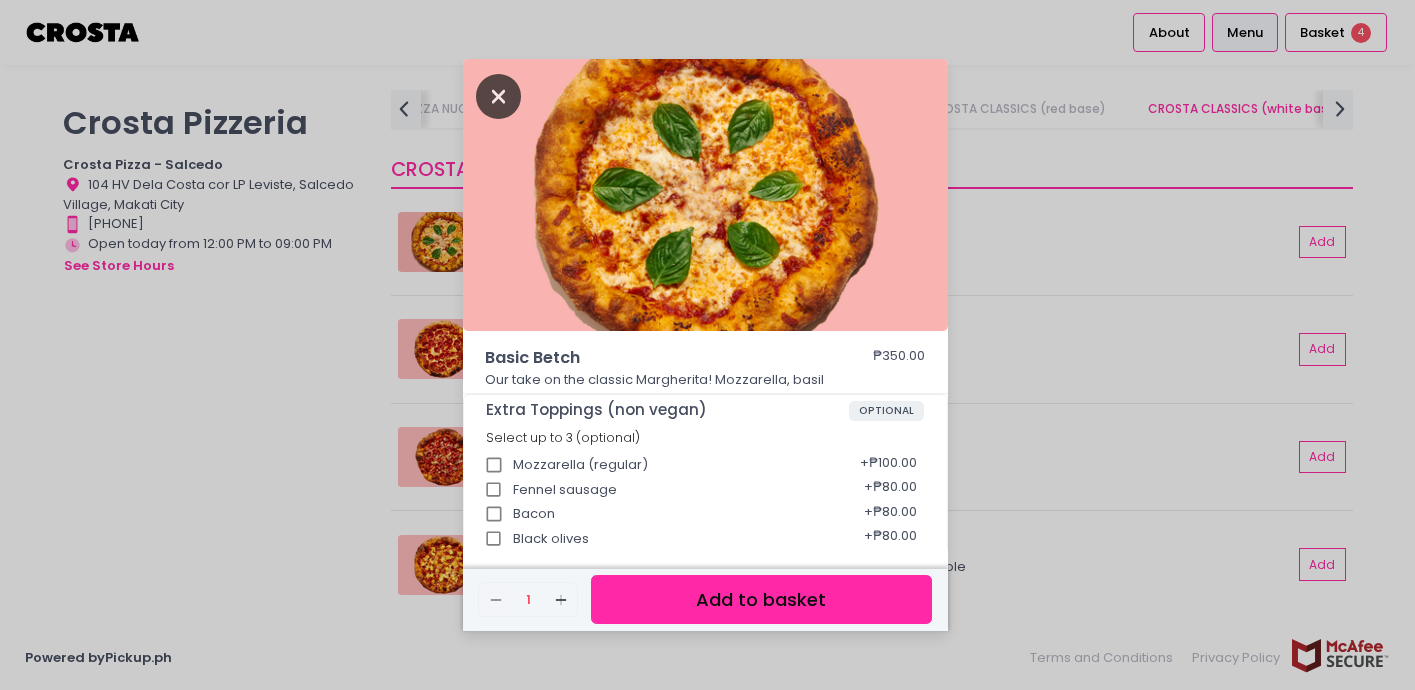 click at bounding box center [499, 96] 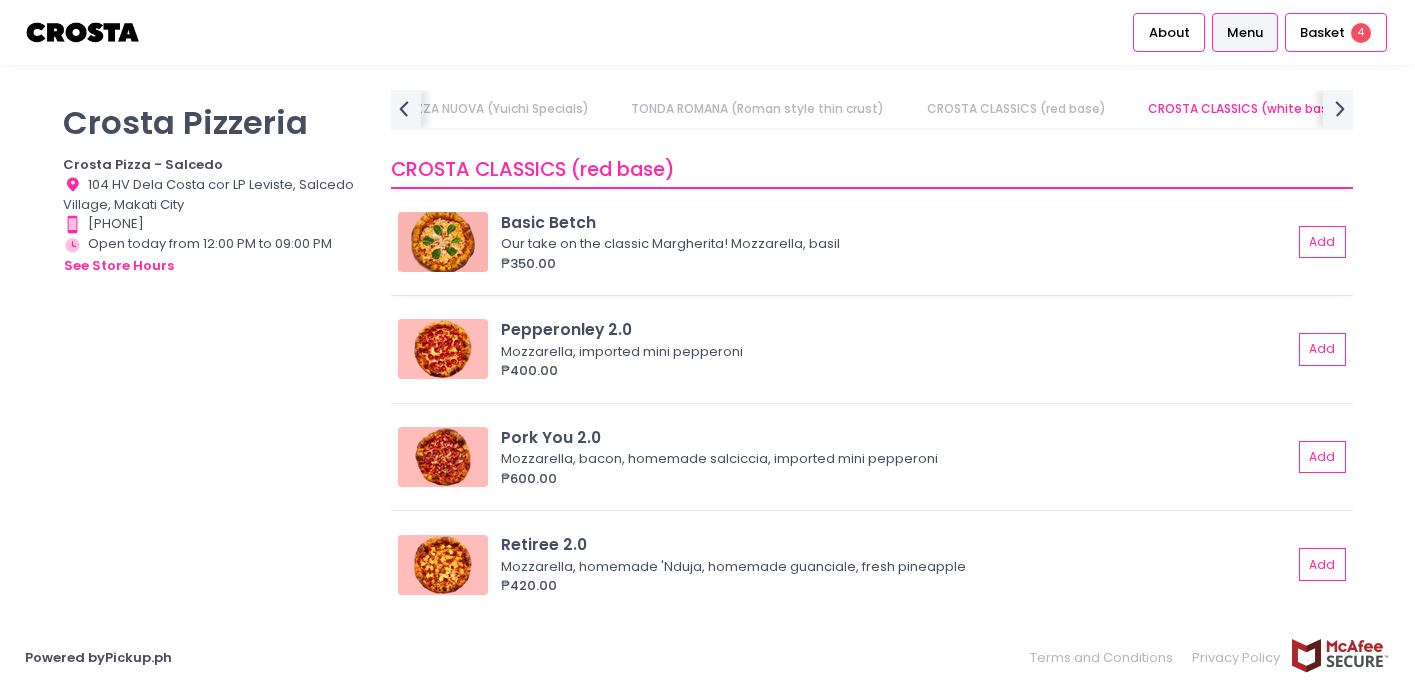 click at bounding box center (443, 242) 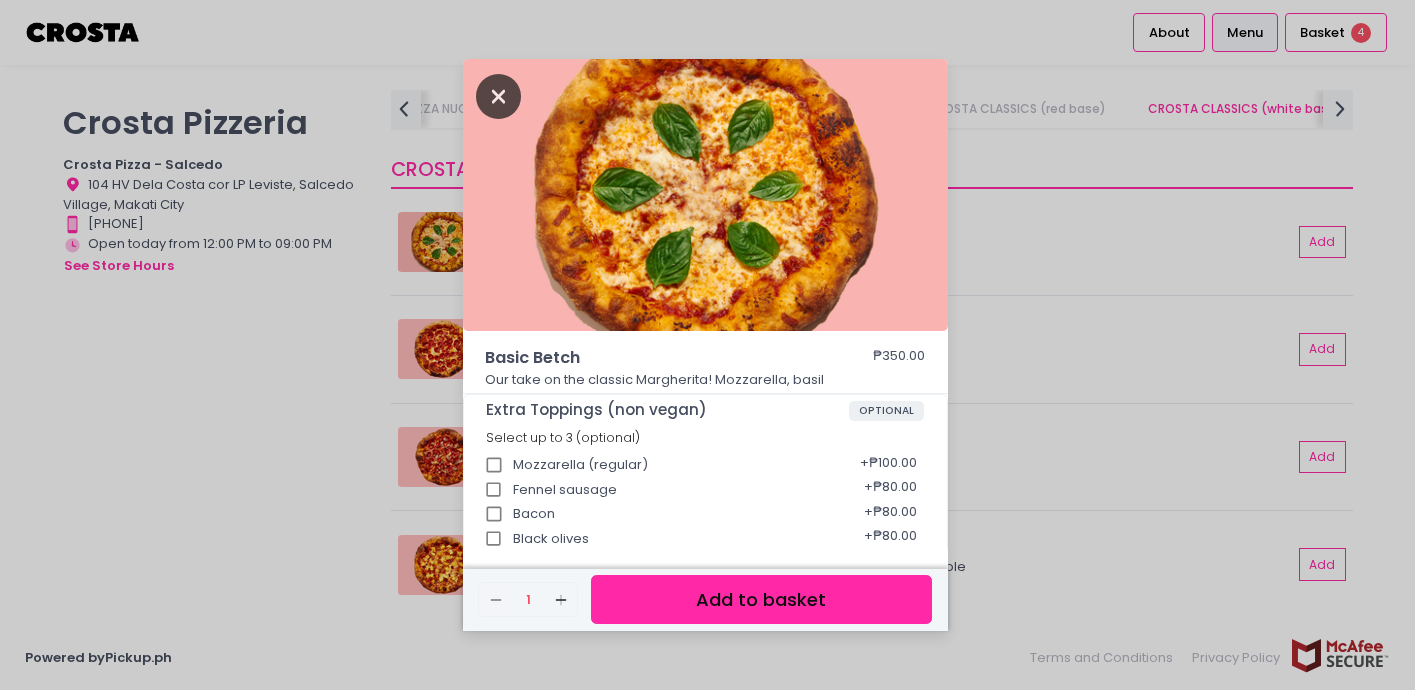 click at bounding box center (499, 96) 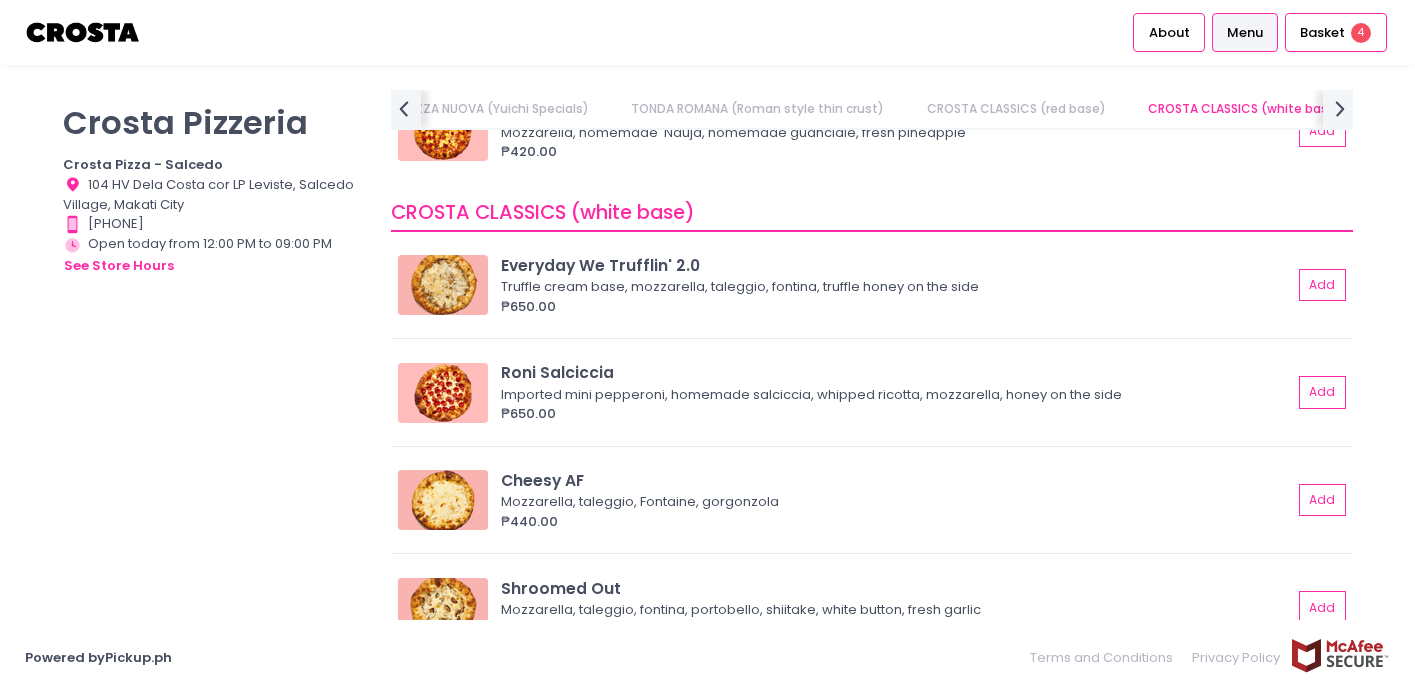 scroll, scrollTop: 1309, scrollLeft: 0, axis: vertical 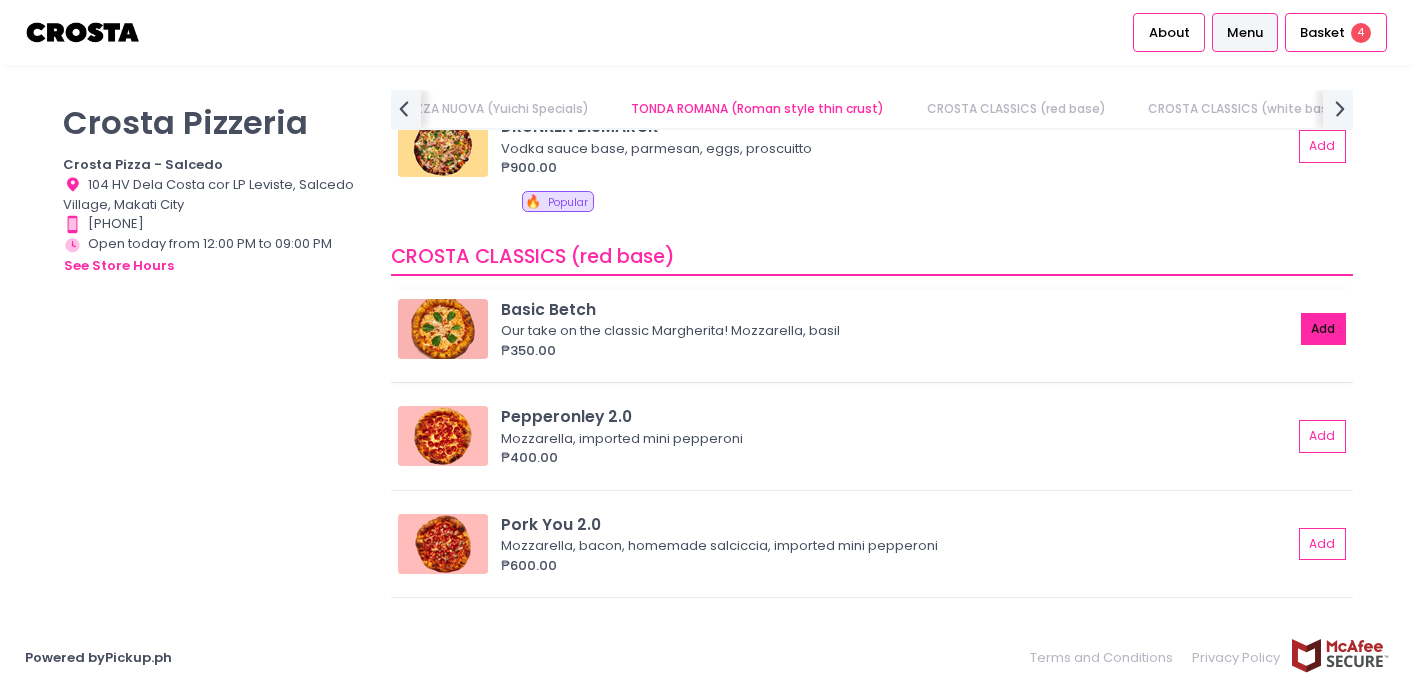 click on "Add" at bounding box center (1324, 329) 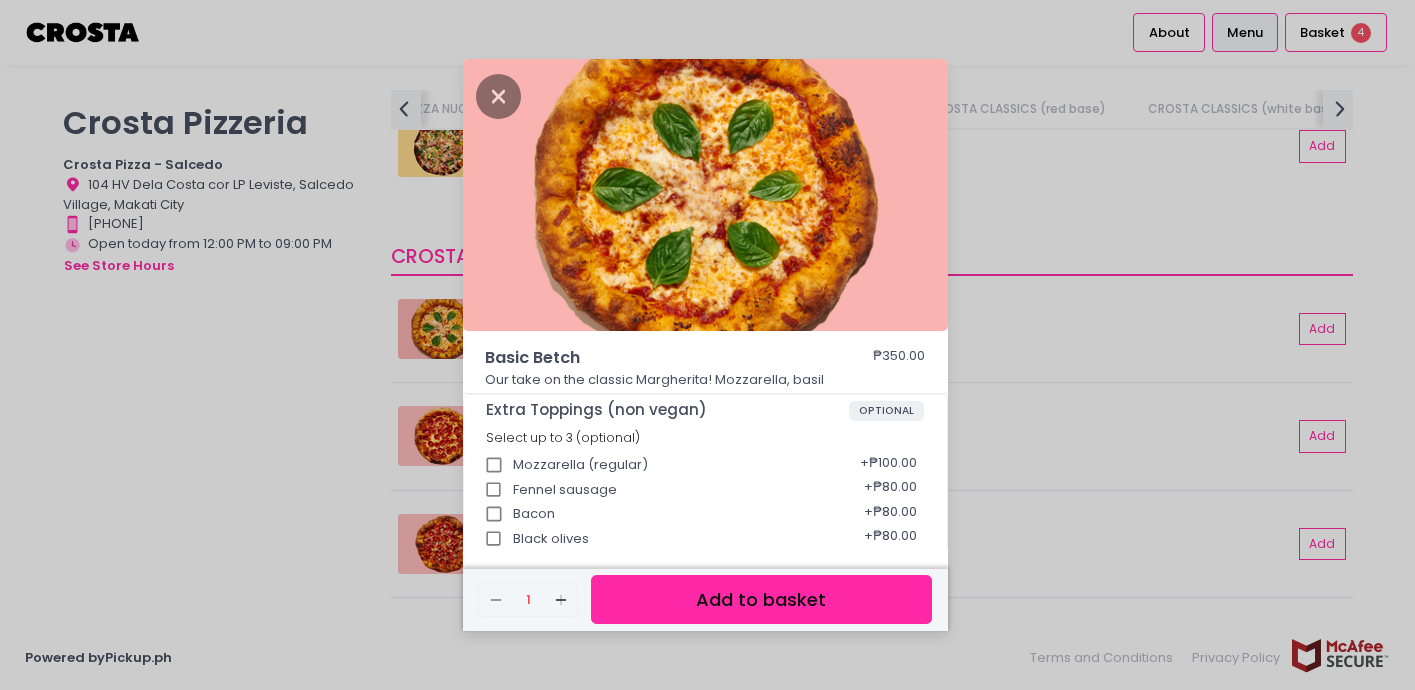 click on "Add to basket" at bounding box center [761, 599] 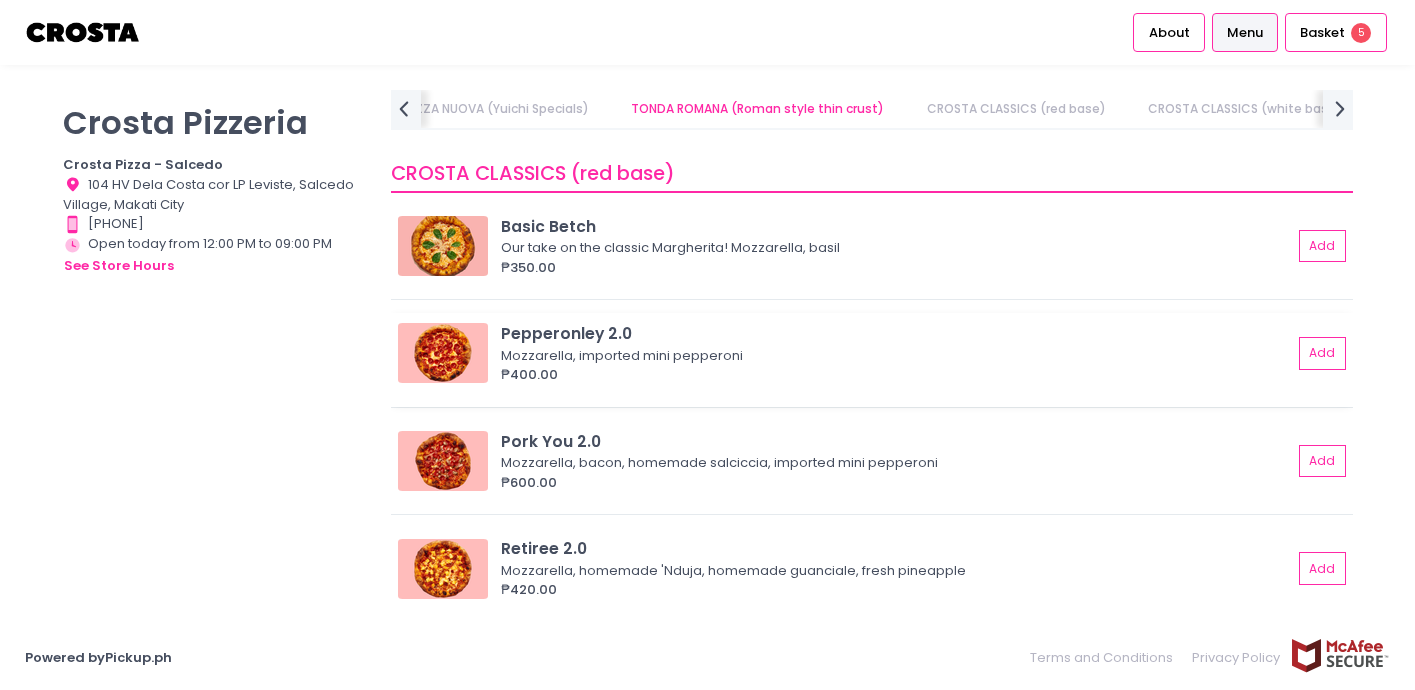 scroll, scrollTop: 890, scrollLeft: 0, axis: vertical 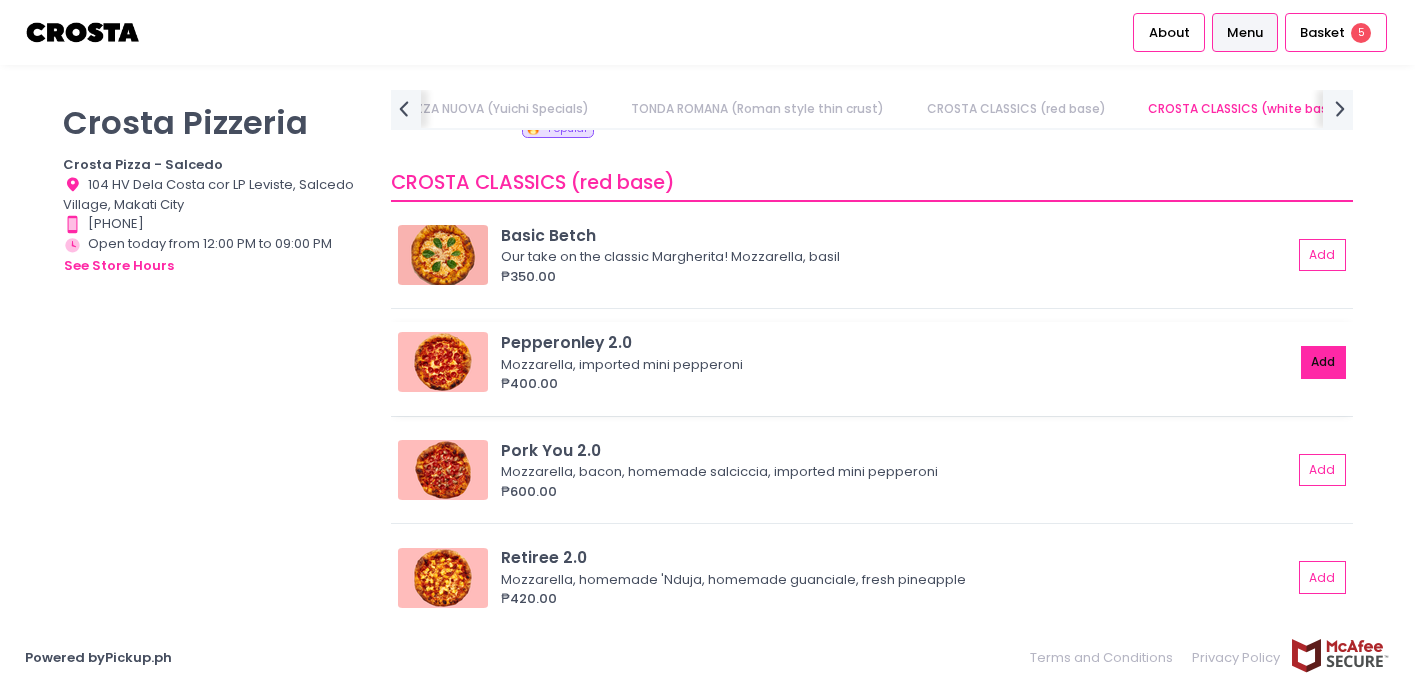 click on "Add" at bounding box center [1324, 362] 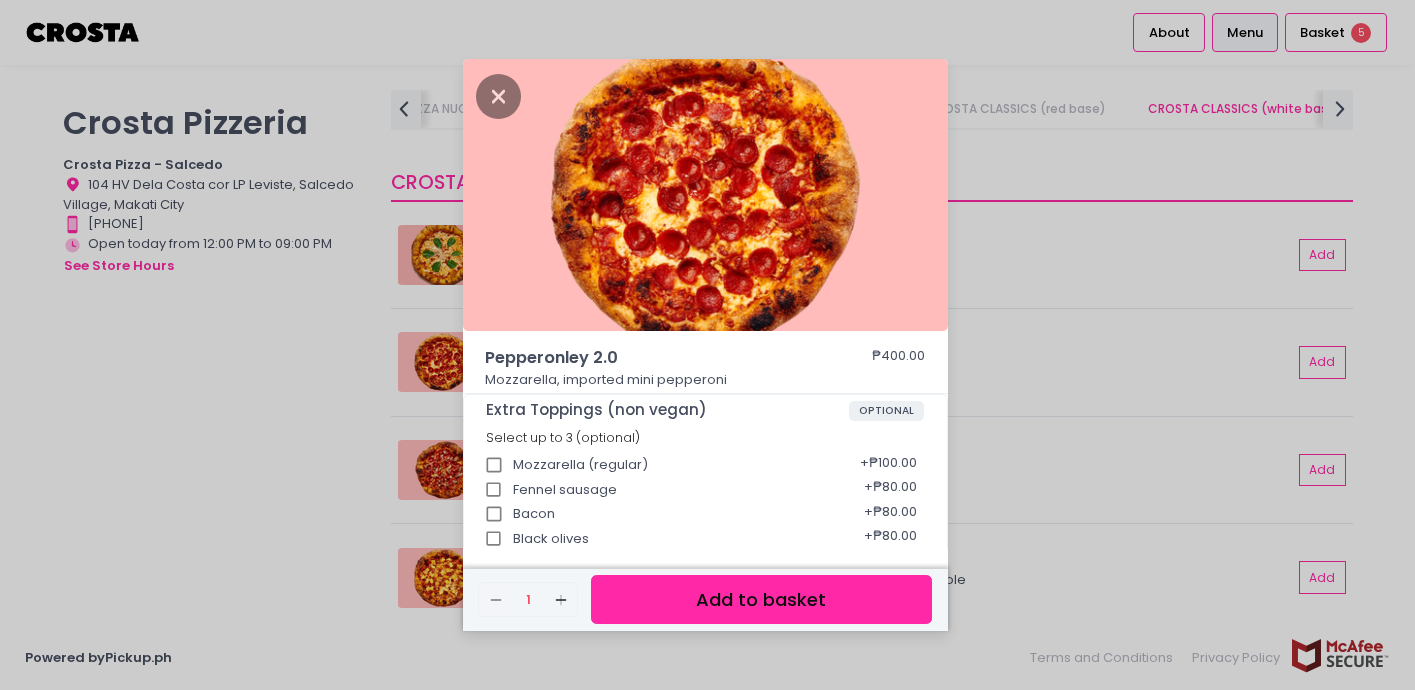 click on "Add to basket" at bounding box center [761, 599] 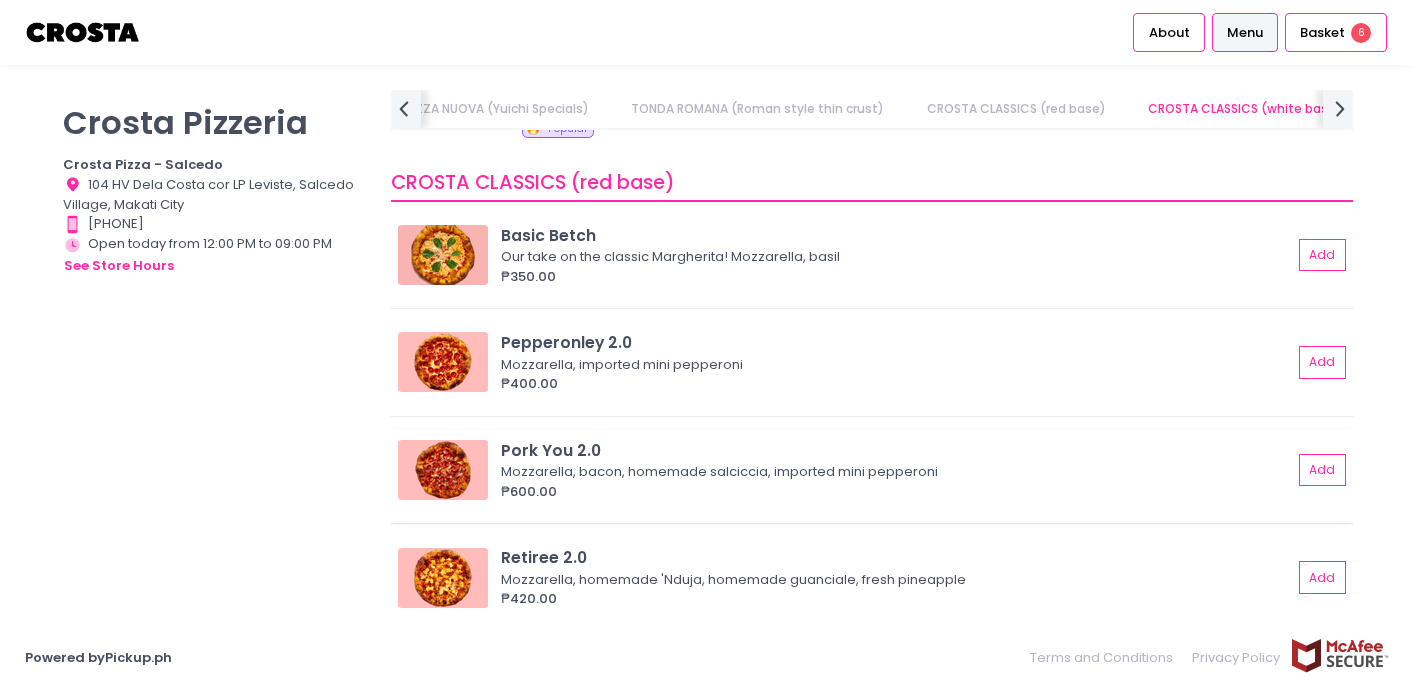 scroll, scrollTop: 1383, scrollLeft: 0, axis: vertical 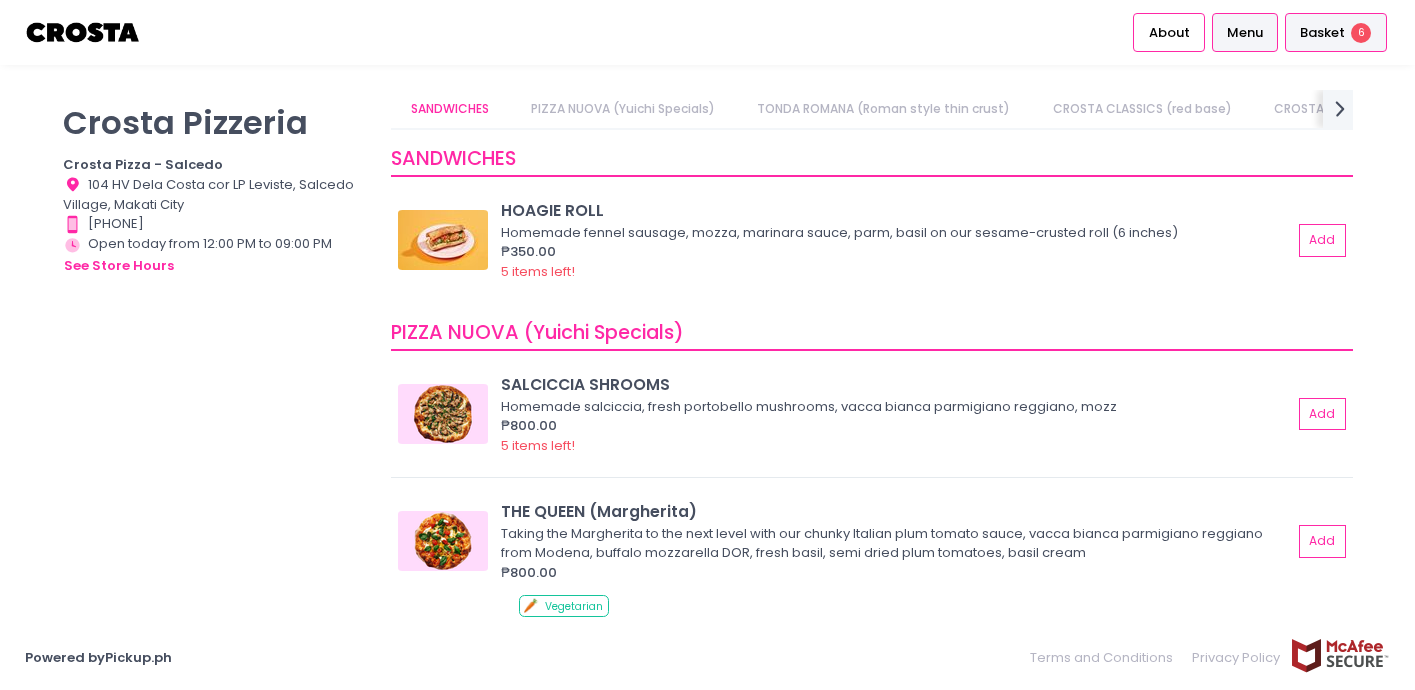click on "6" at bounding box center (1361, 33) 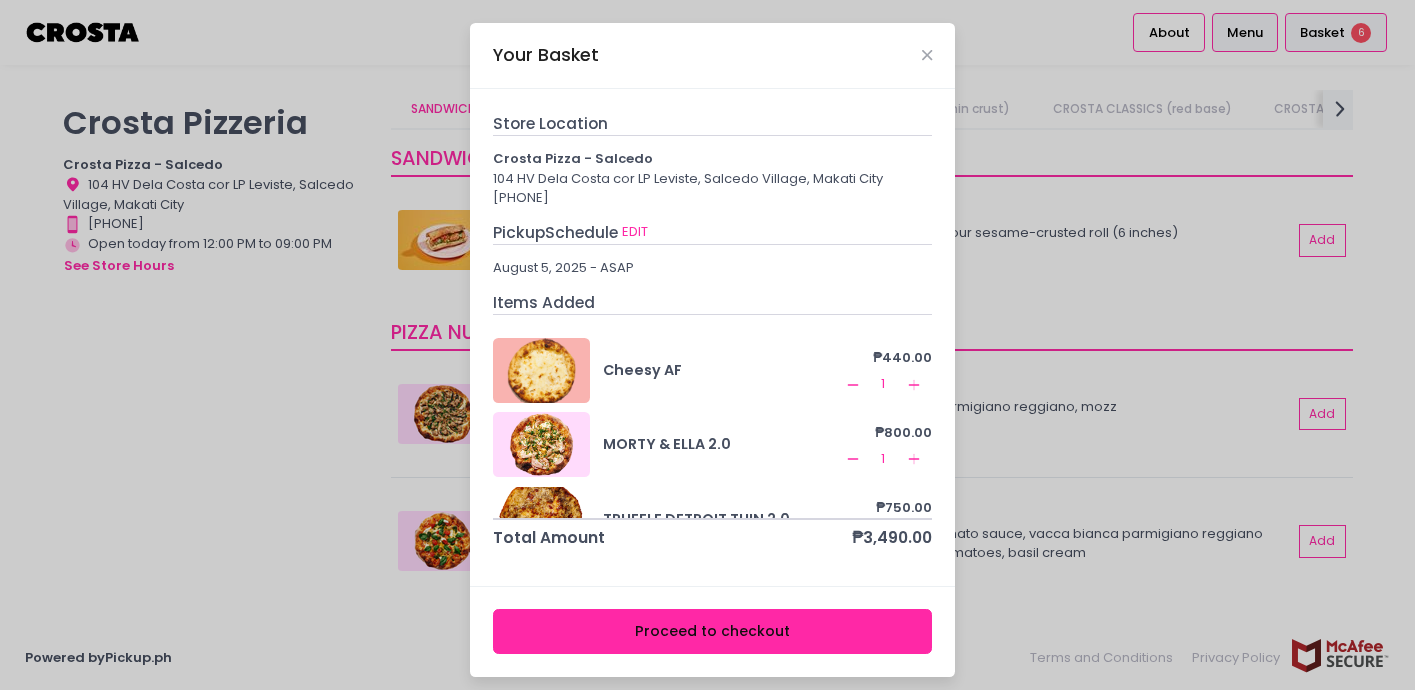 scroll, scrollTop: 9, scrollLeft: 0, axis: vertical 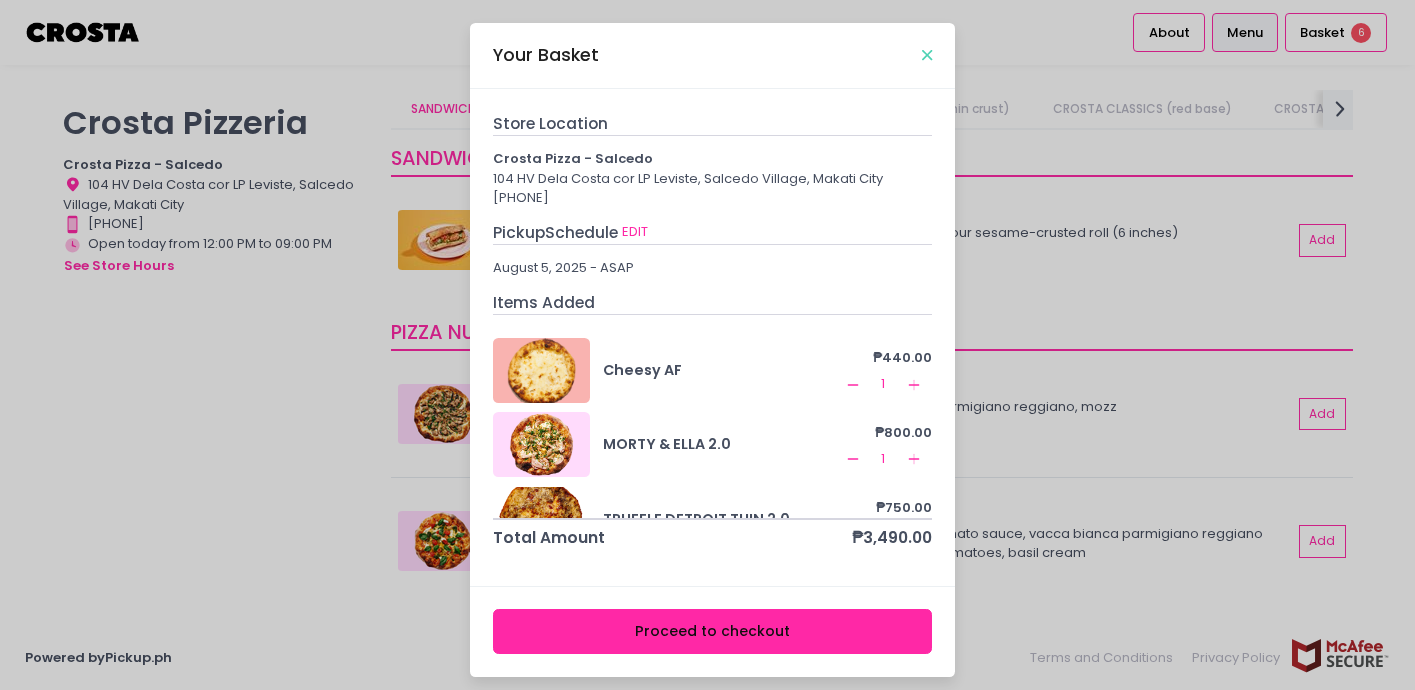 click at bounding box center [927, 55] 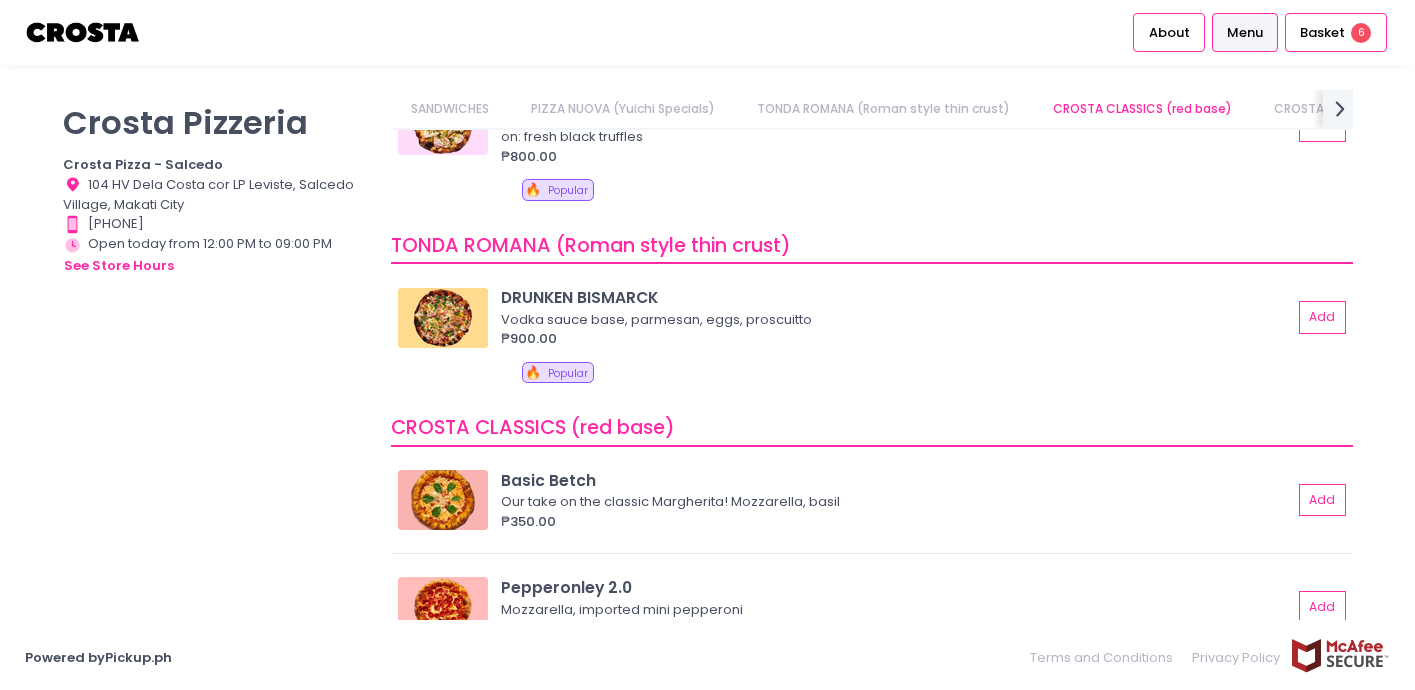 scroll, scrollTop: 908, scrollLeft: 0, axis: vertical 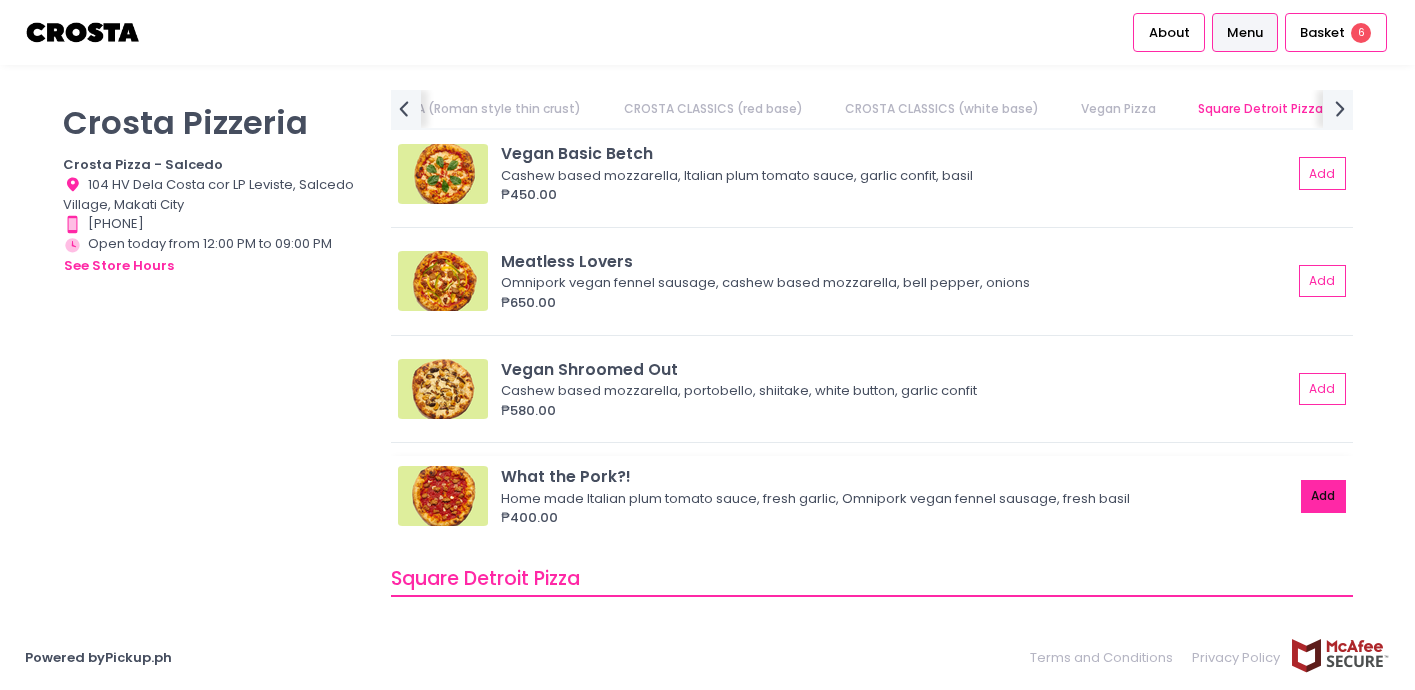 click on "Add" at bounding box center (1324, 496) 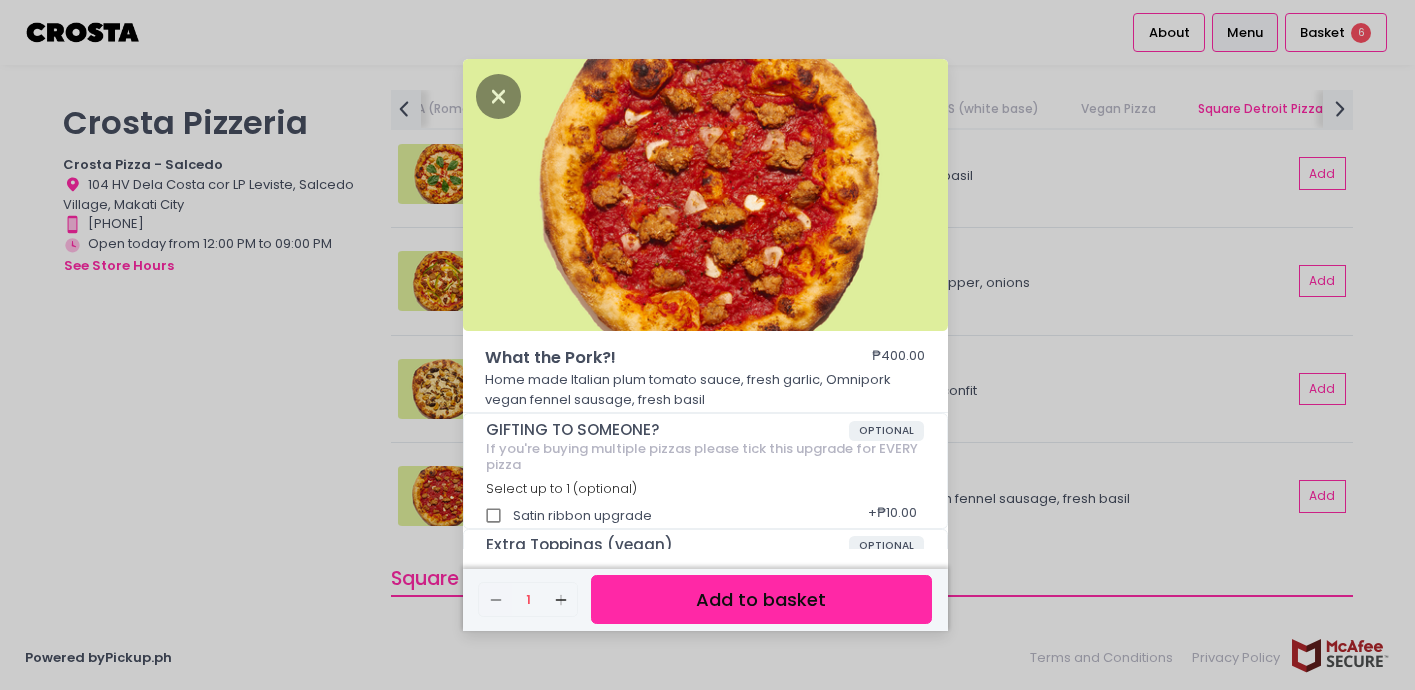 click on "Add to basket" at bounding box center [761, 599] 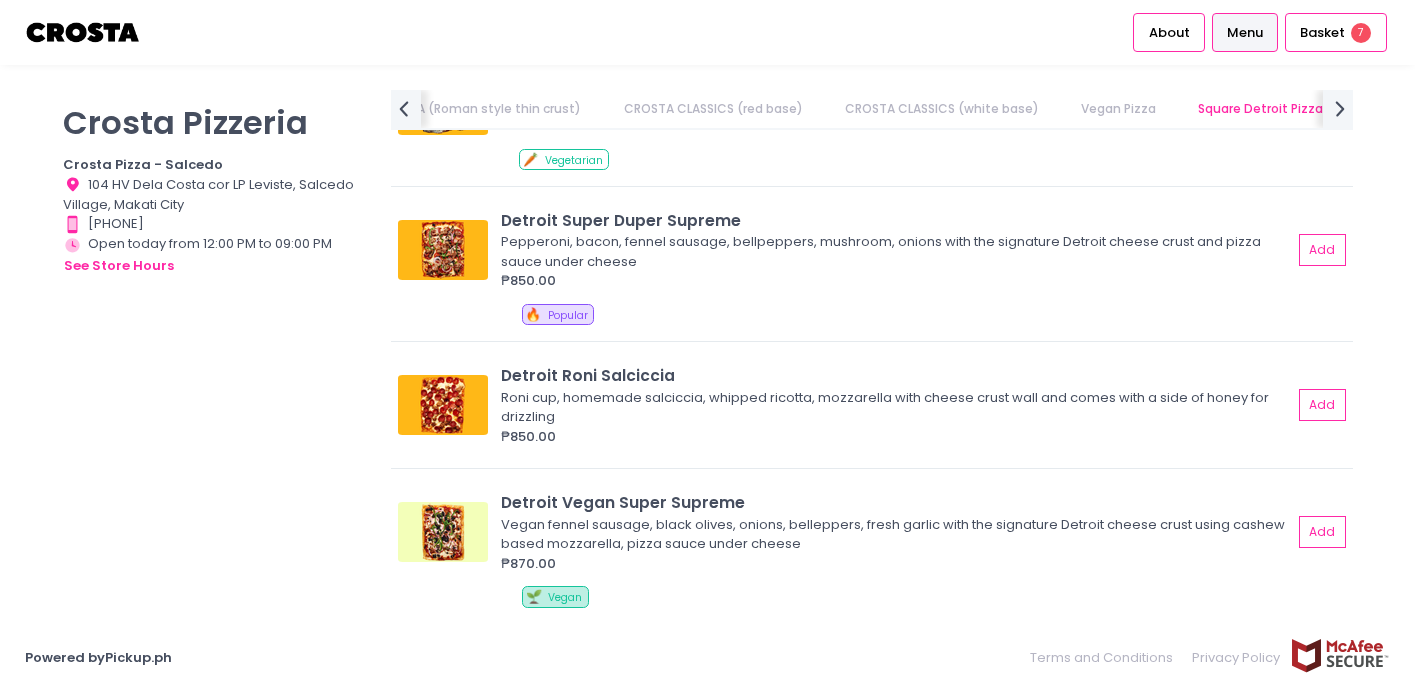 scroll, scrollTop: 2542, scrollLeft: 0, axis: vertical 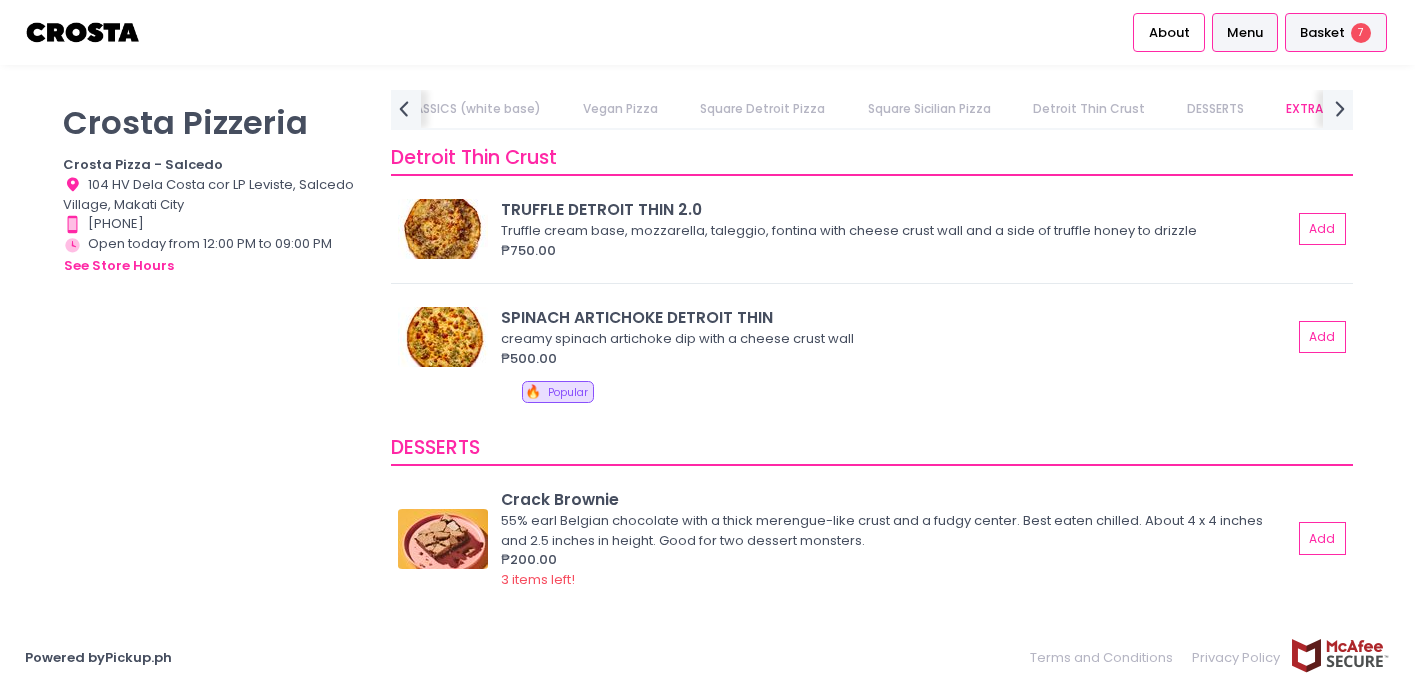 click on "7" at bounding box center [1361, 33] 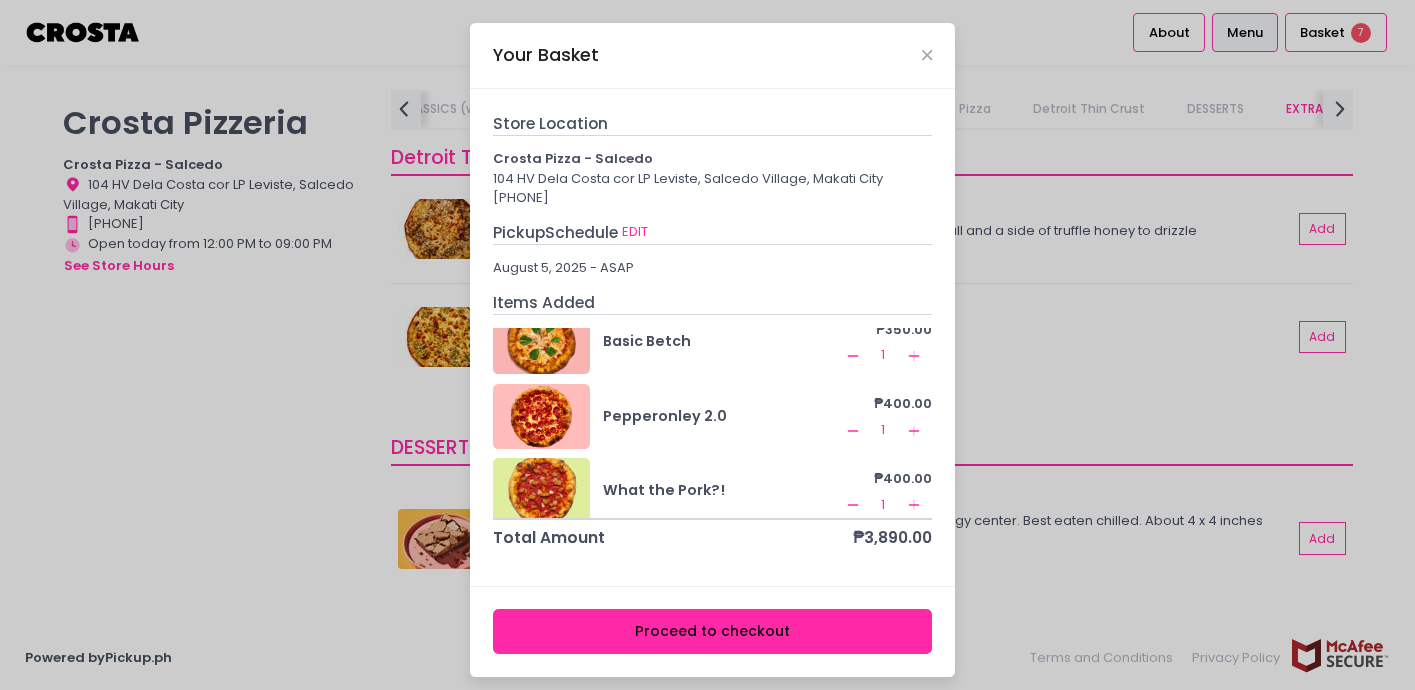 scroll, scrollTop: 268, scrollLeft: 0, axis: vertical 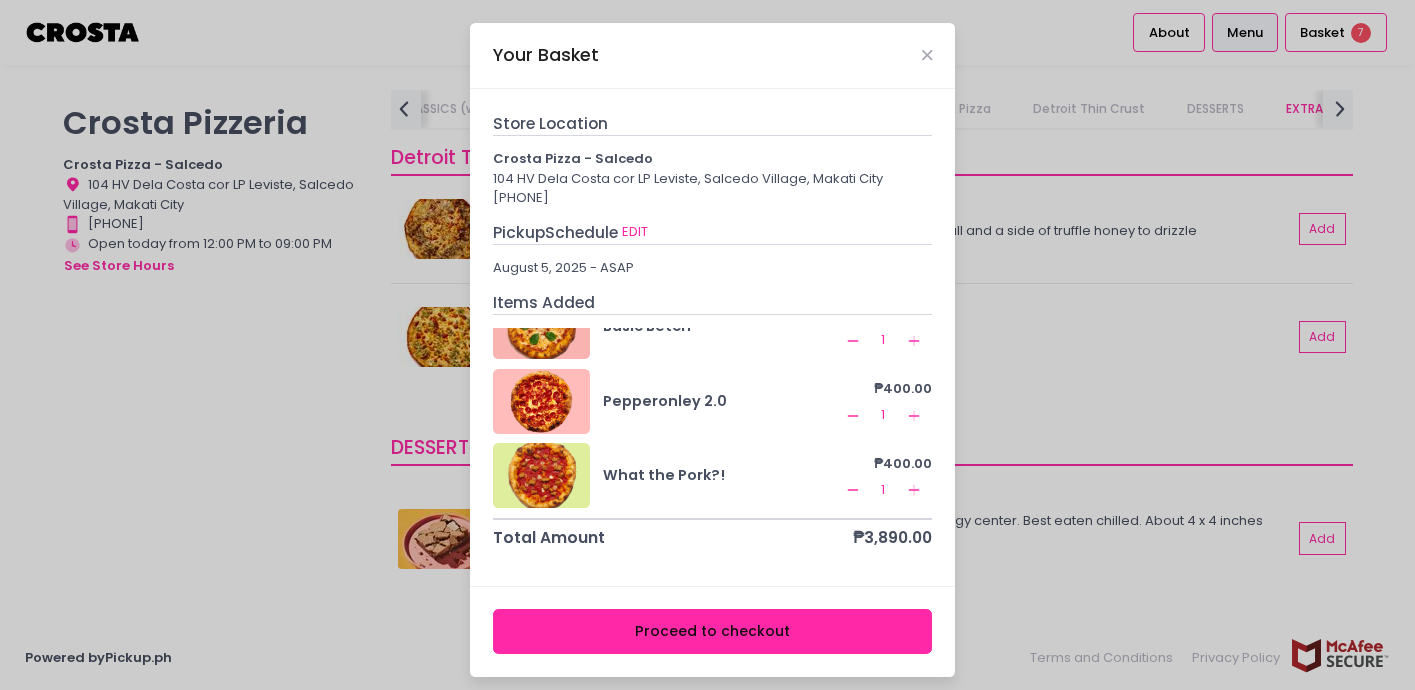 click 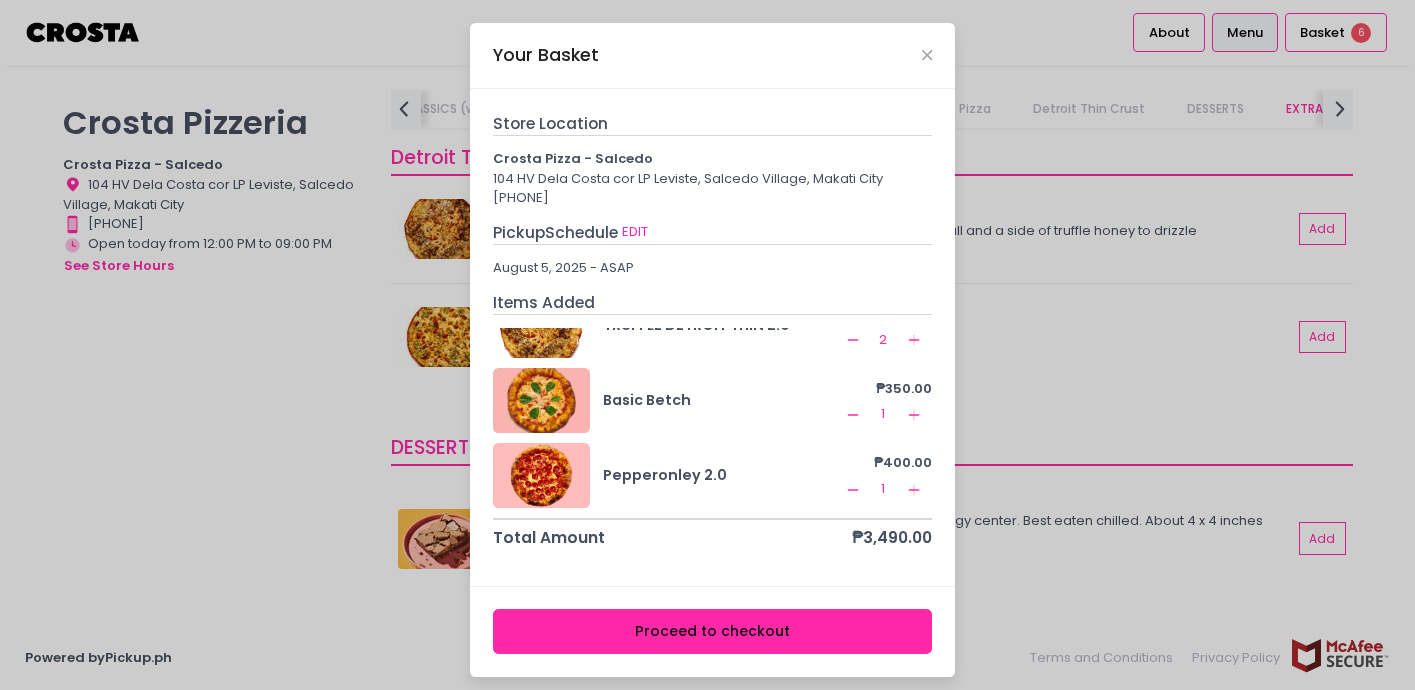 scroll, scrollTop: 193, scrollLeft: 0, axis: vertical 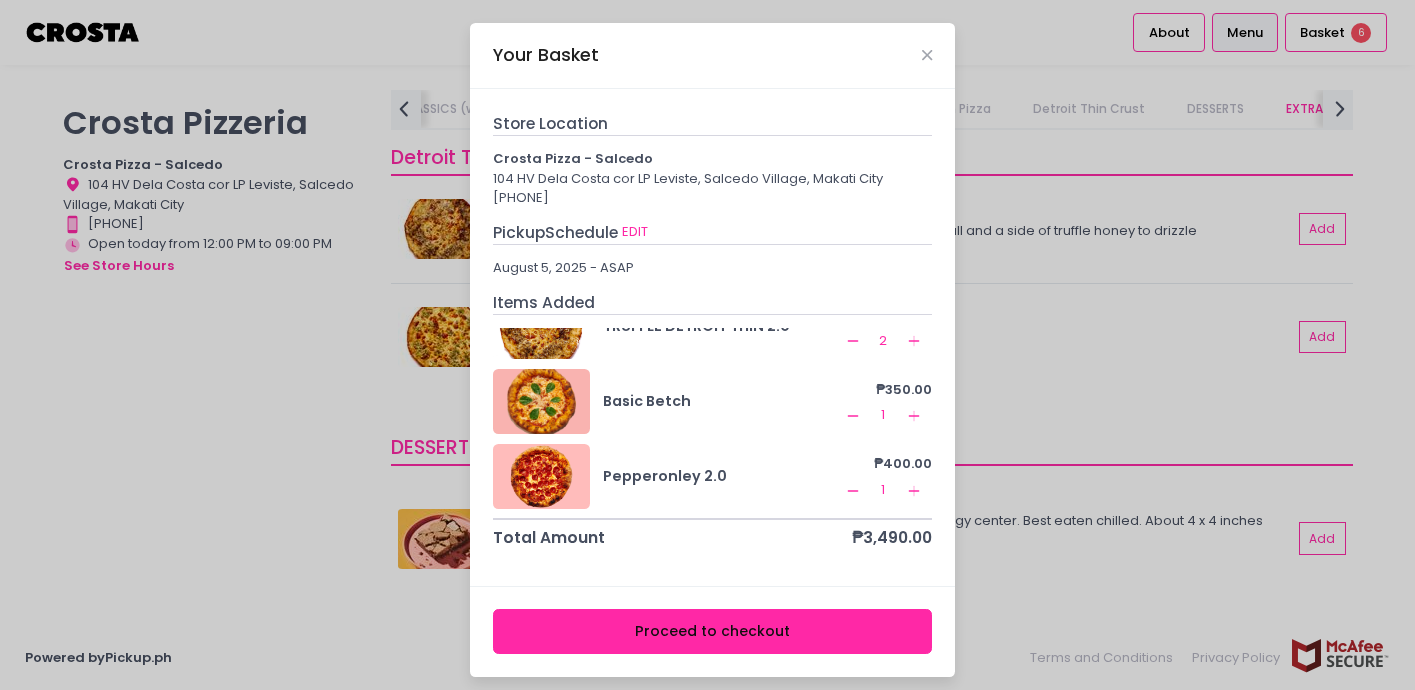 click on "Add Created with Sketch." 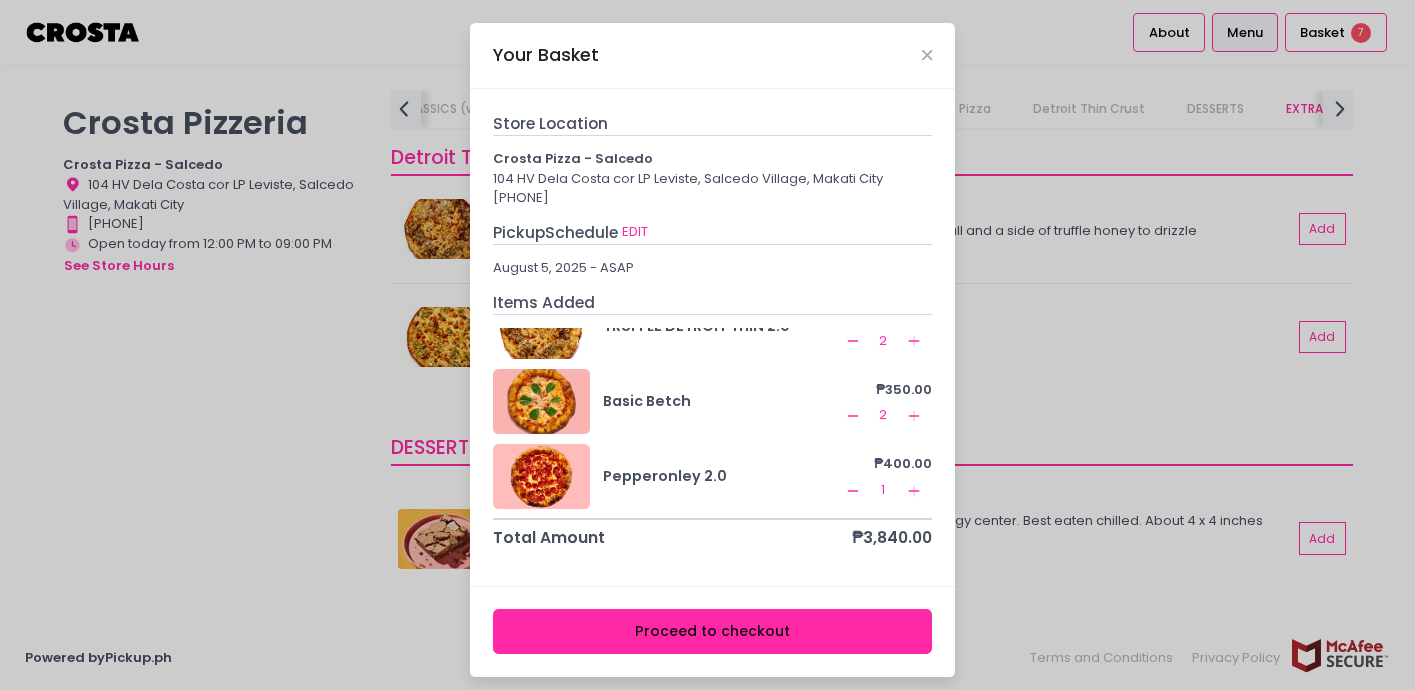 scroll, scrollTop: 9, scrollLeft: 0, axis: vertical 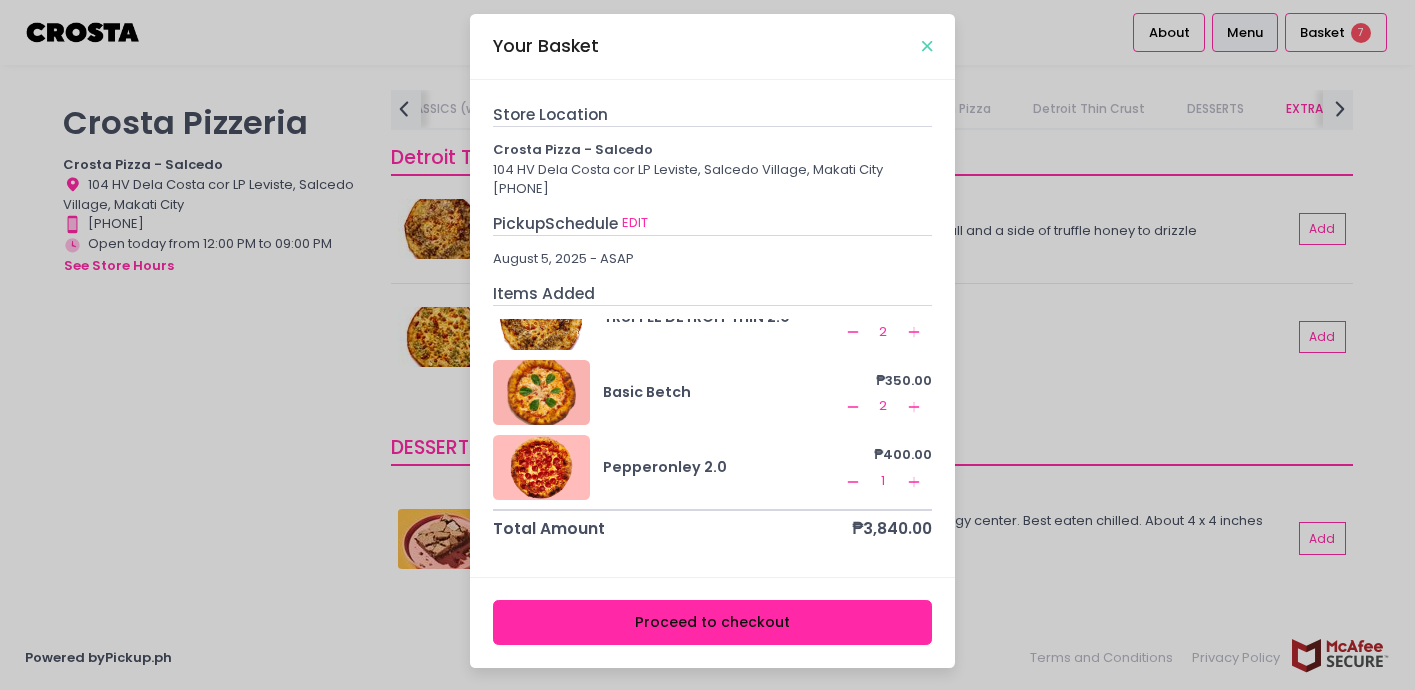 click at bounding box center (927, 46) 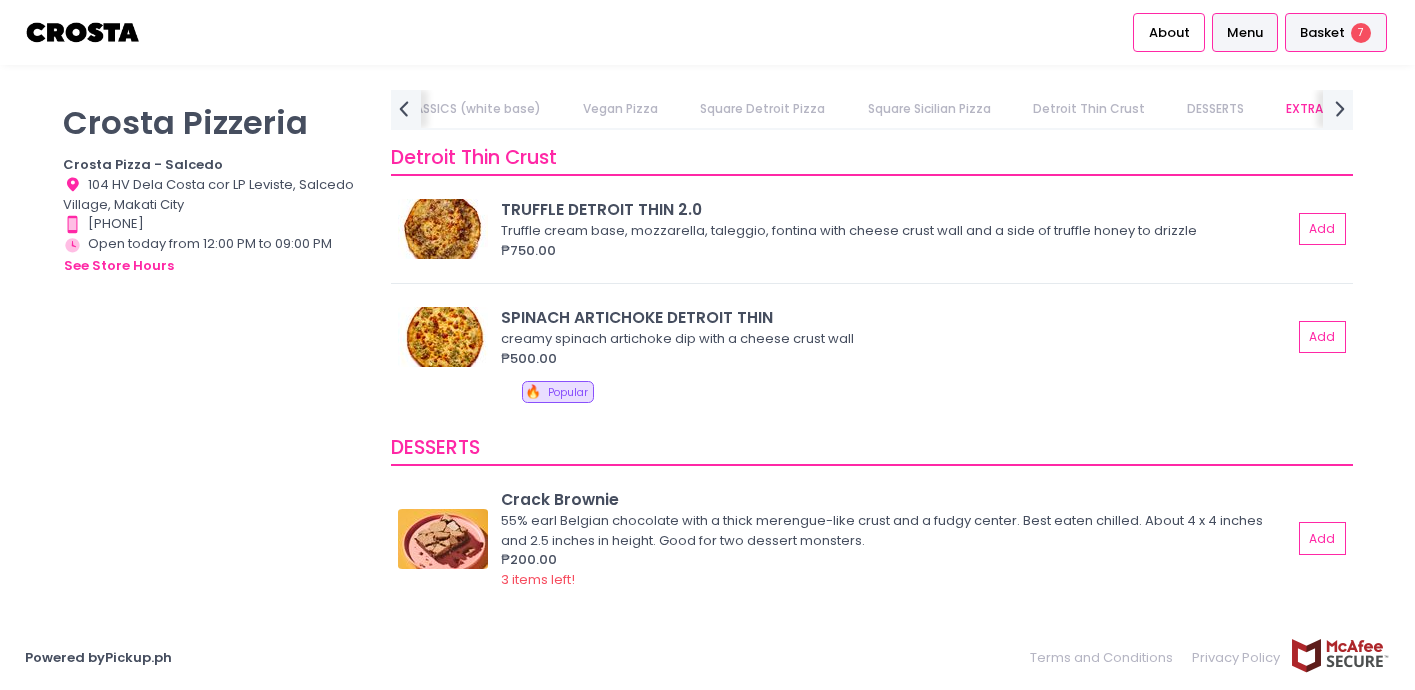 click on "Basket 7" at bounding box center [1336, 32] 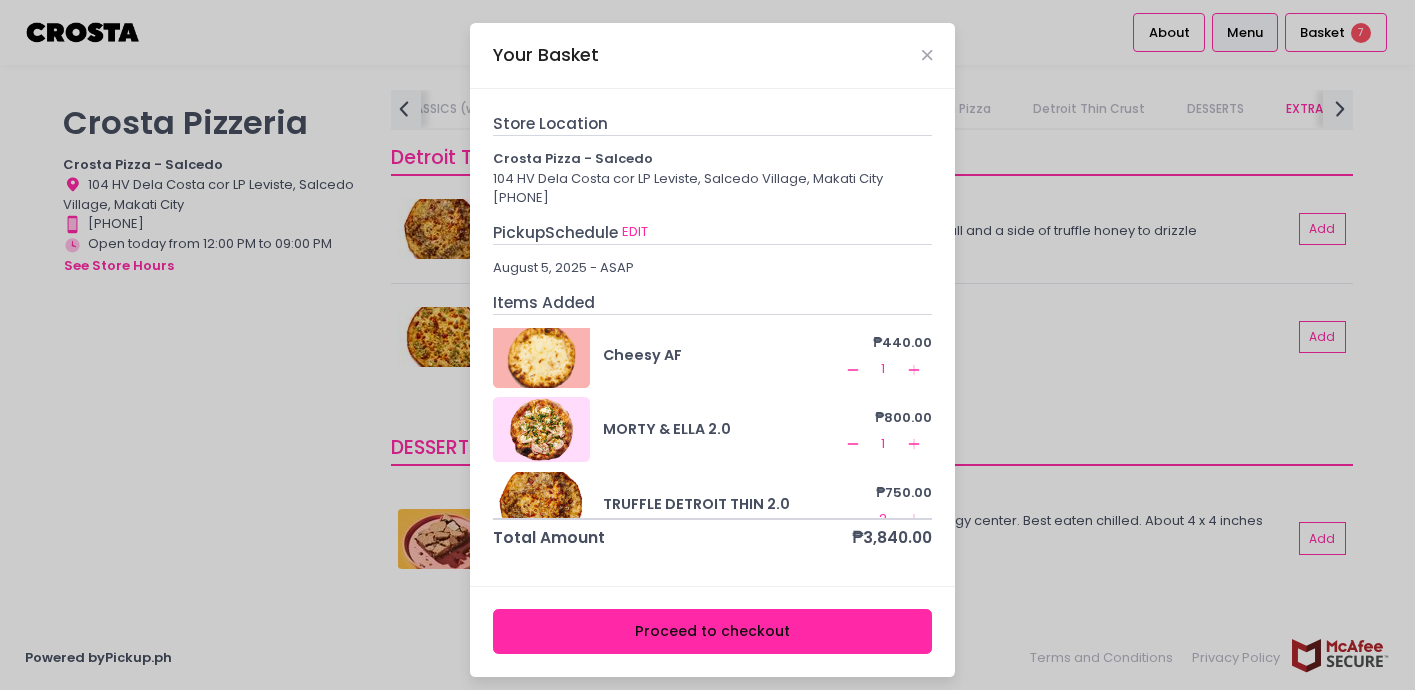 scroll, scrollTop: 0, scrollLeft: 0, axis: both 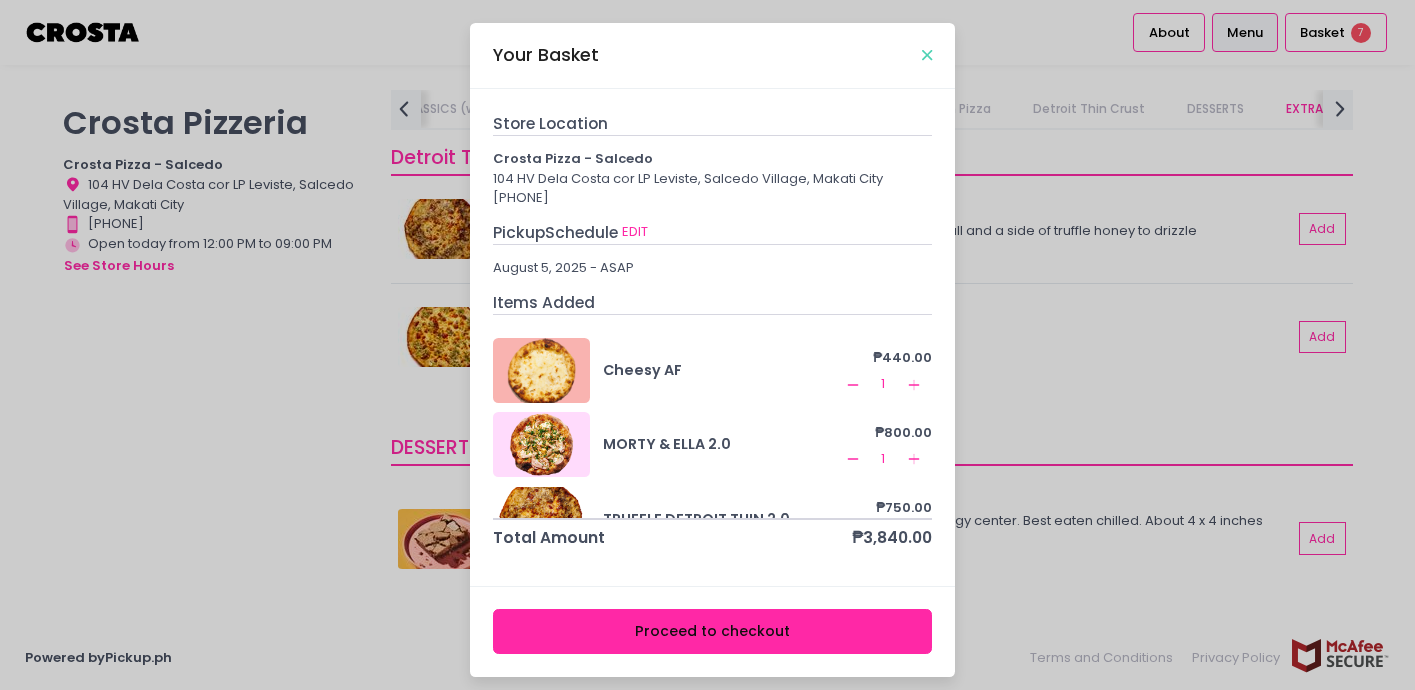 click at bounding box center (927, 55) 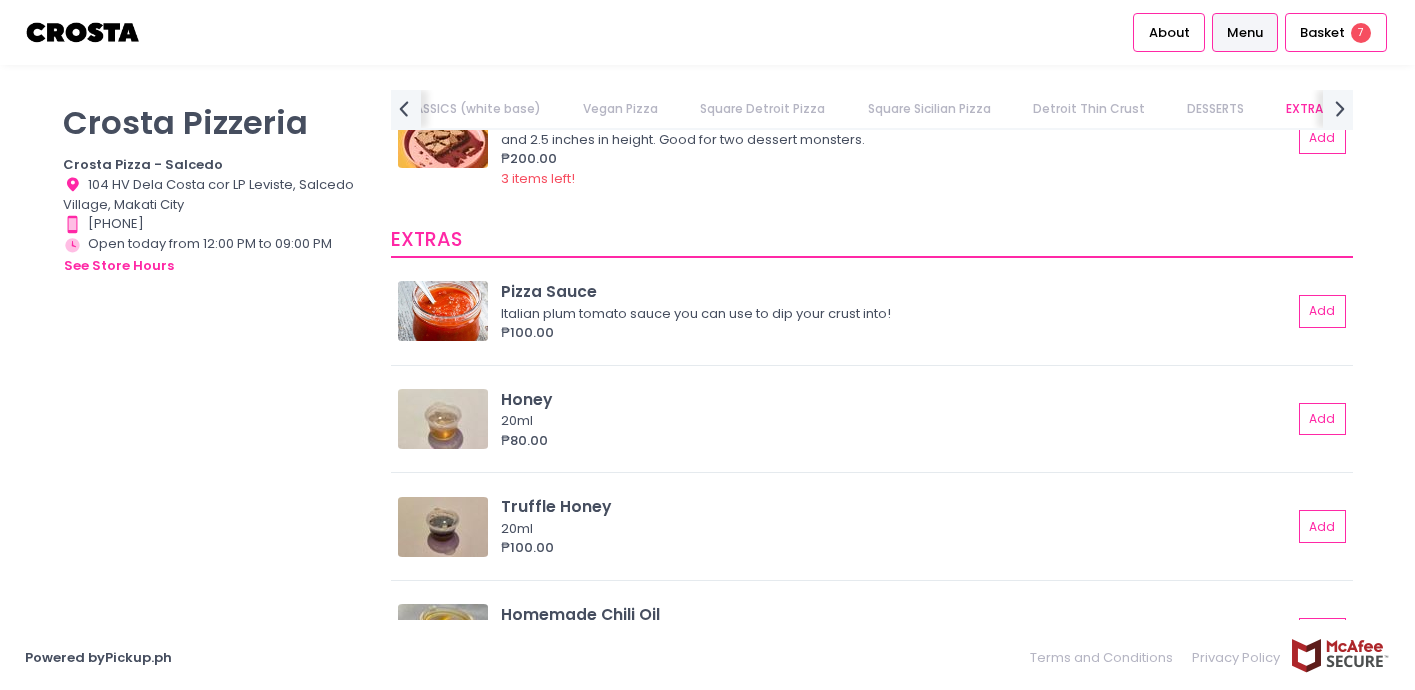 scroll, scrollTop: 4181, scrollLeft: 0, axis: vertical 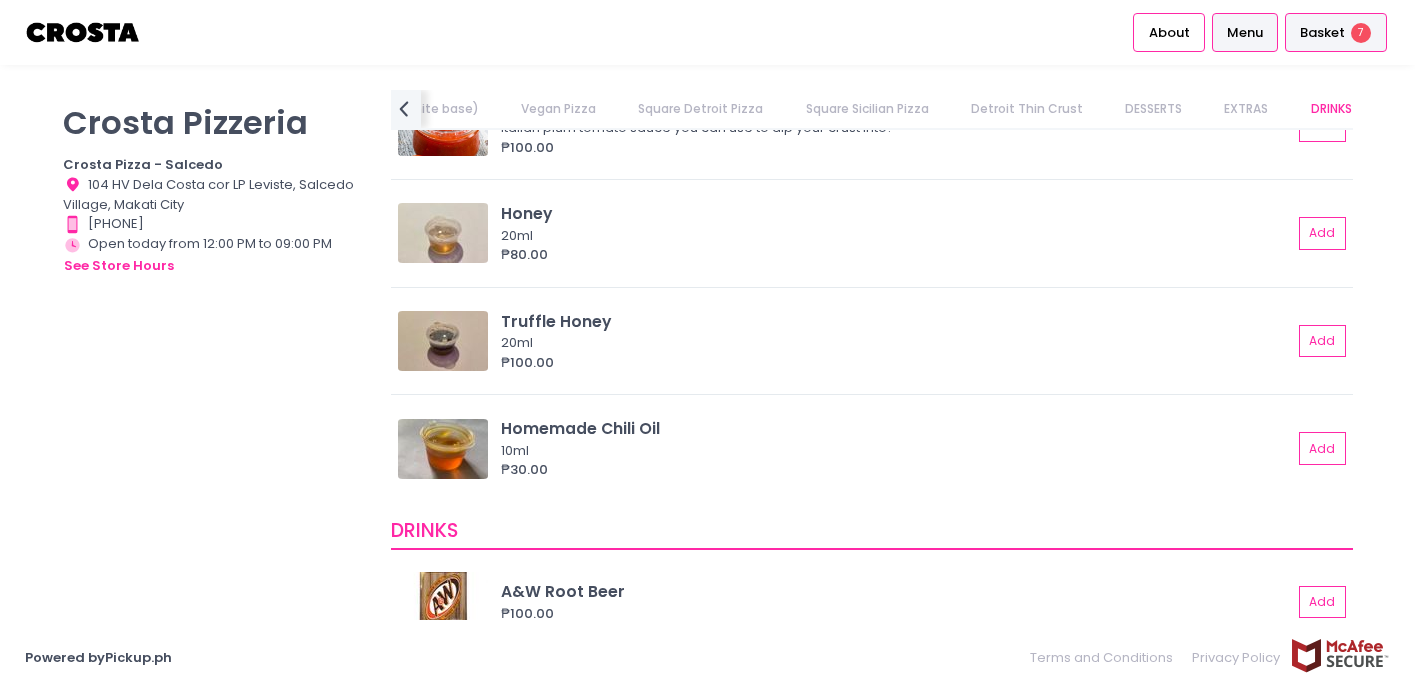 click on "Basket 7" at bounding box center [1336, 32] 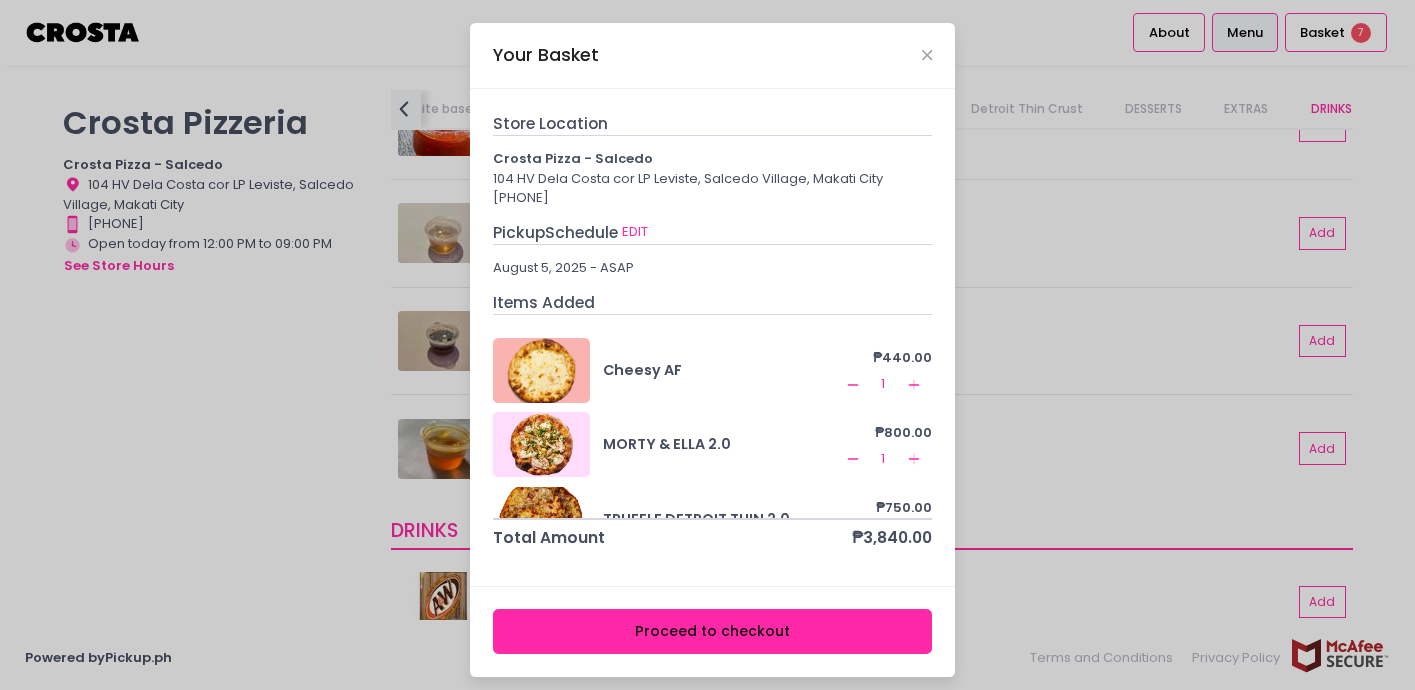 scroll, scrollTop: 9, scrollLeft: 0, axis: vertical 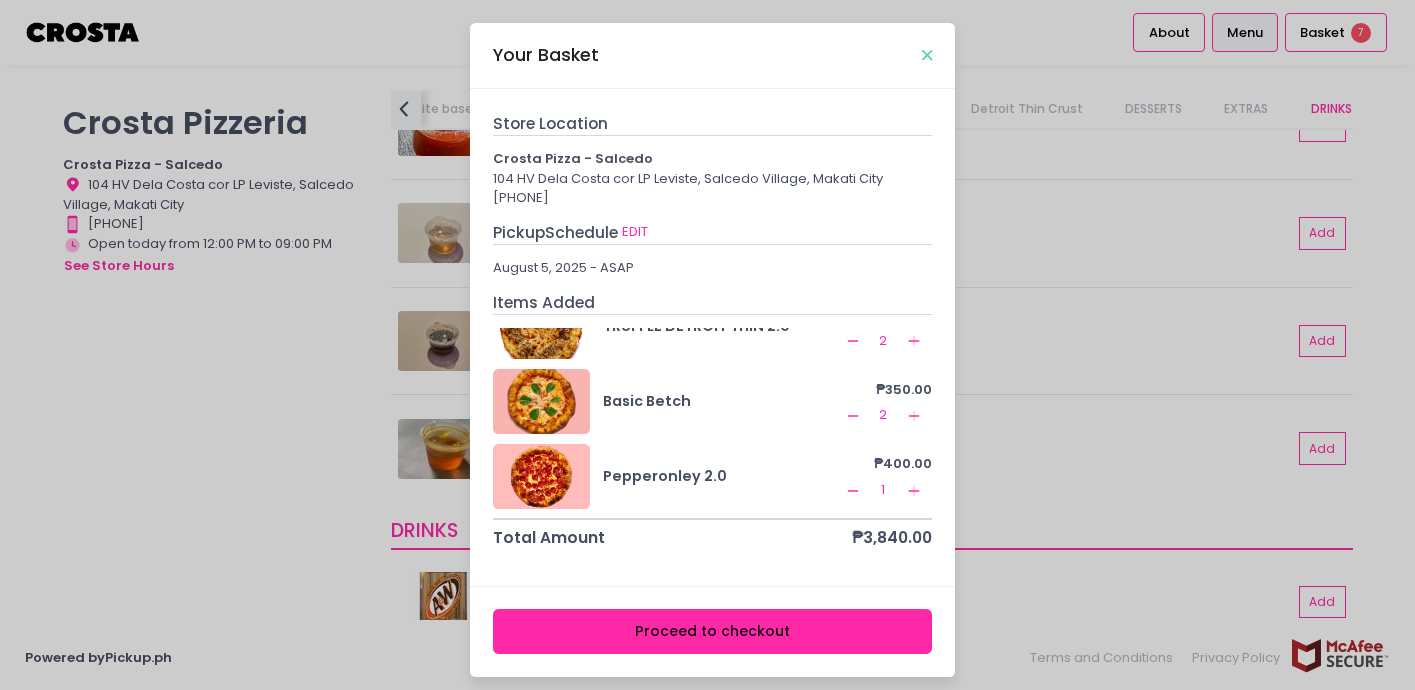 click at bounding box center [927, 55] 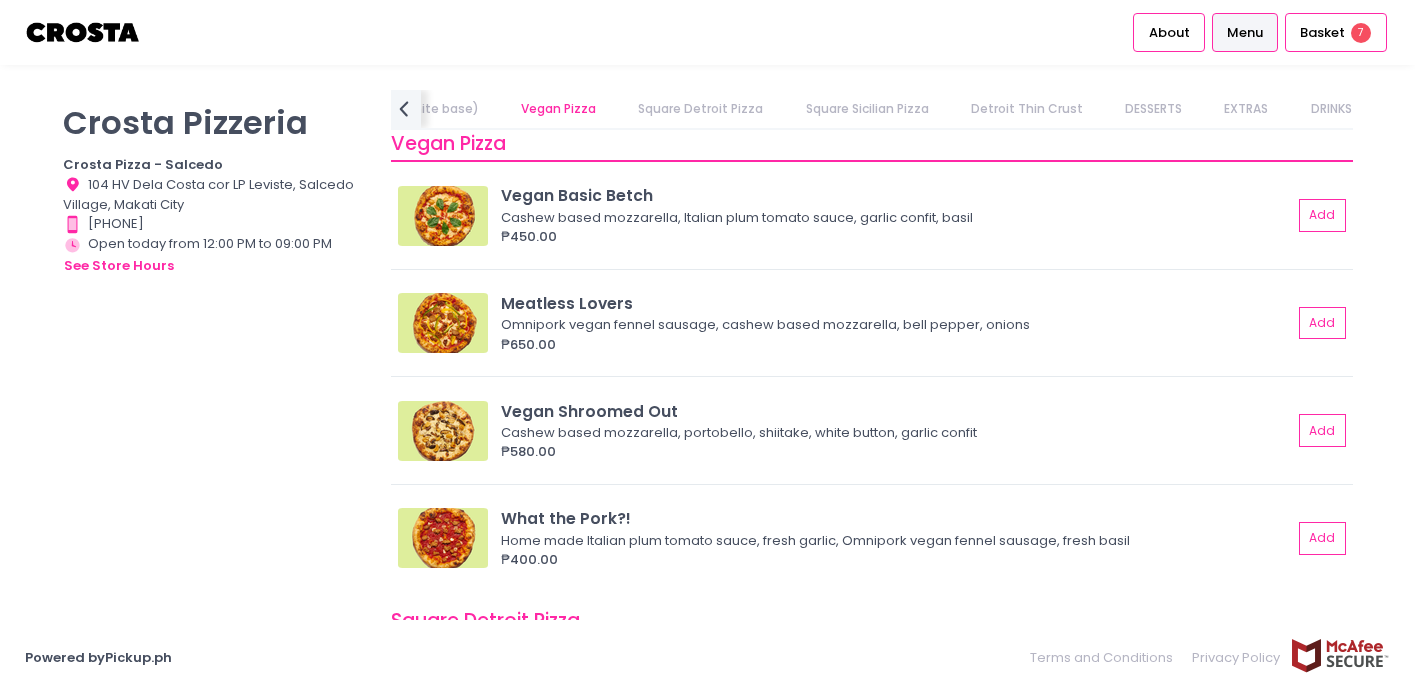 scroll, scrollTop: 1739, scrollLeft: 0, axis: vertical 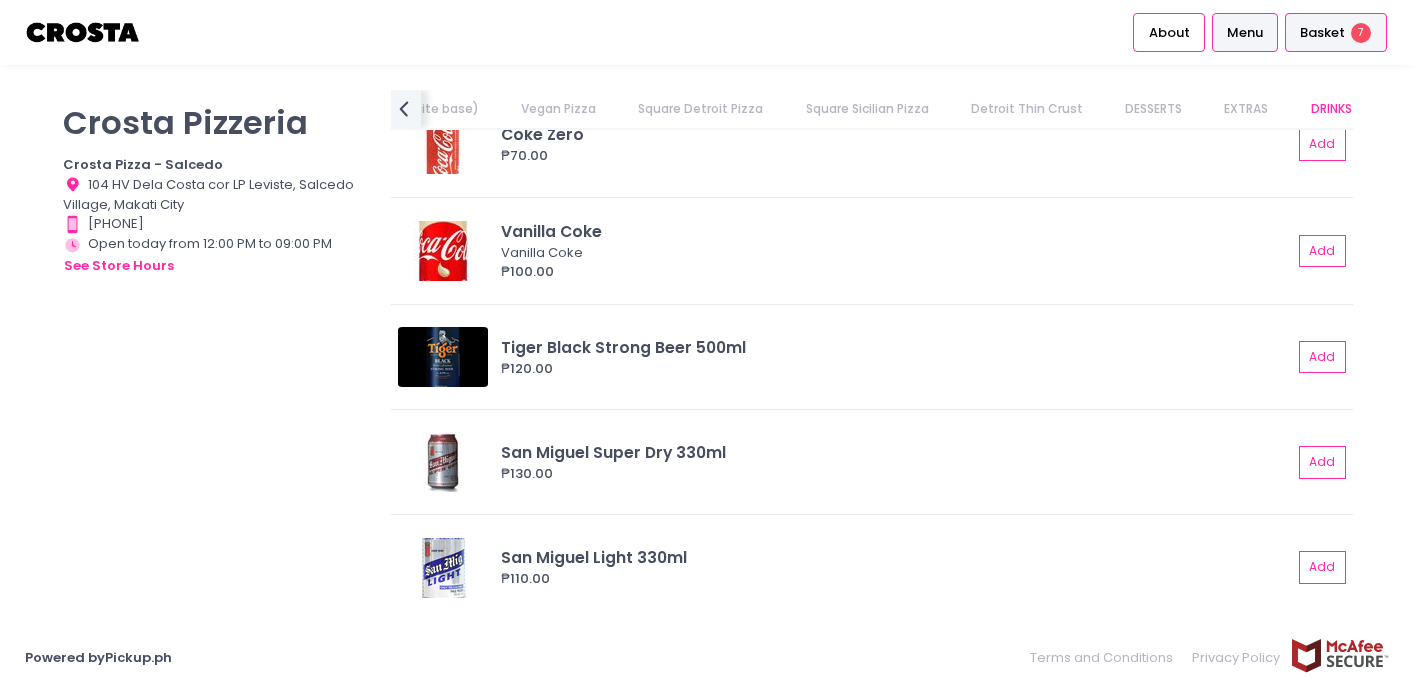 click on "Basket" at bounding box center (1322, 33) 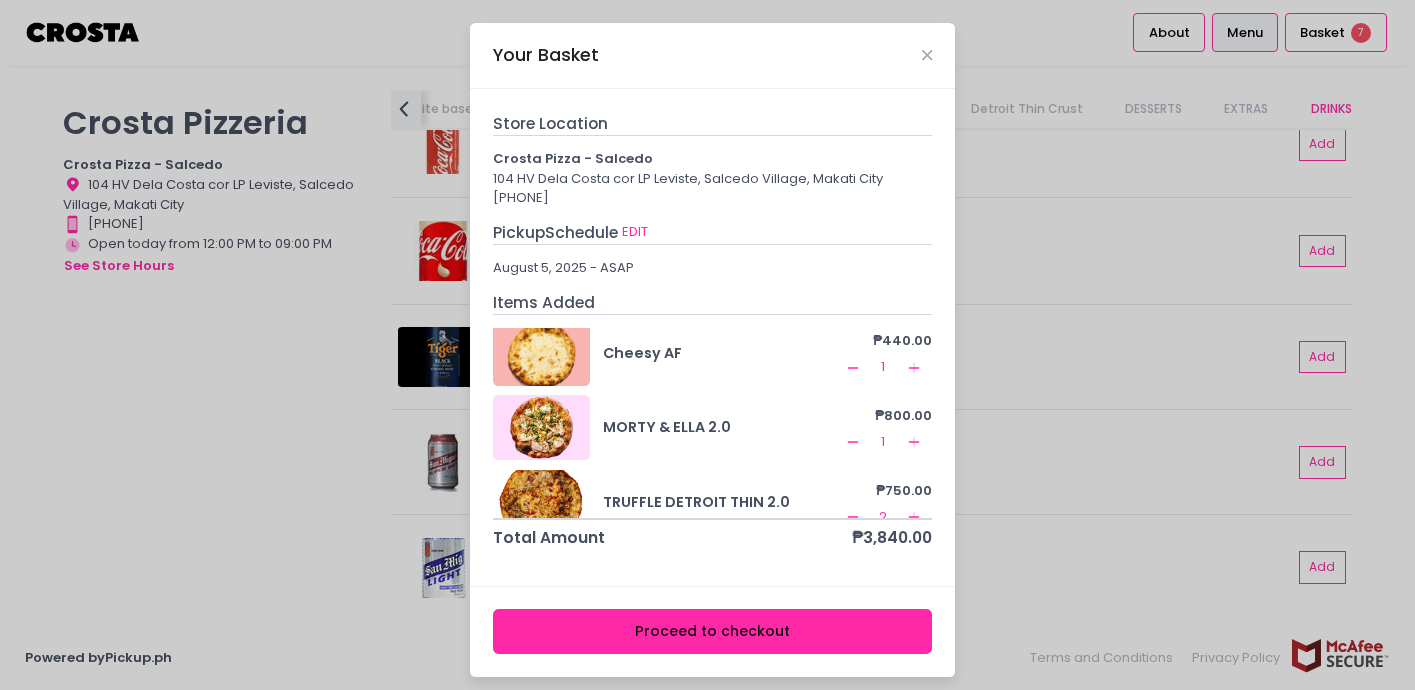 scroll, scrollTop: 0, scrollLeft: 0, axis: both 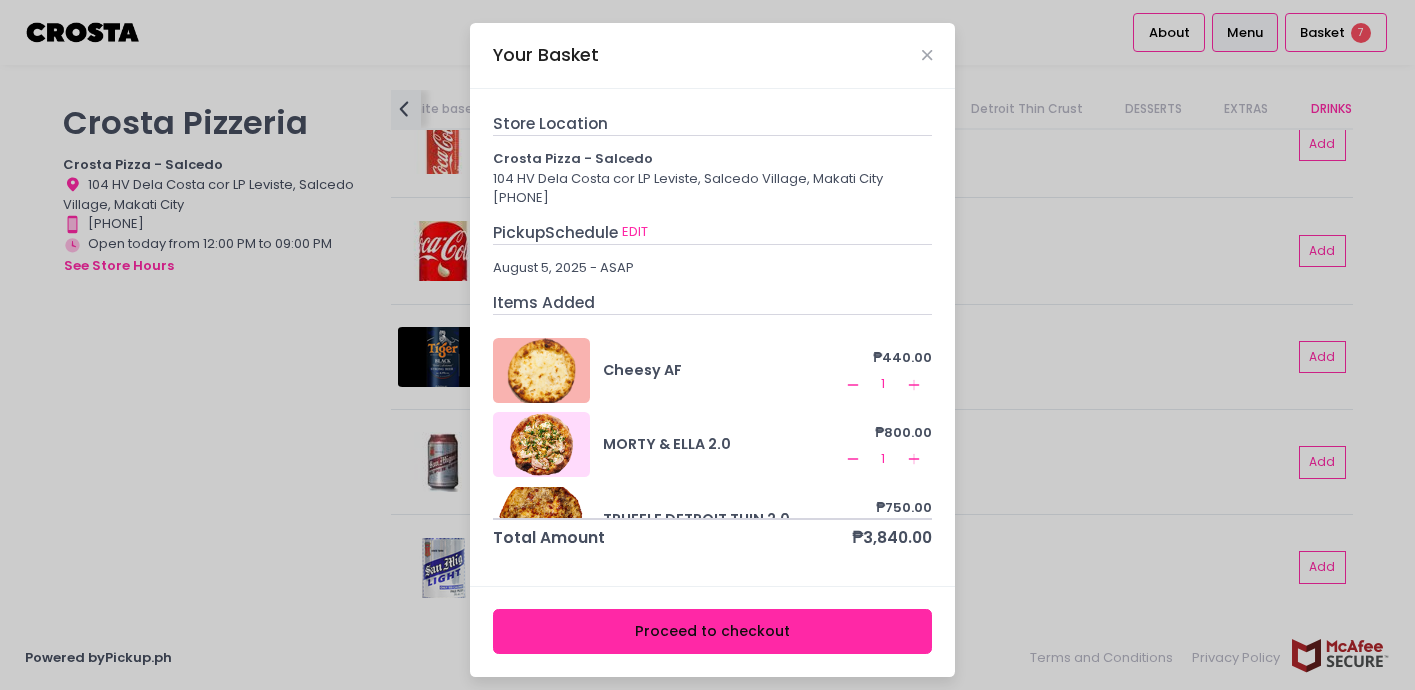 click on "Add Created with Sketch." 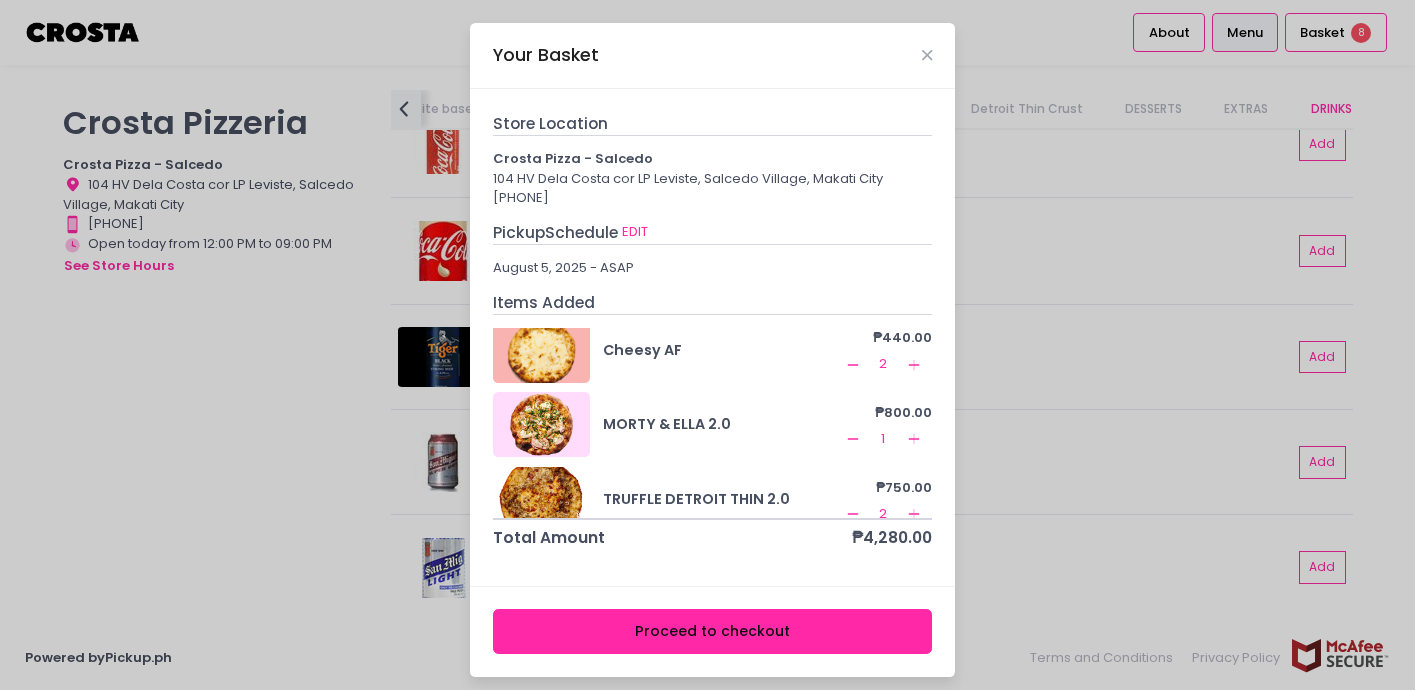 scroll, scrollTop: 193, scrollLeft: 0, axis: vertical 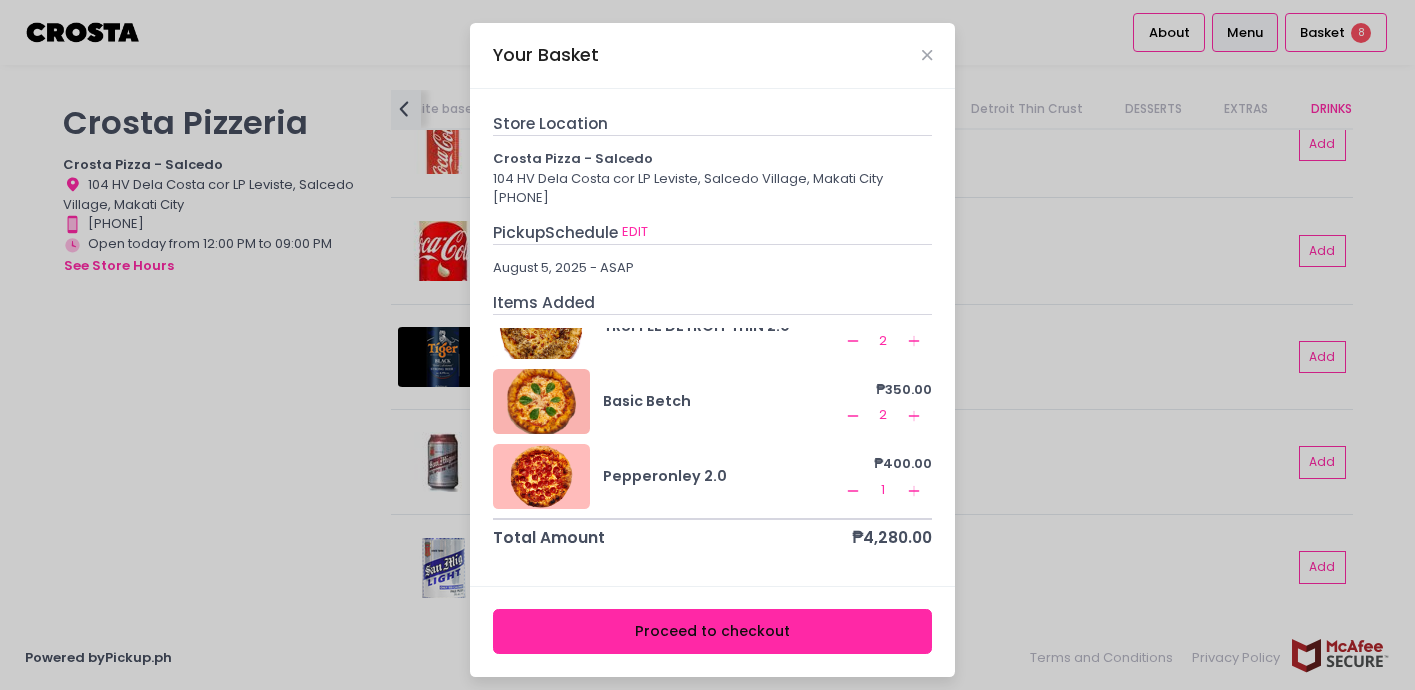 click on "Remove Created with Sketch." 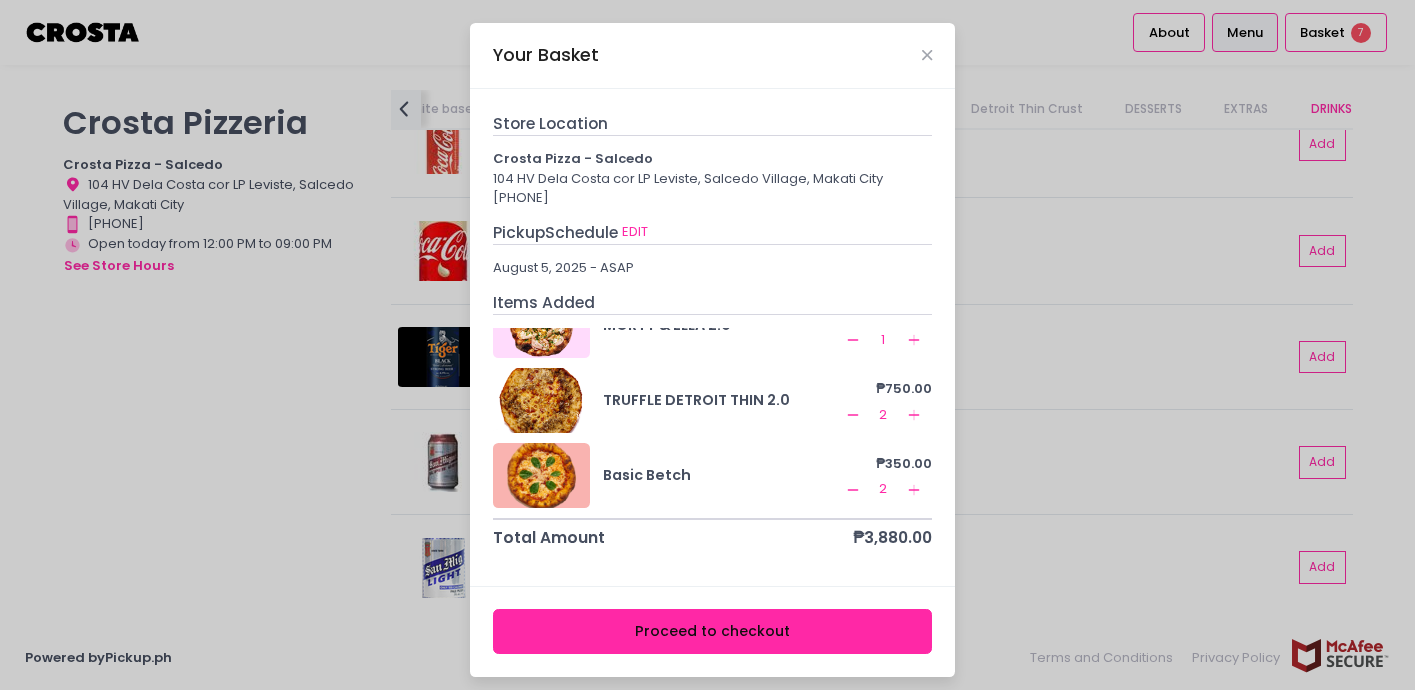 scroll, scrollTop: 9, scrollLeft: 0, axis: vertical 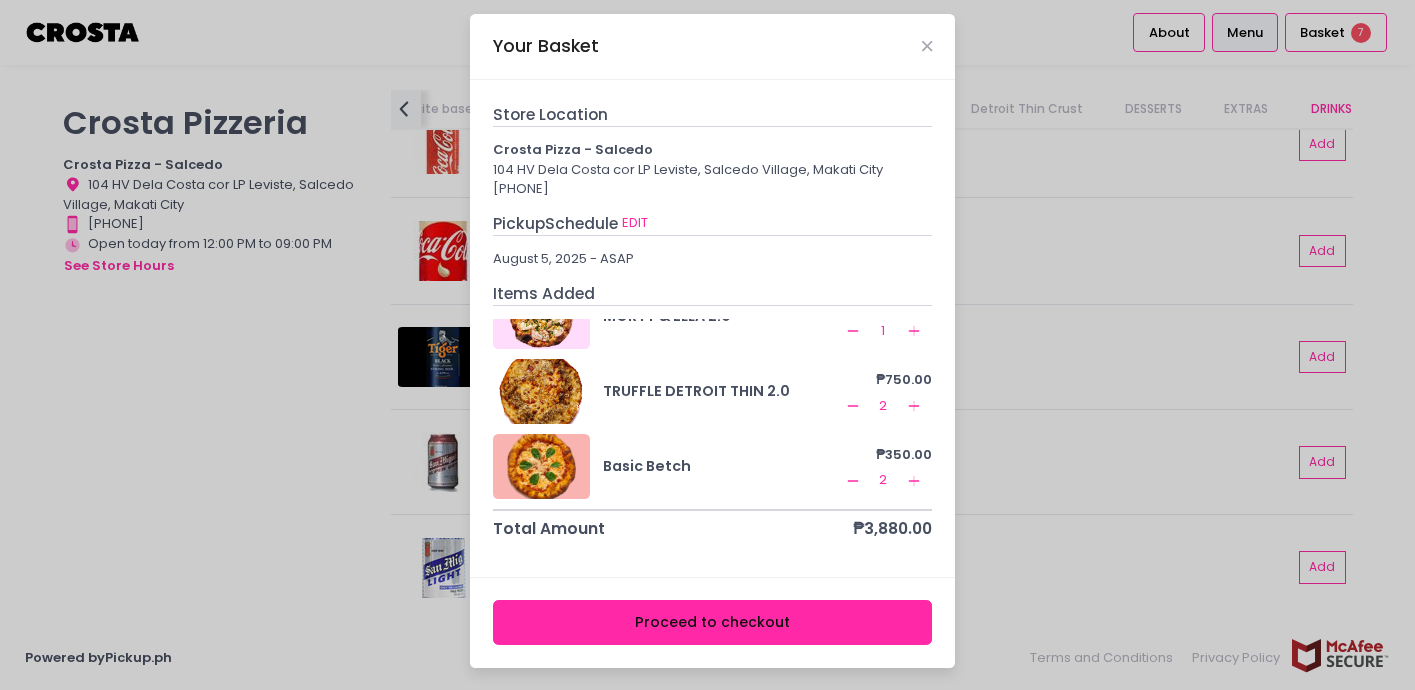 click on "Proceed to checkout" at bounding box center (713, 622) 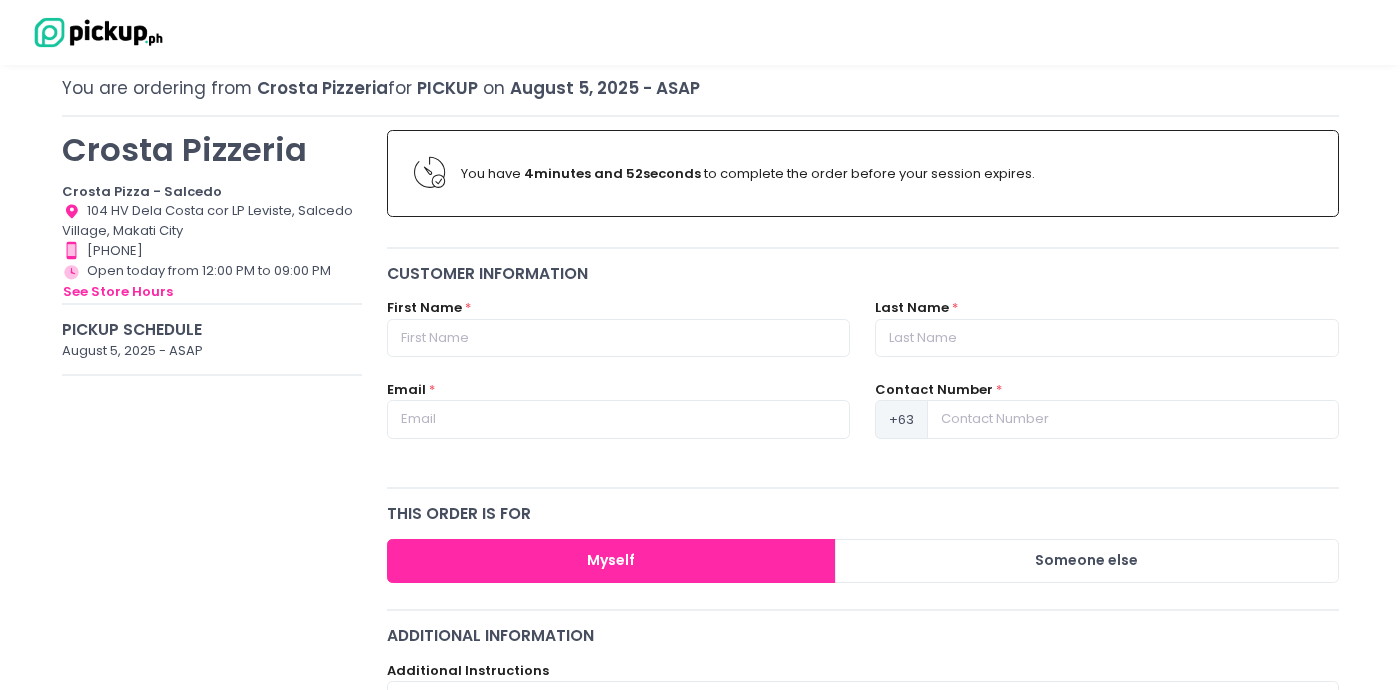 scroll, scrollTop: 171, scrollLeft: 0, axis: vertical 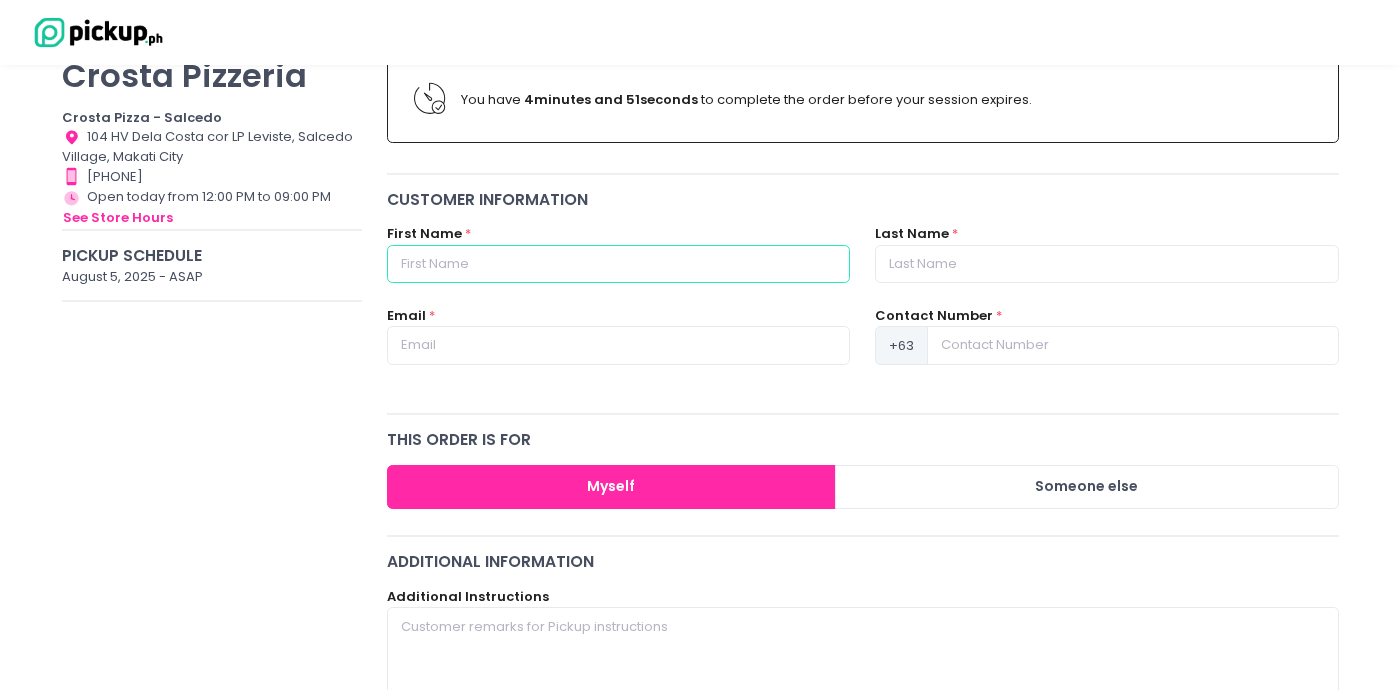 click at bounding box center (618, 264) 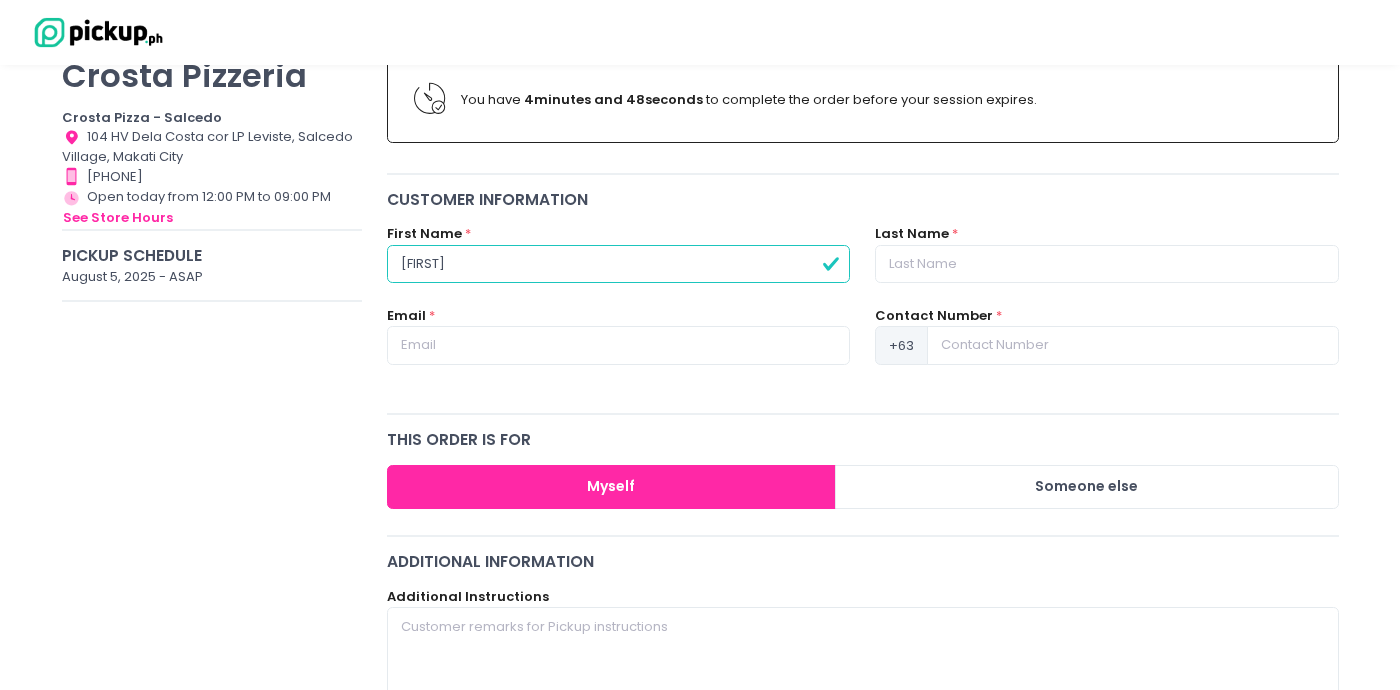 type on "s" 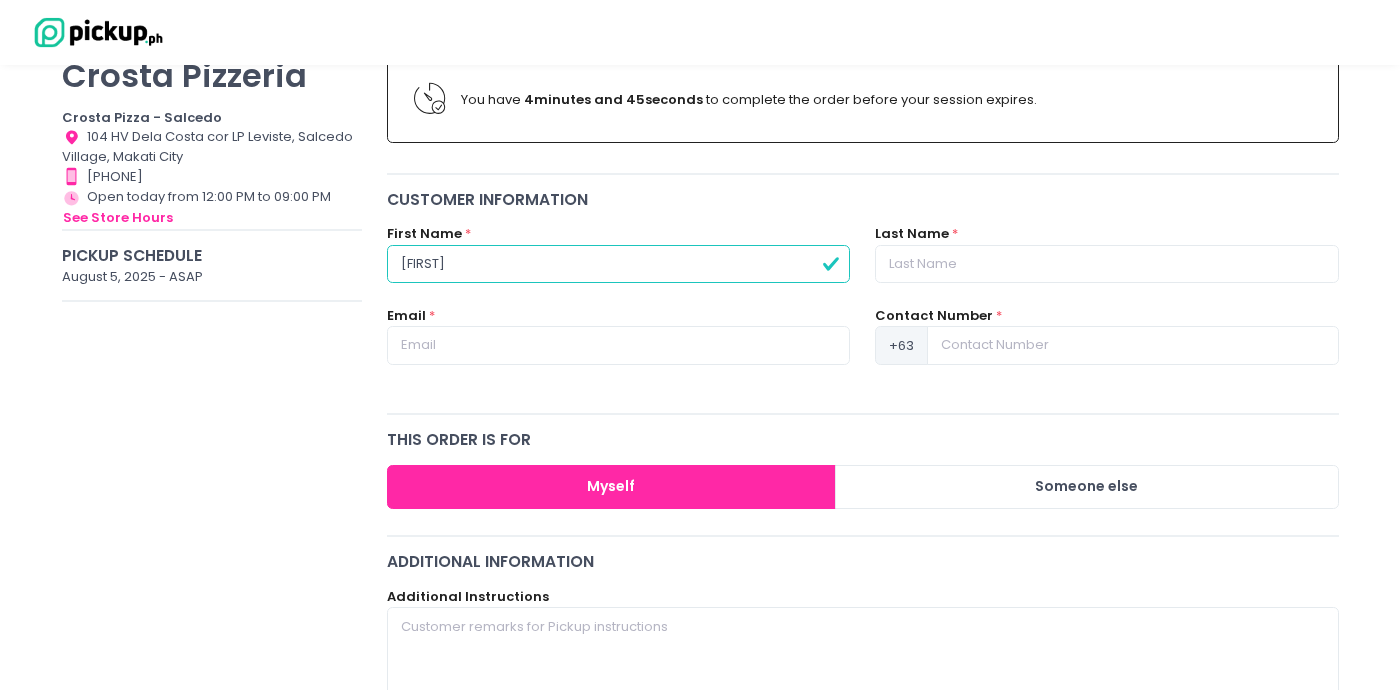 type on "[FIRST]" 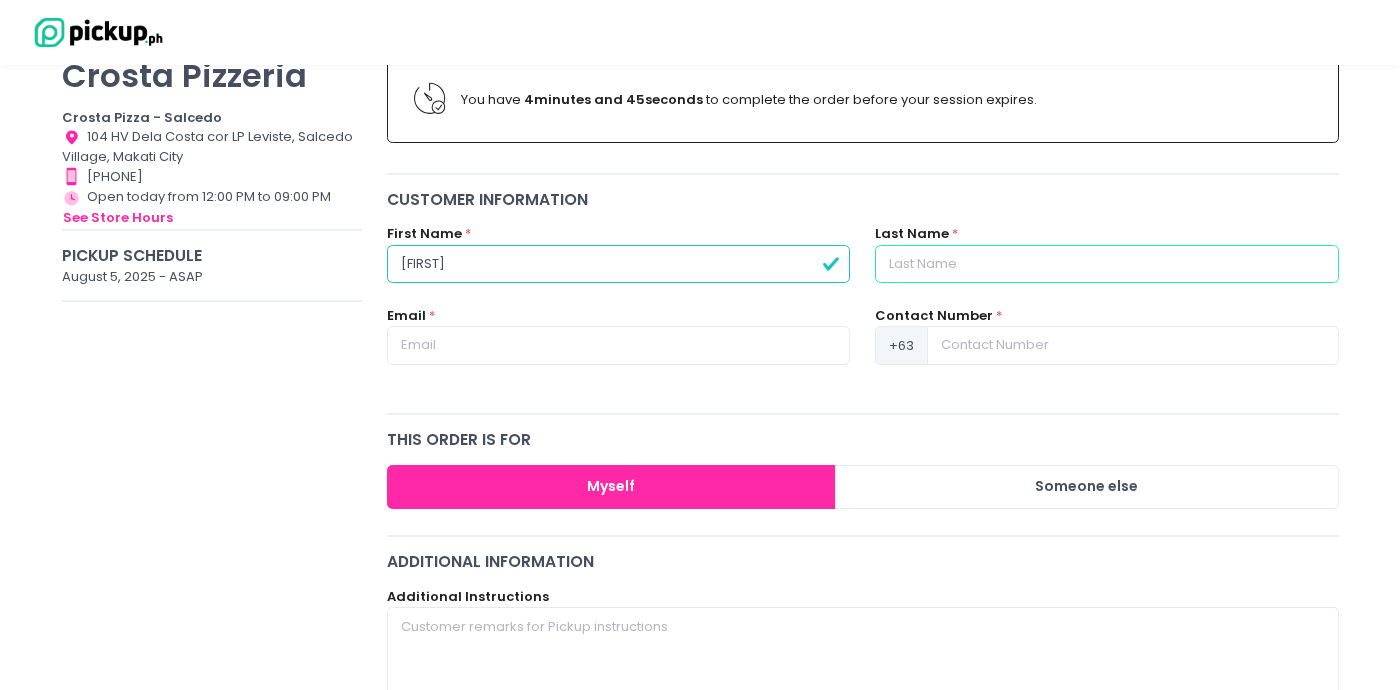 click at bounding box center [1106, 264] 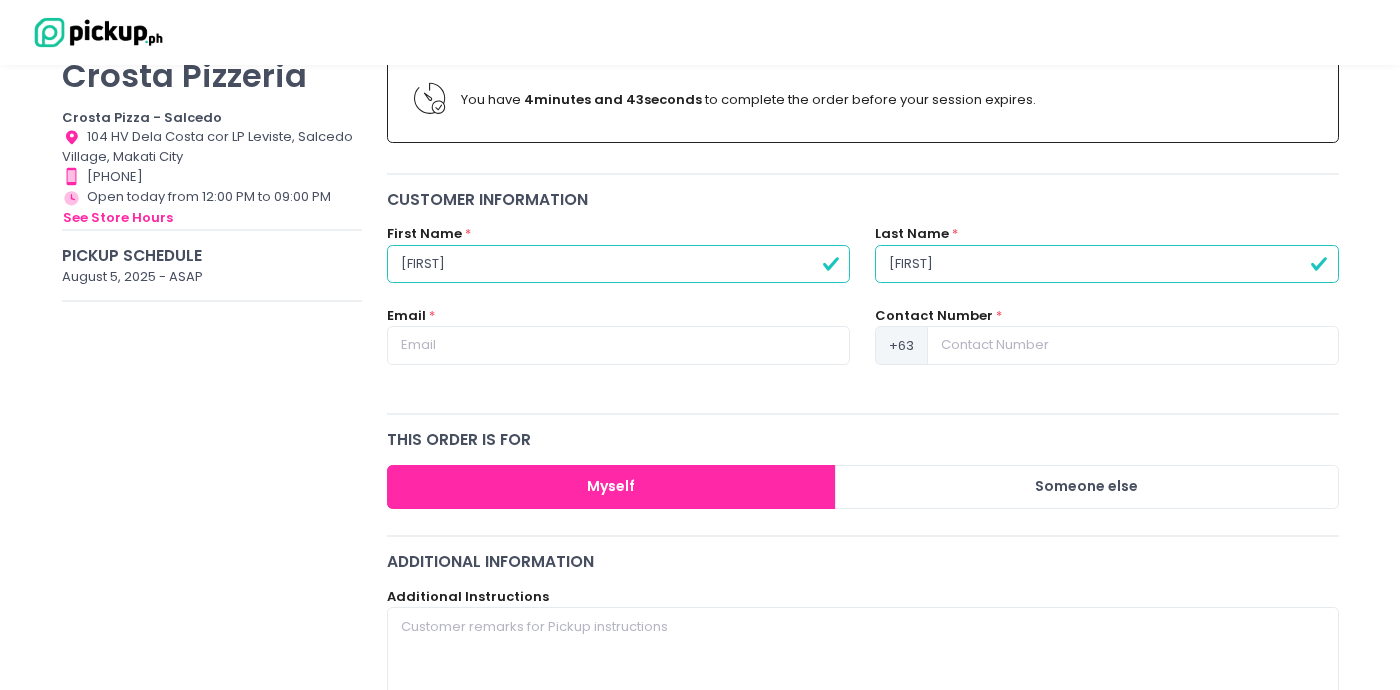 type on "[FIRST]" 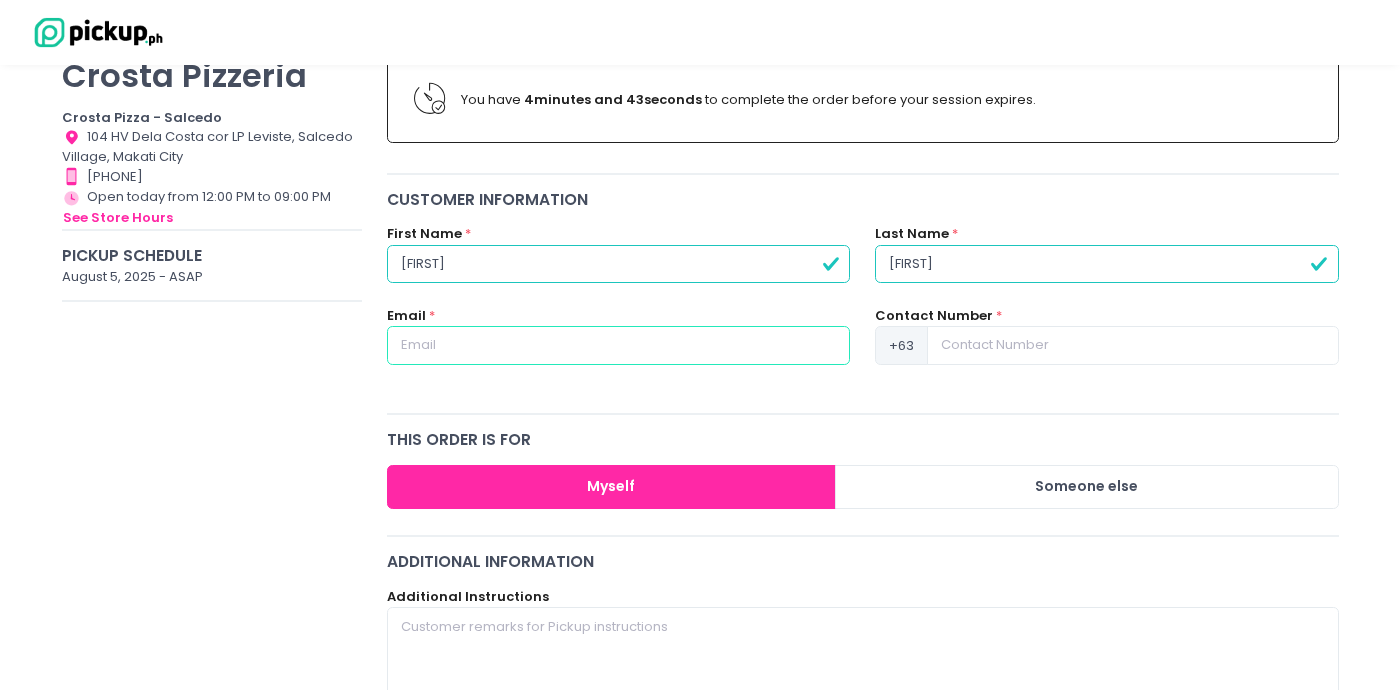 click at bounding box center [618, 345] 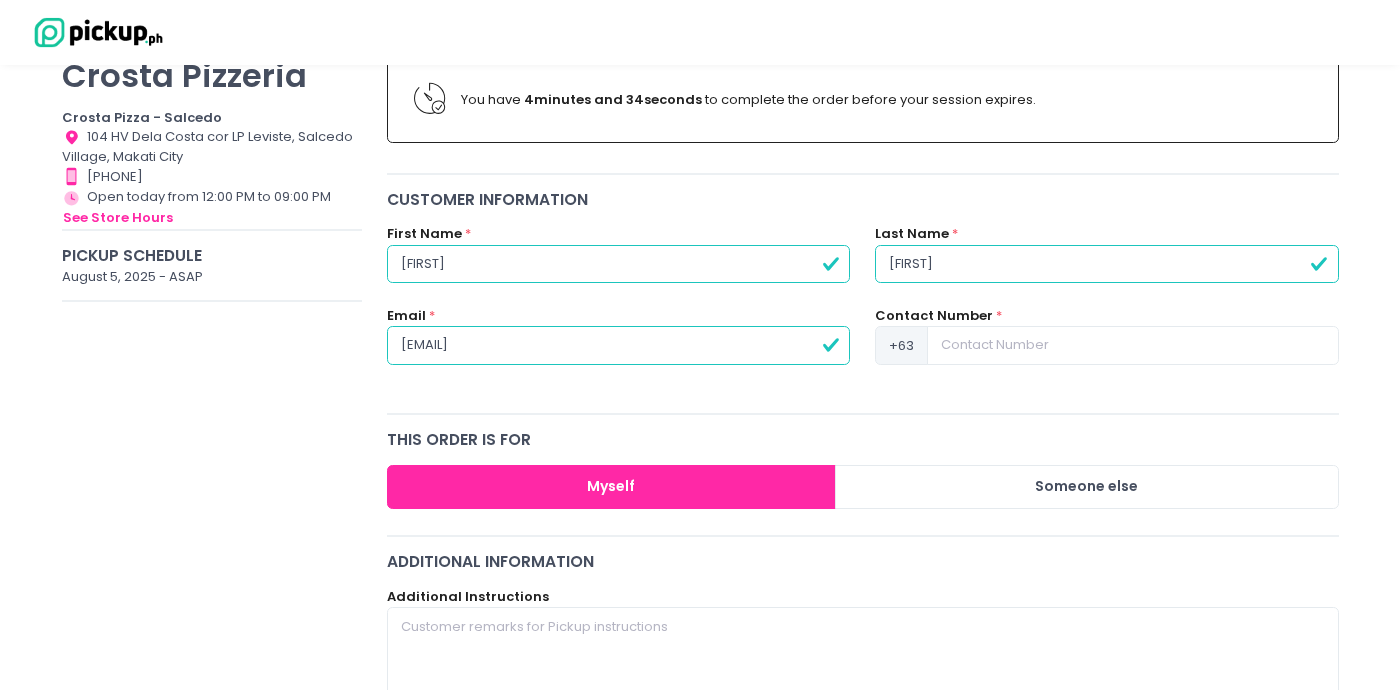 type on "[EMAIL]" 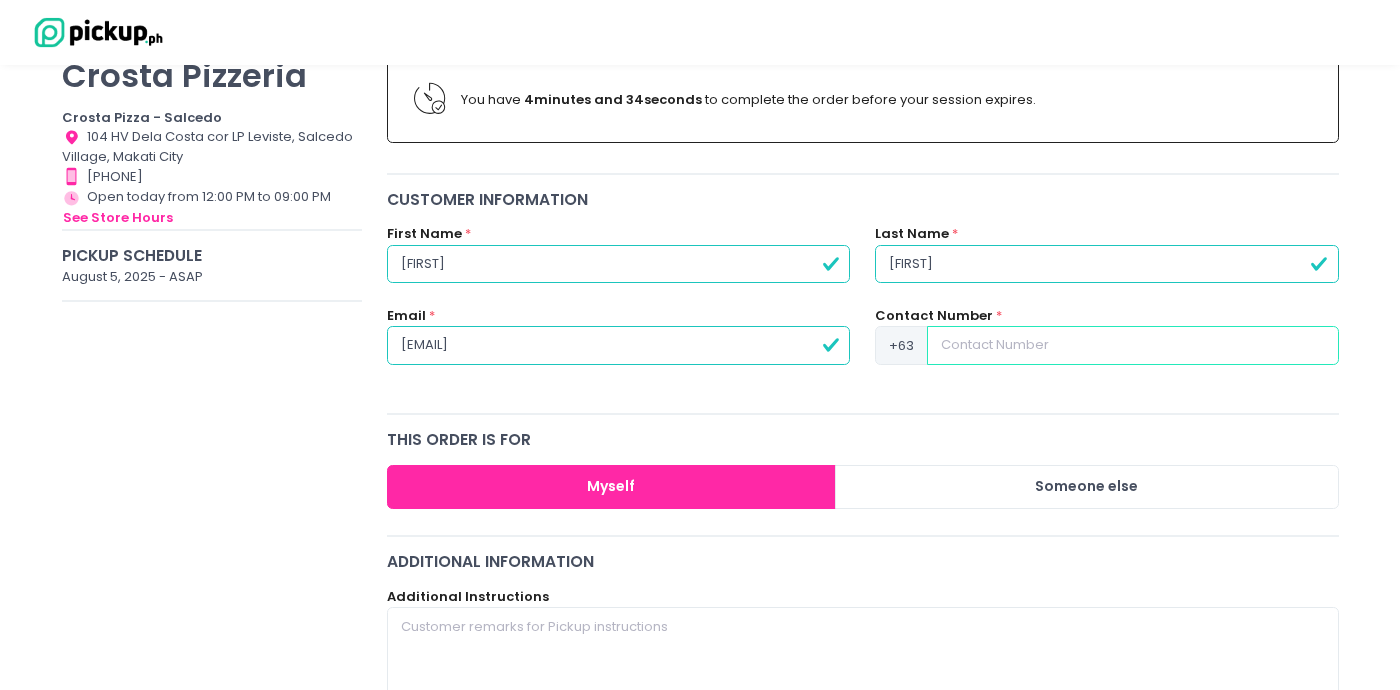 click at bounding box center (1132, 345) 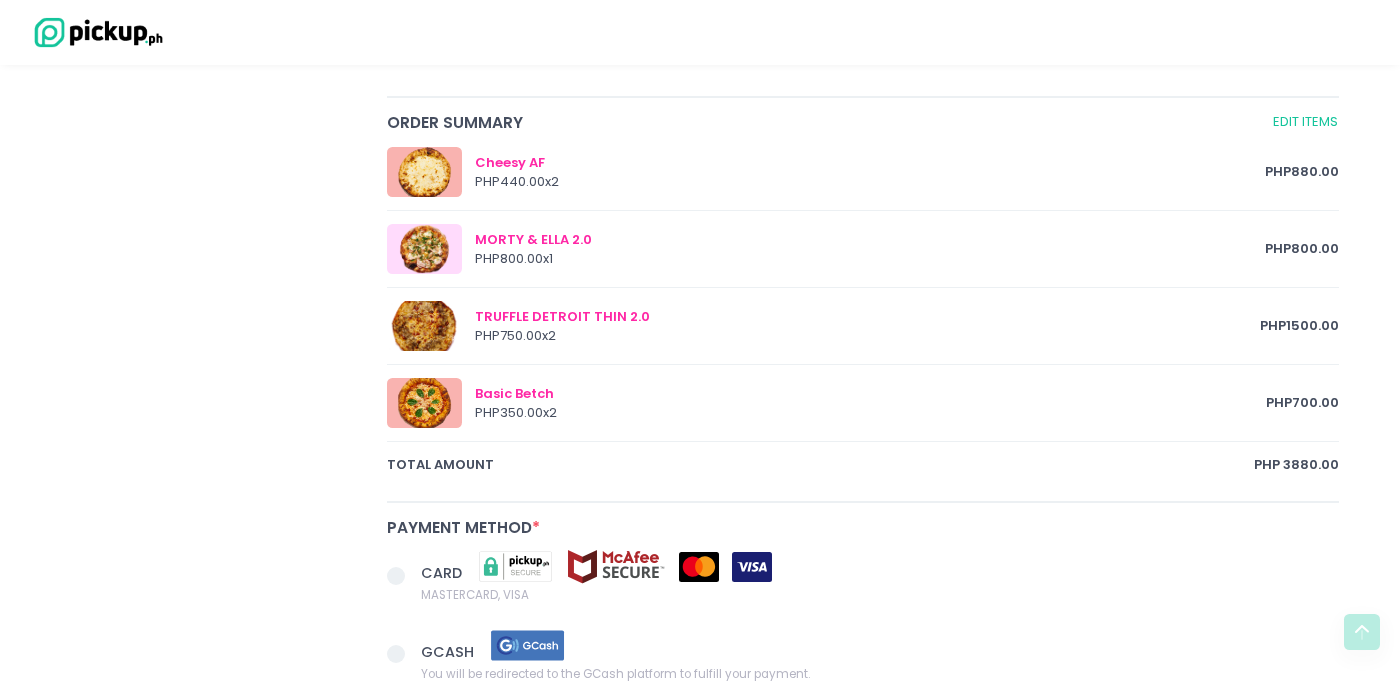 scroll, scrollTop: 987, scrollLeft: 0, axis: vertical 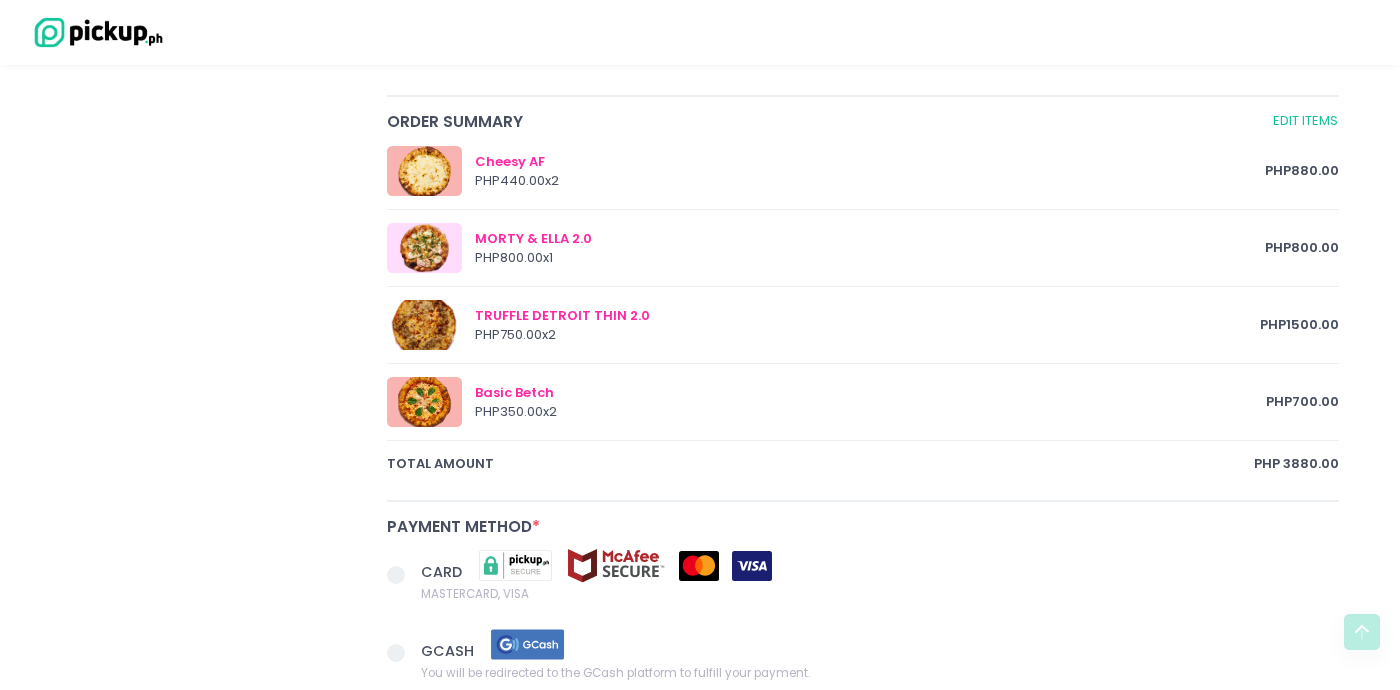 type on "[PHONE]" 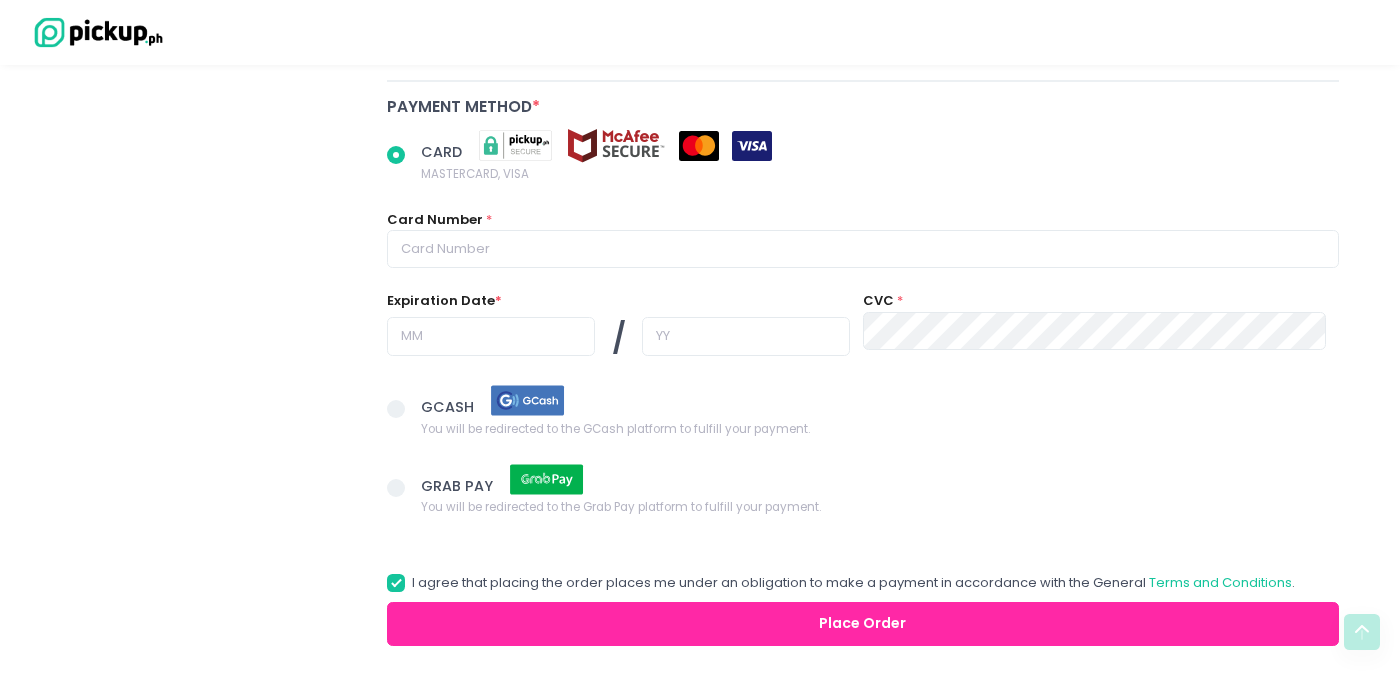 scroll, scrollTop: 1445, scrollLeft: 0, axis: vertical 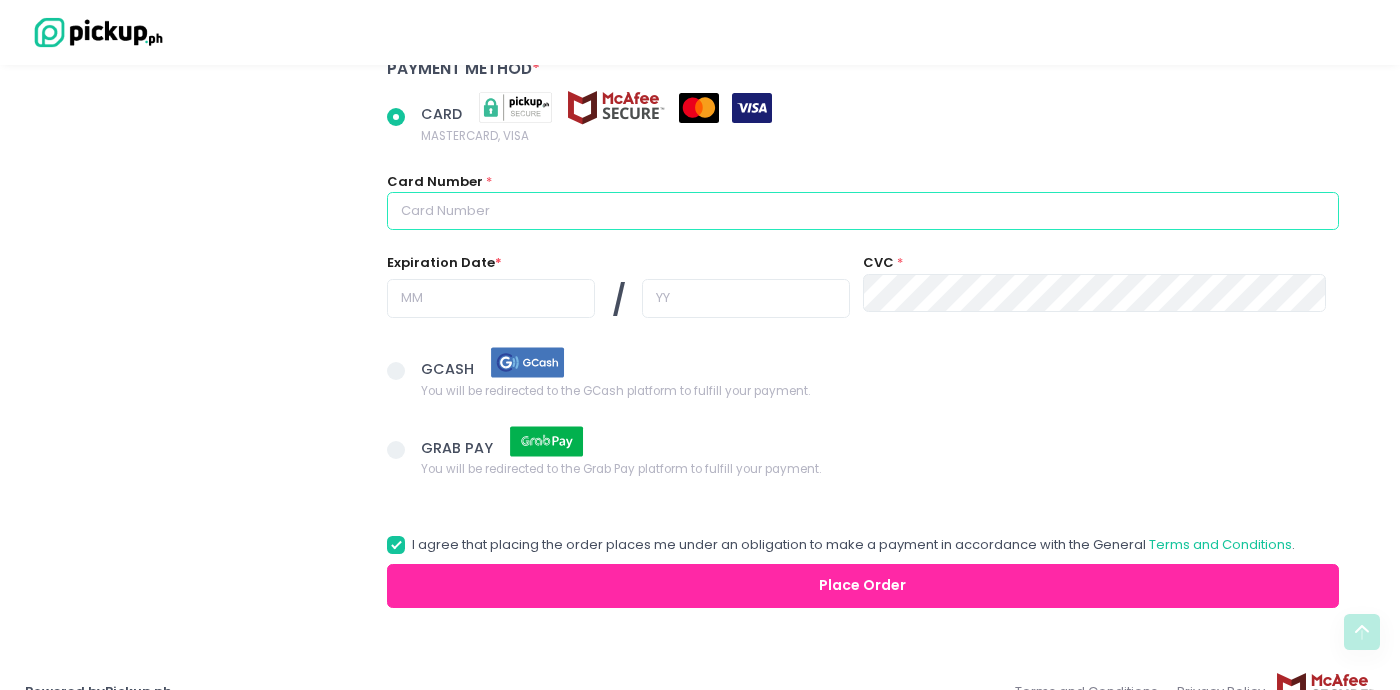 click at bounding box center [863, 211] 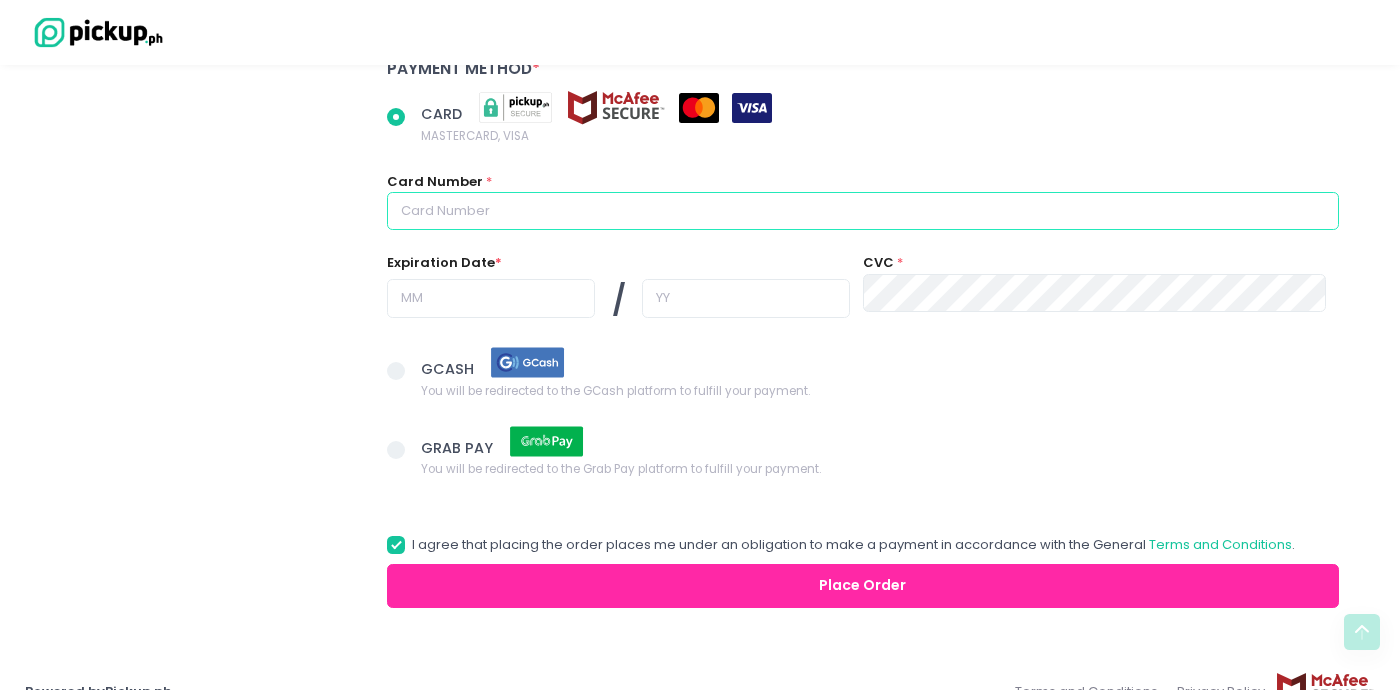 radio on "true" 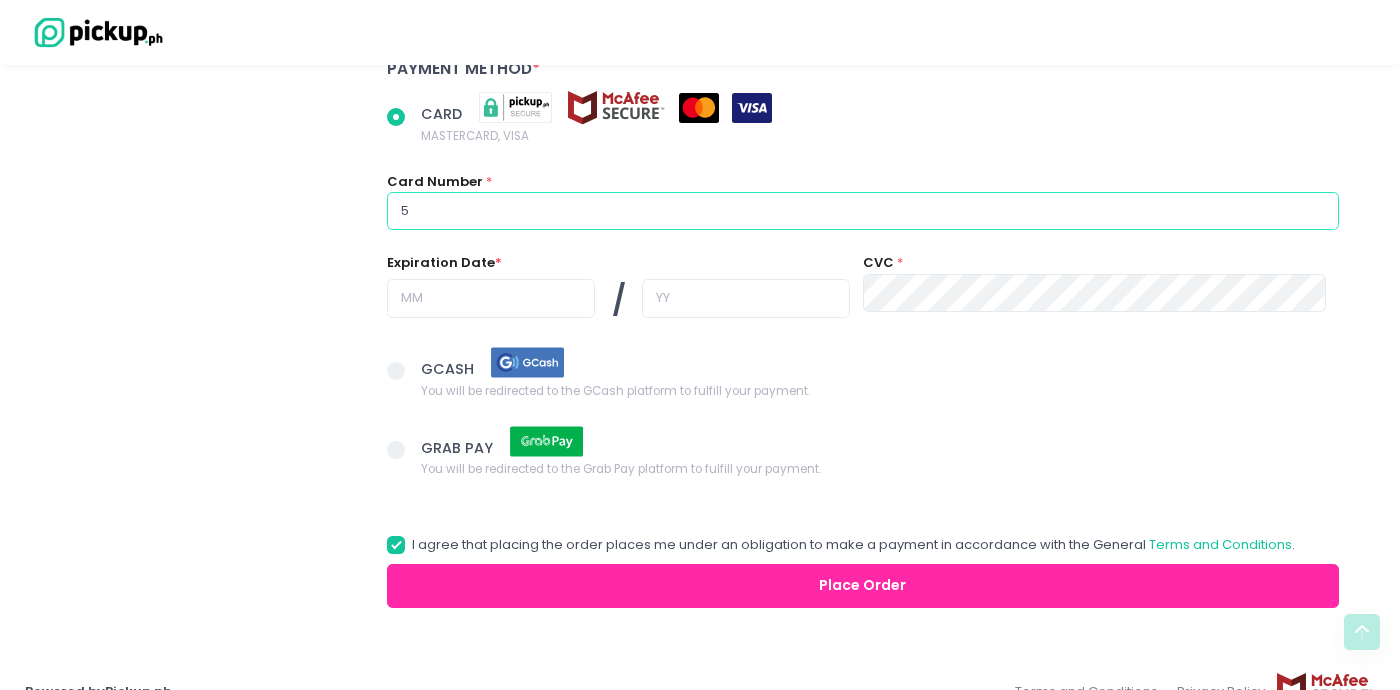 type on "55" 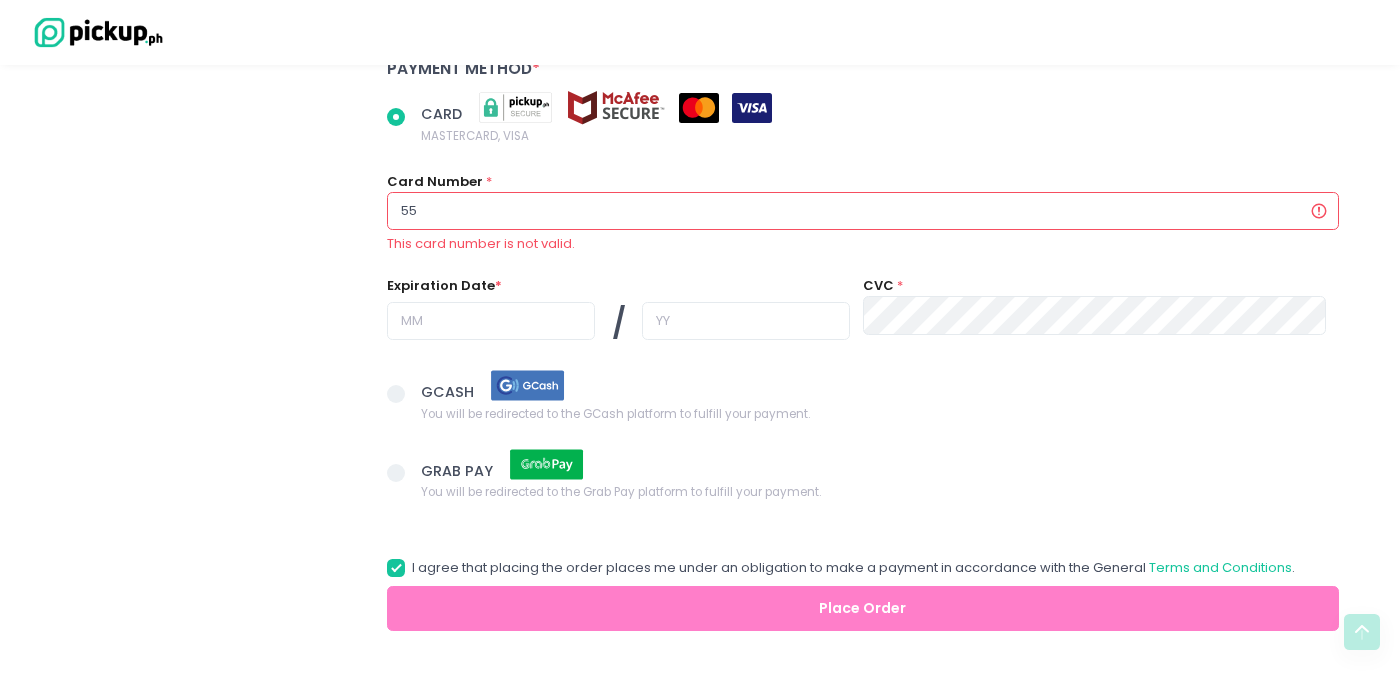 radio on "true" 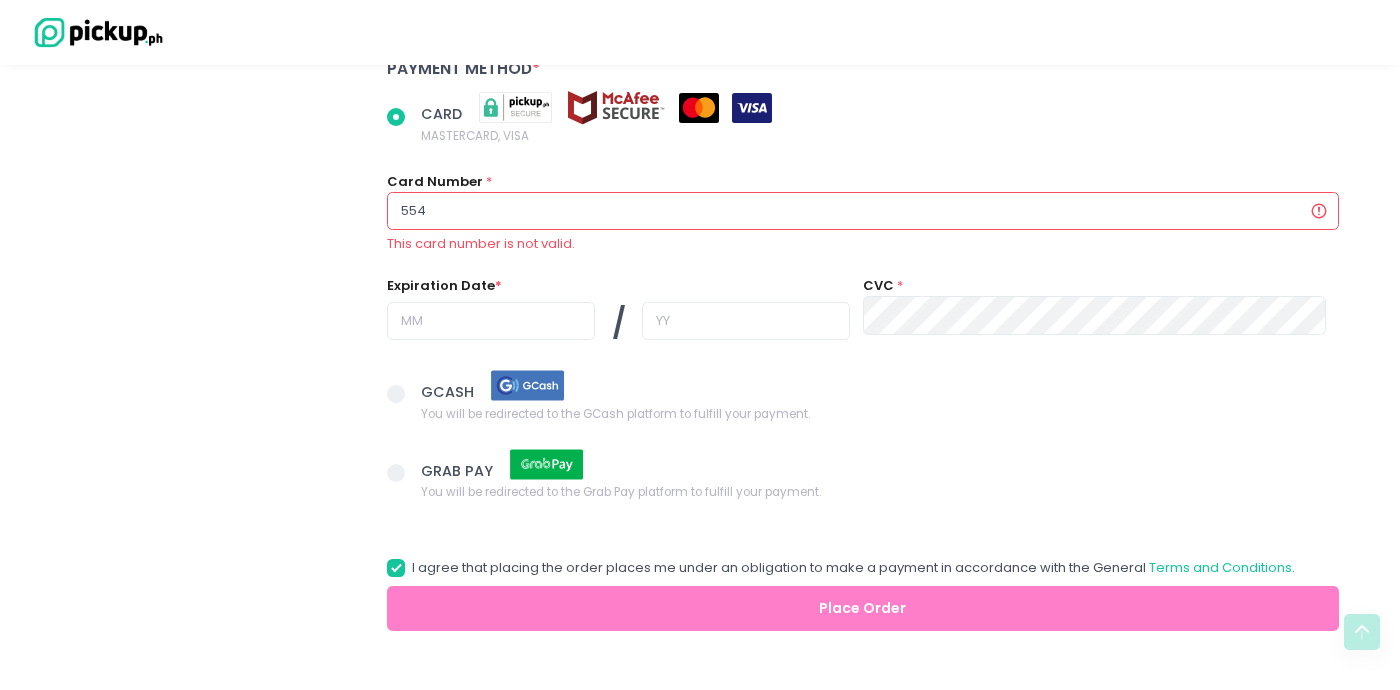 radio on "true" 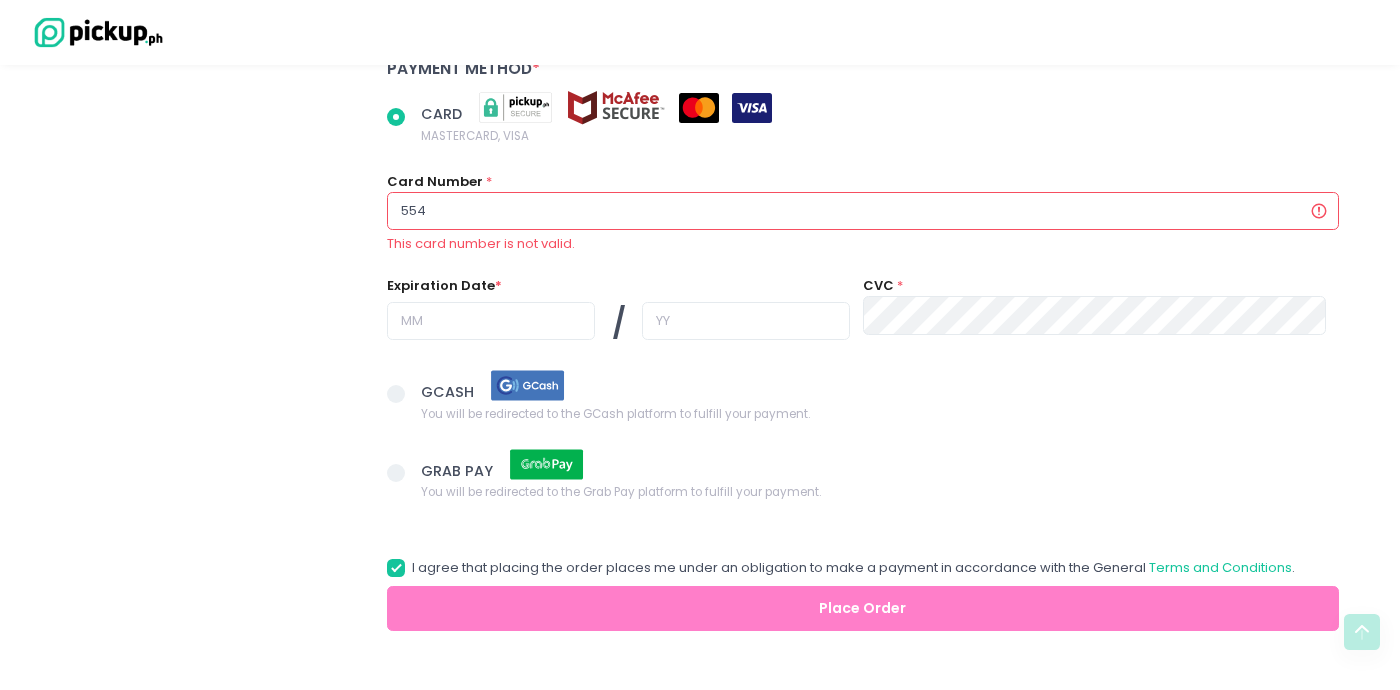 type on "5540" 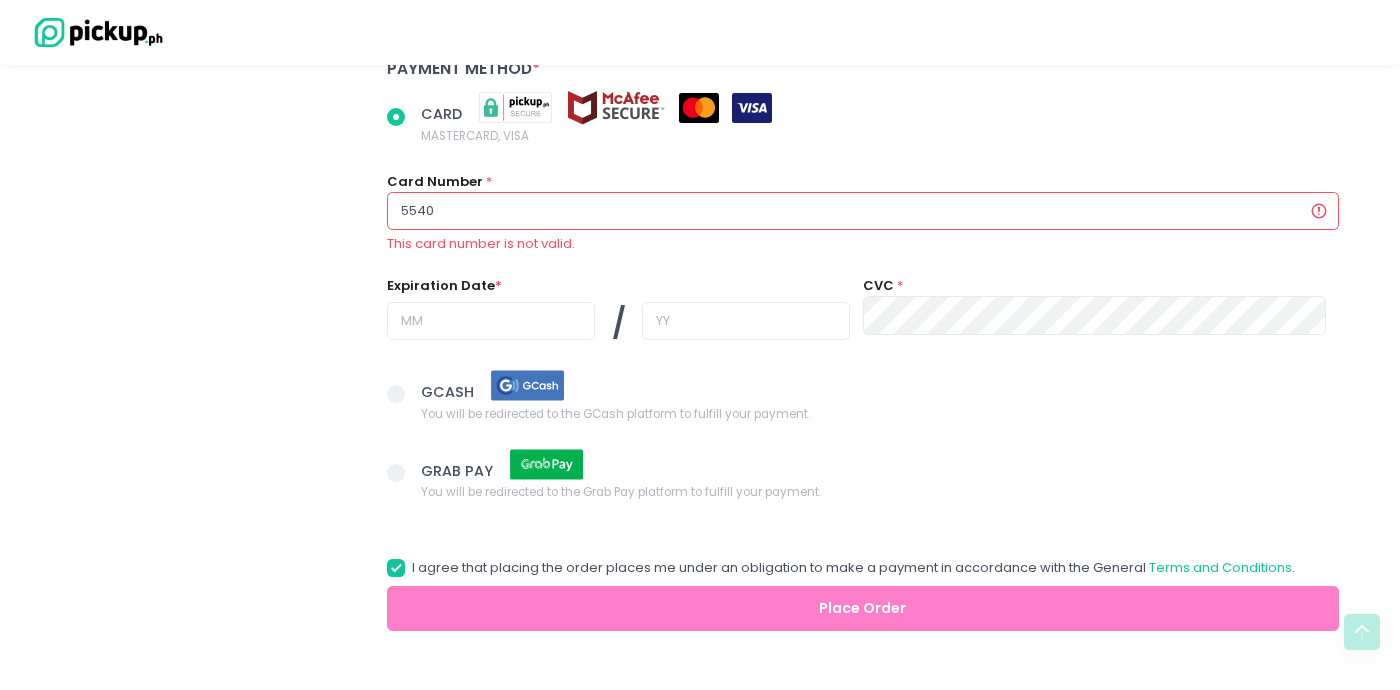 radio on "true" 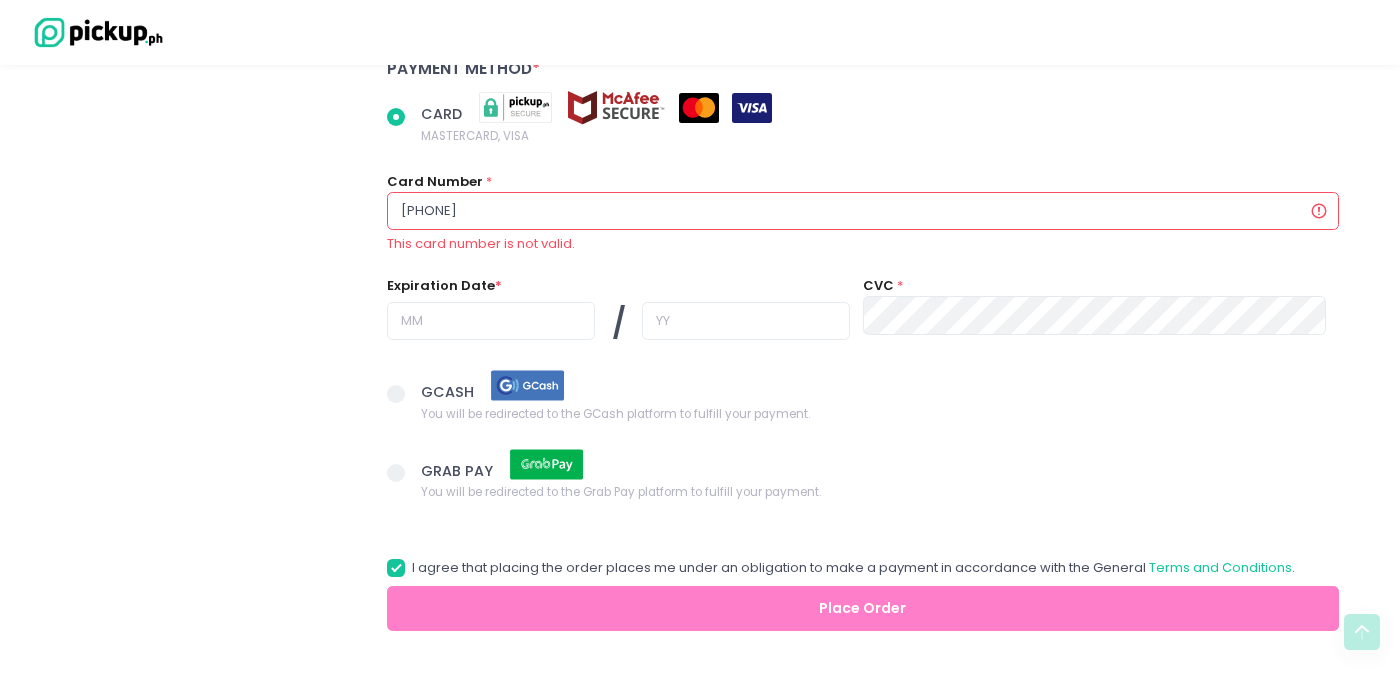 radio on "true" 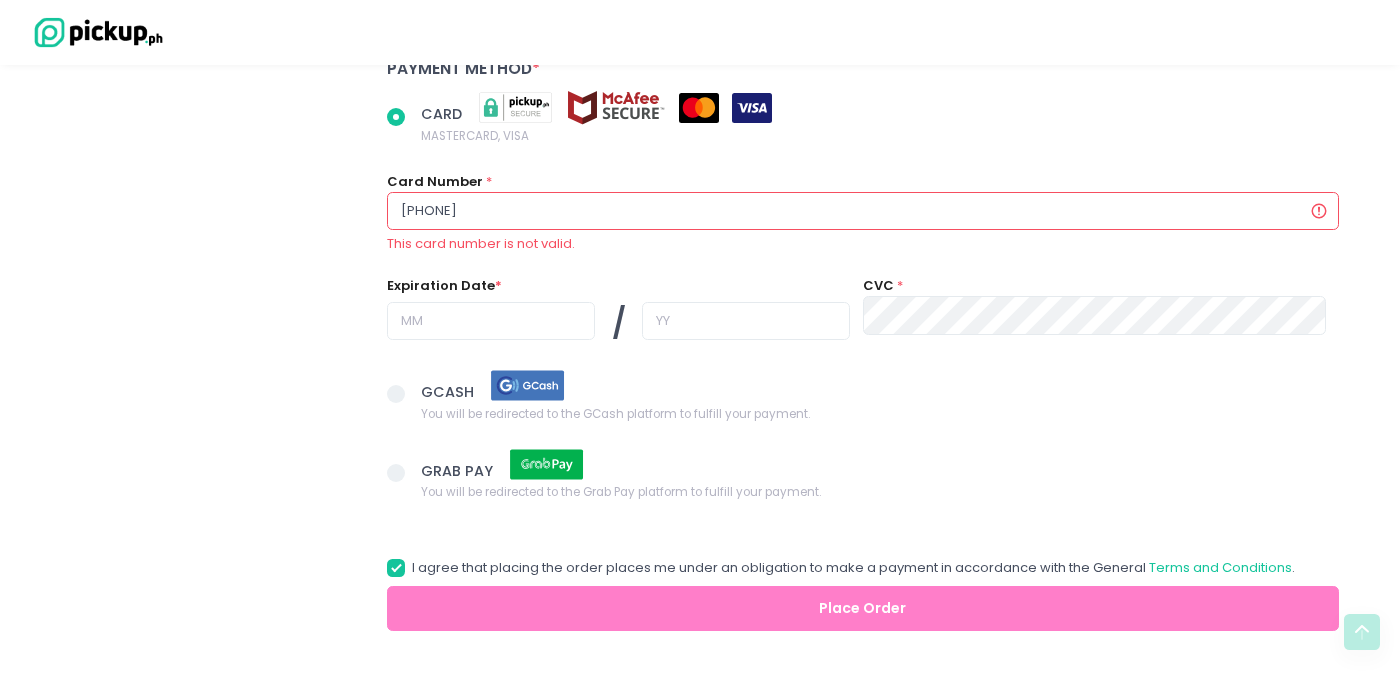 radio on "true" 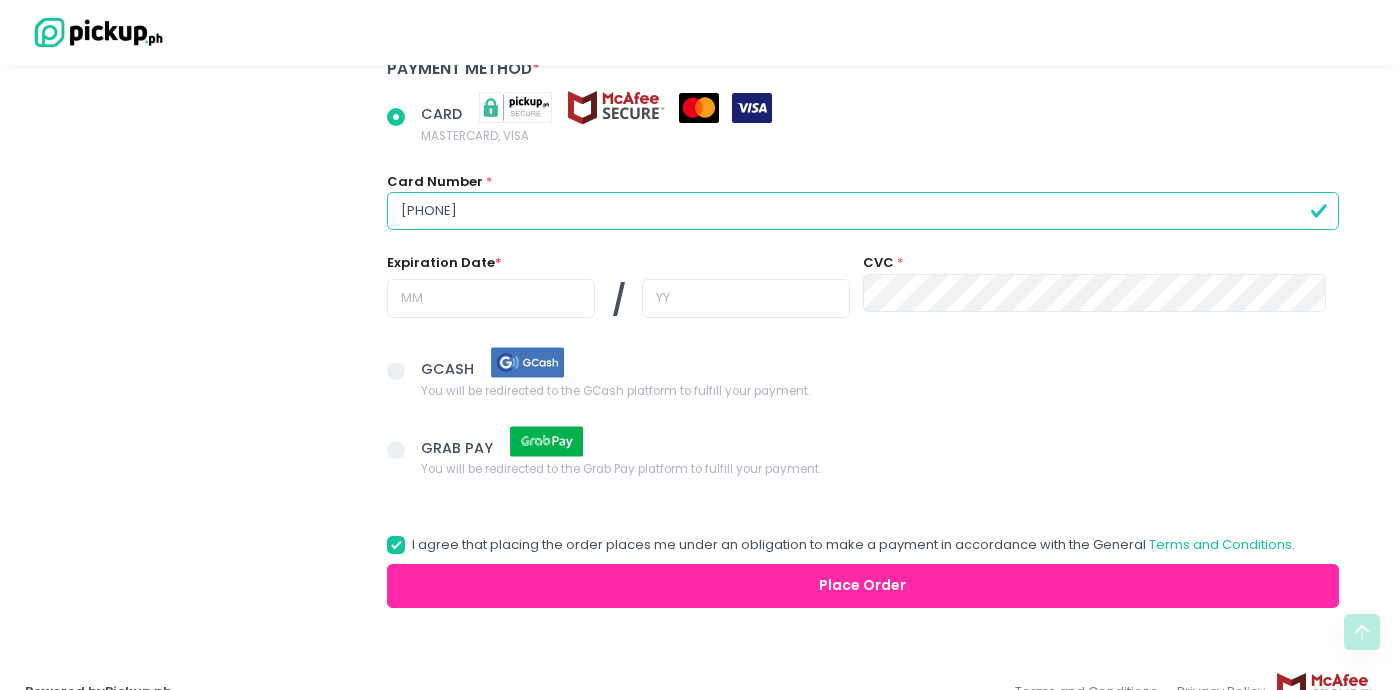 type on "[PHONE]" 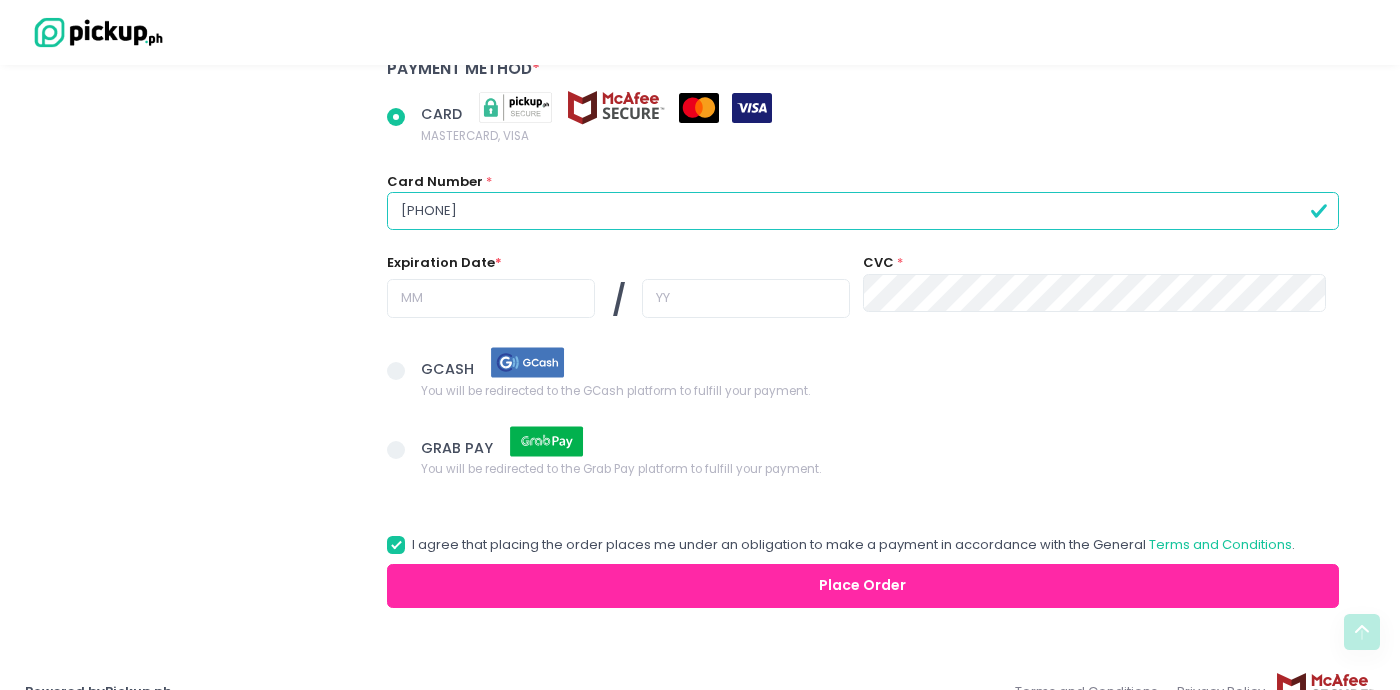 click on "Expiration Date  * /" at bounding box center [618, 294] 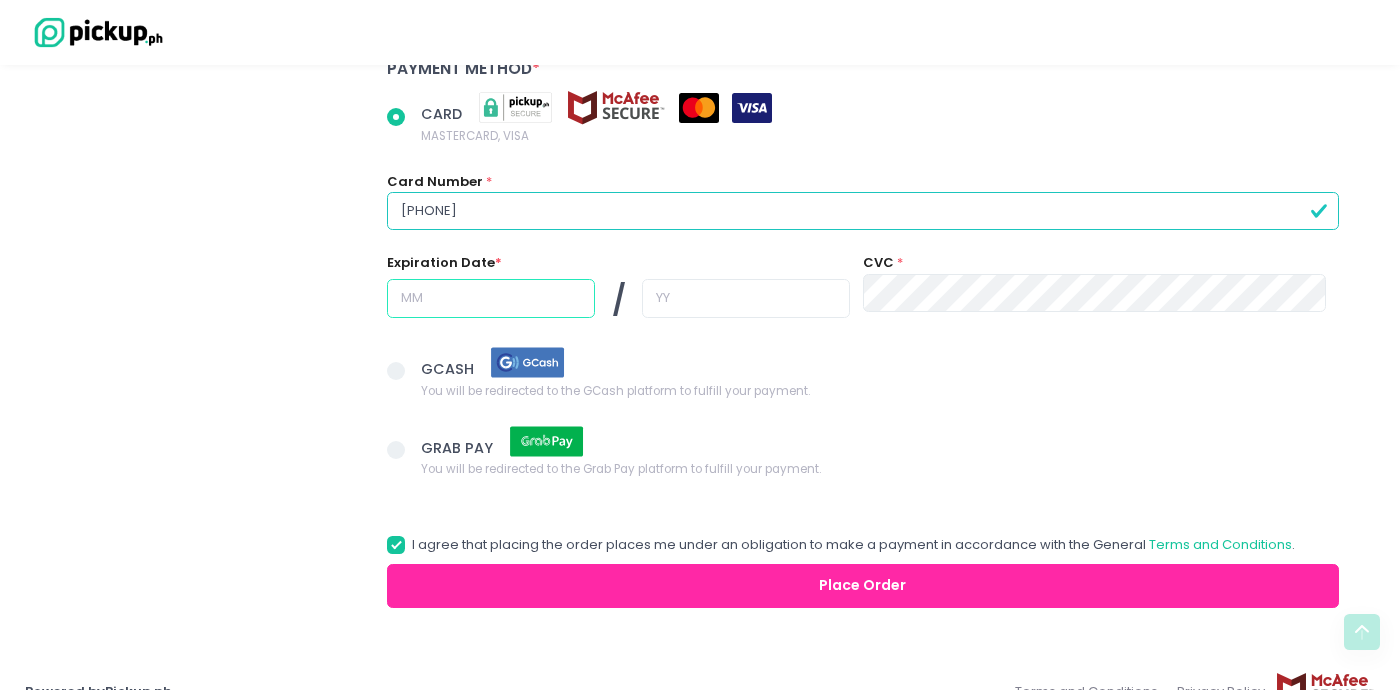 click at bounding box center [491, 298] 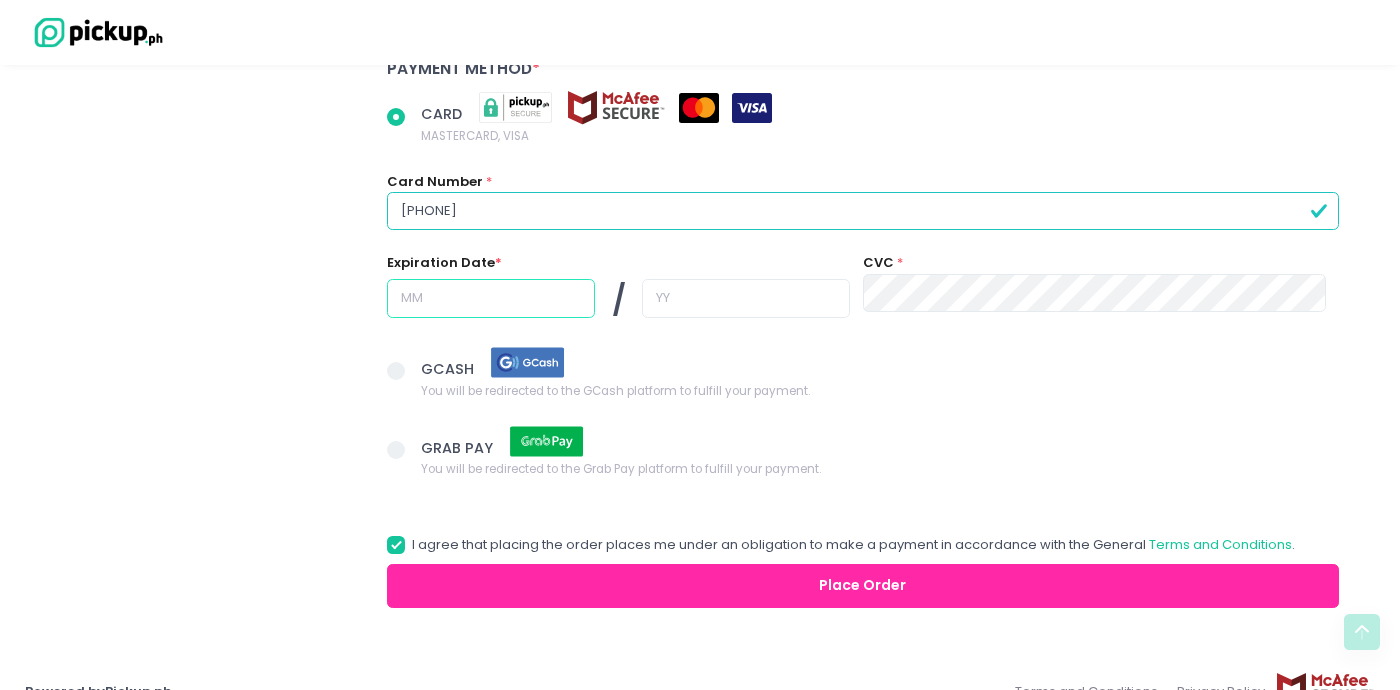 radio on "true" 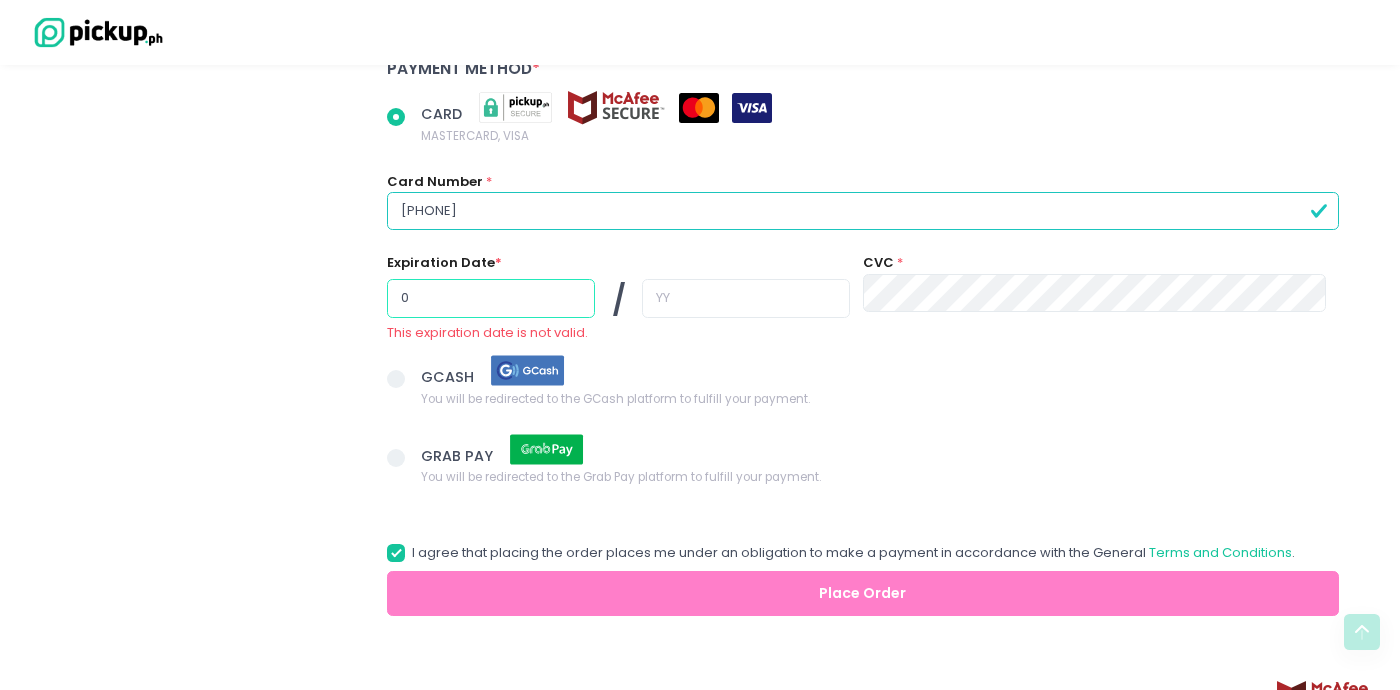 radio on "true" 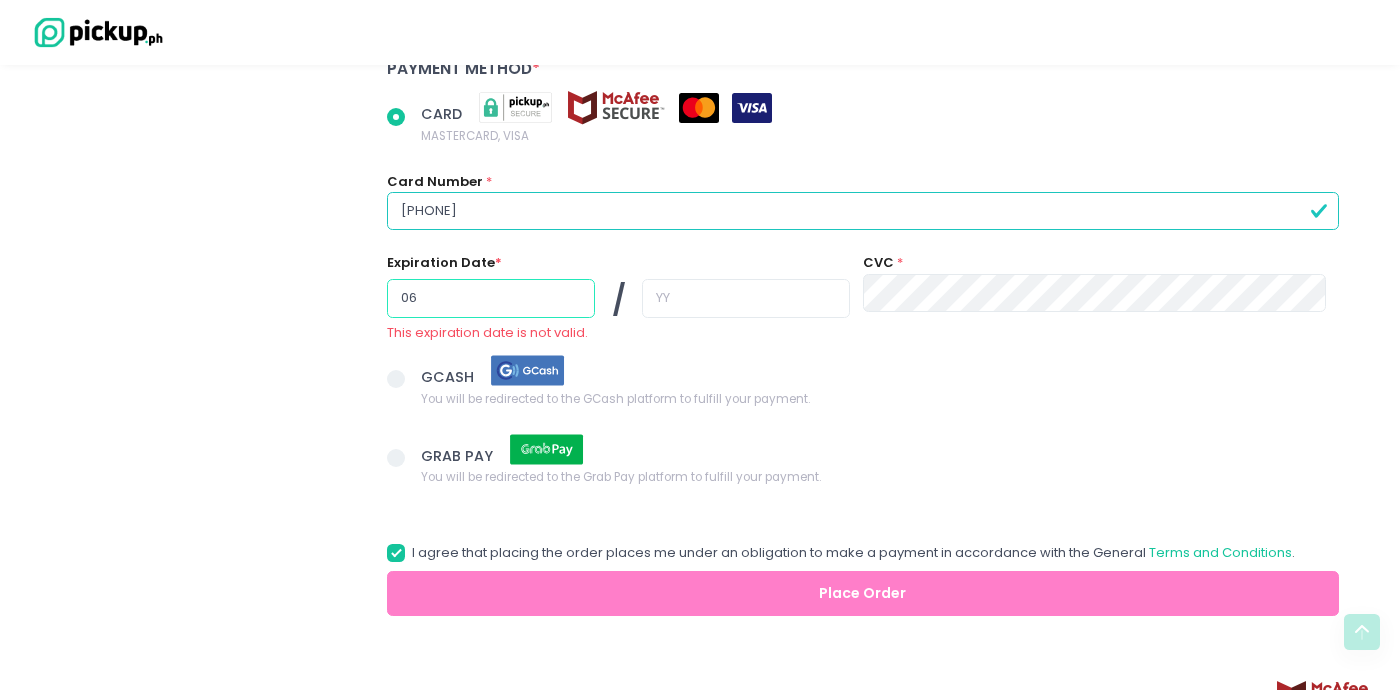 type on "06" 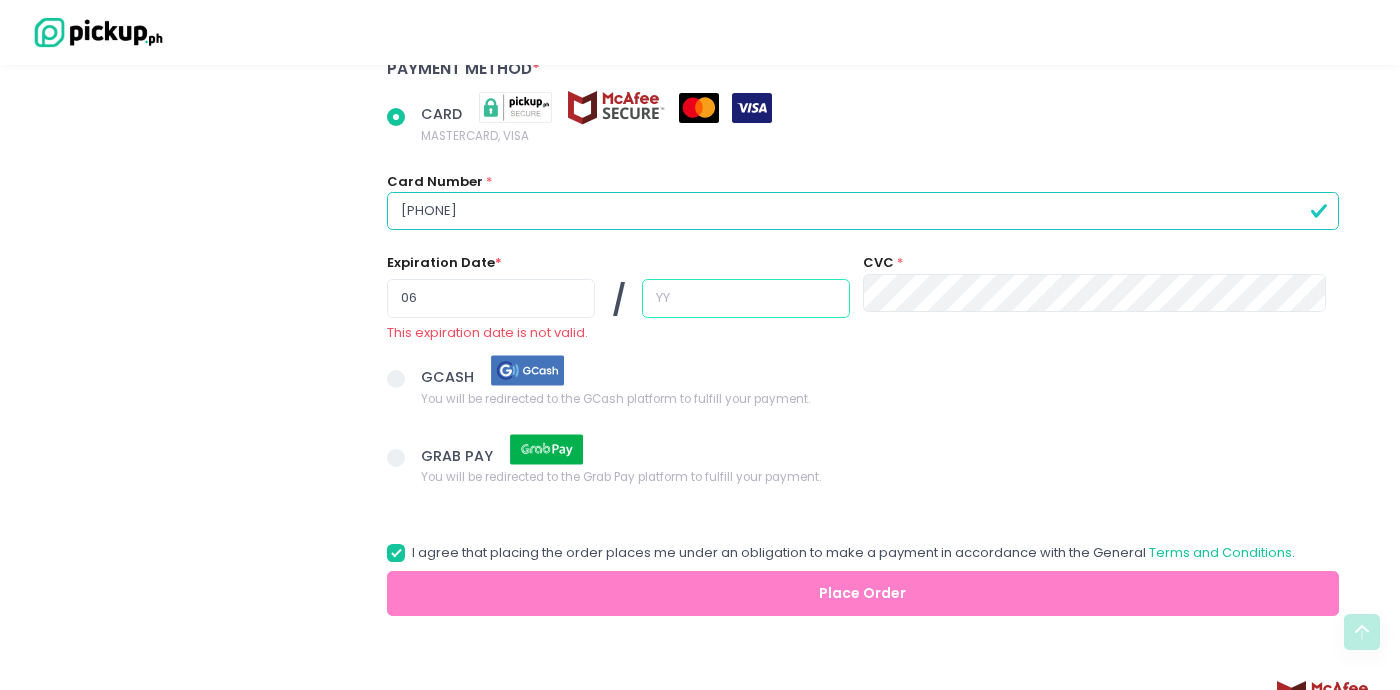 click at bounding box center (746, 298) 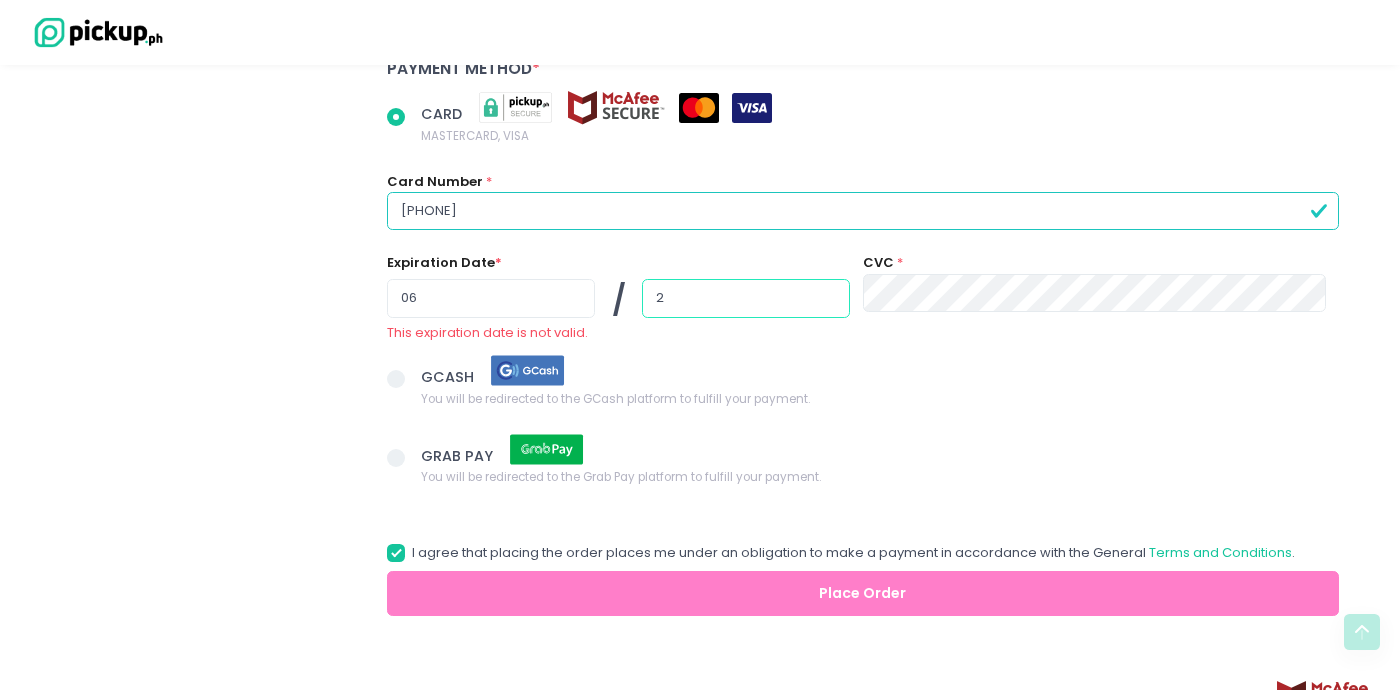 radio on "true" 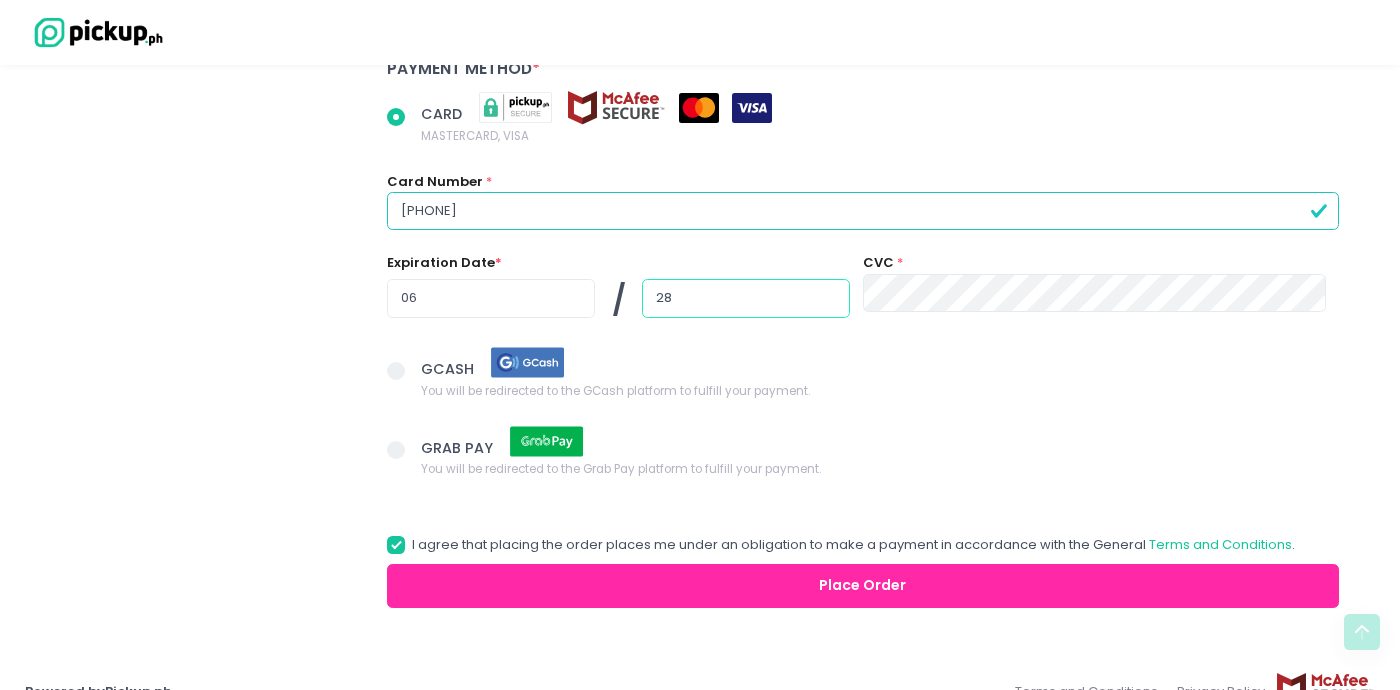 type on "28" 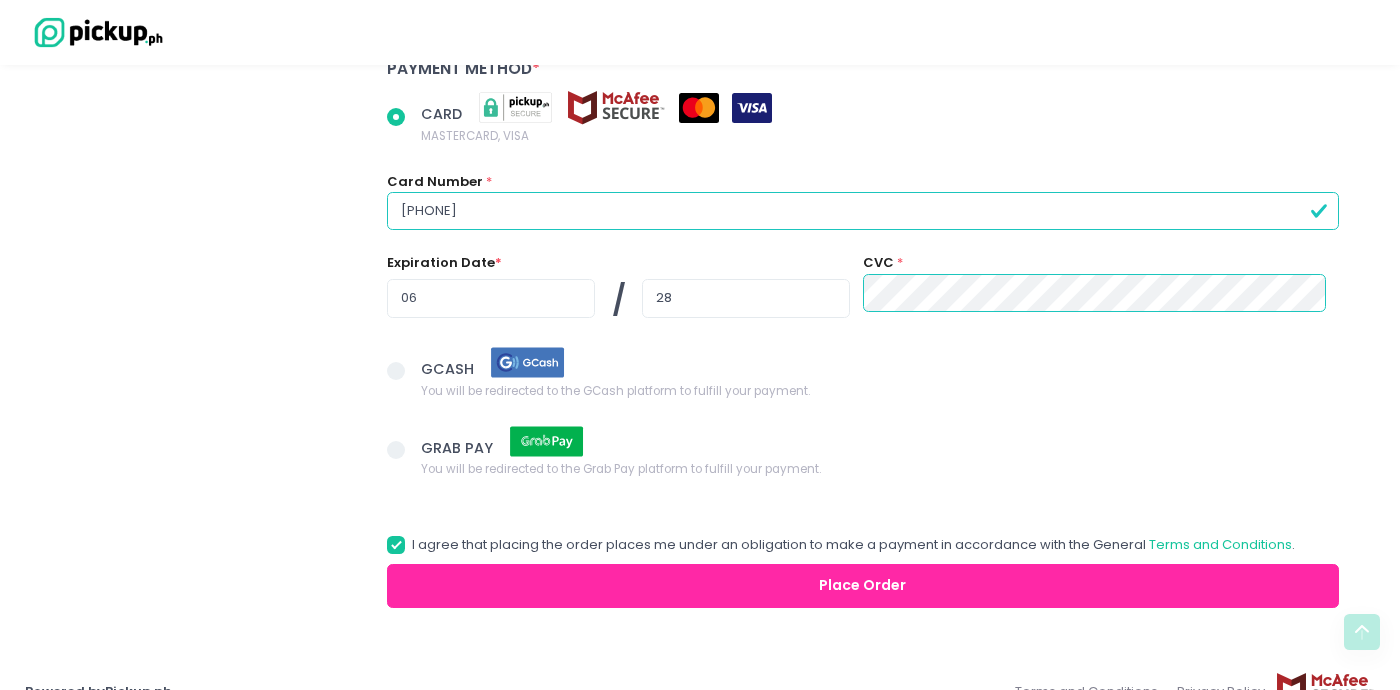 click on "Place Order" at bounding box center (863, 586) 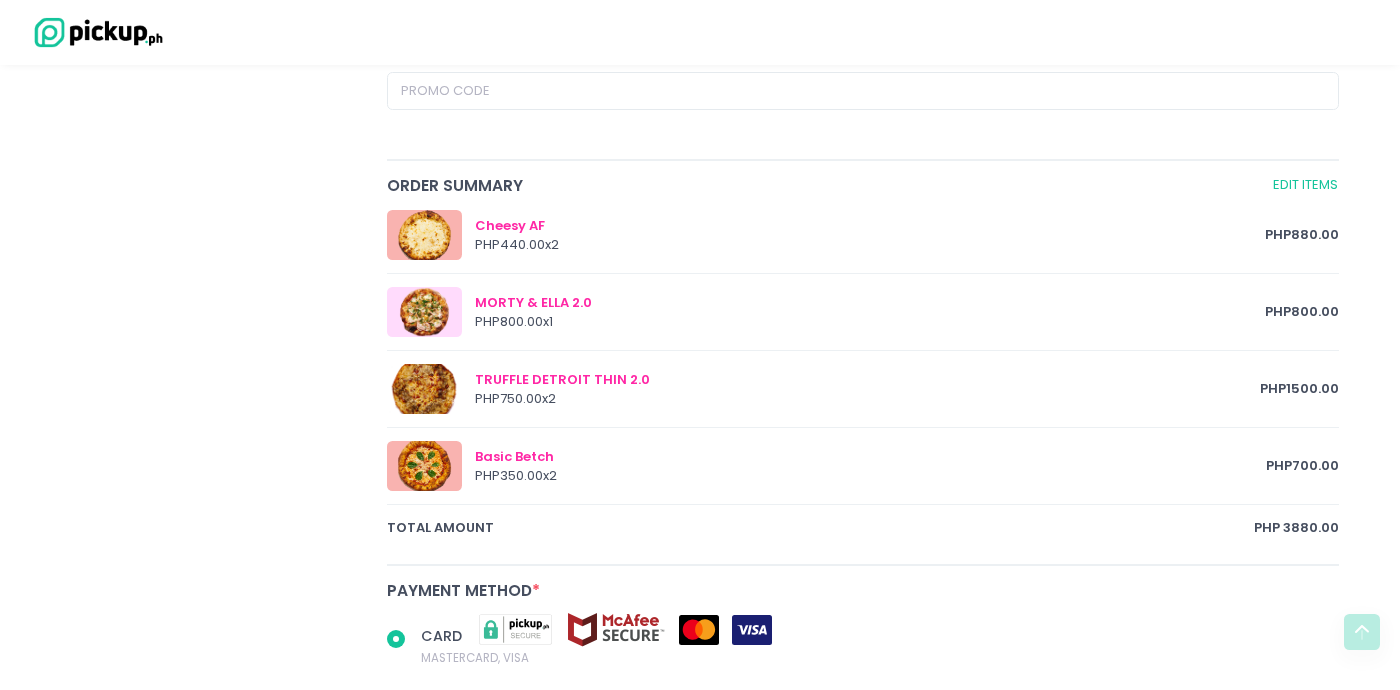 scroll, scrollTop: 915, scrollLeft: 0, axis: vertical 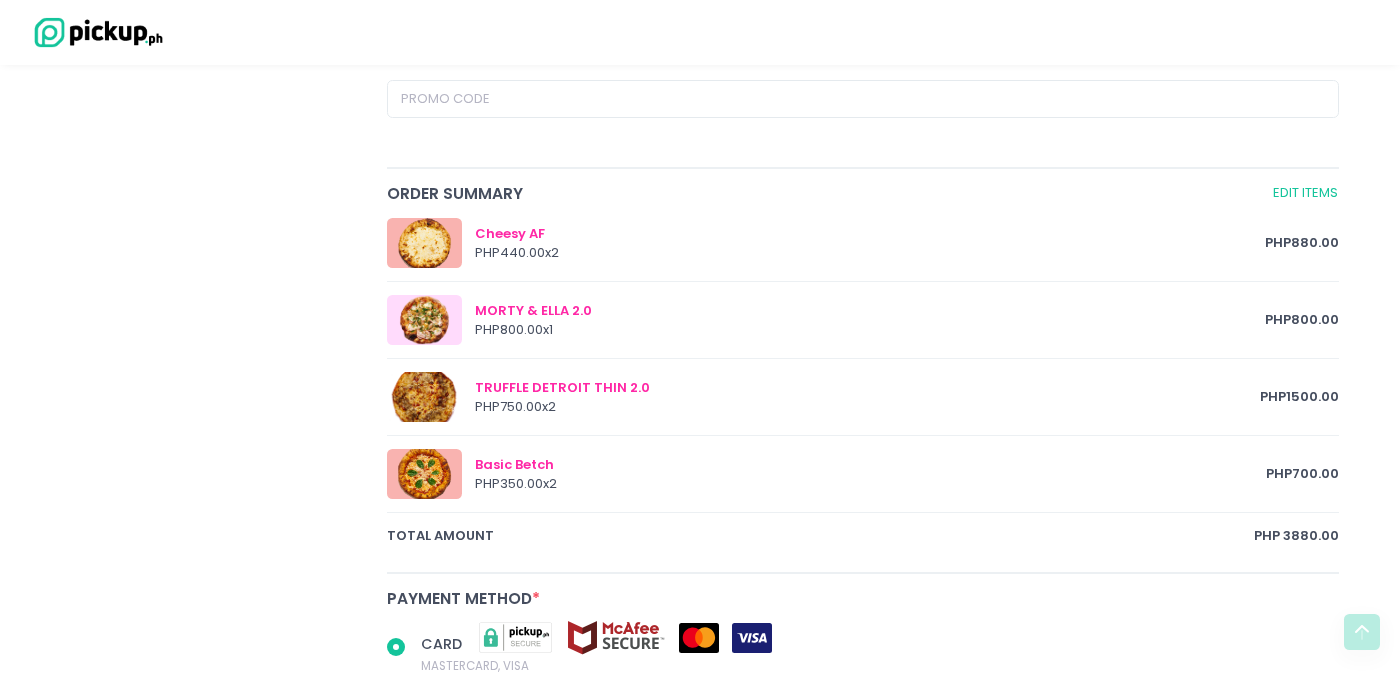 radio on "true" 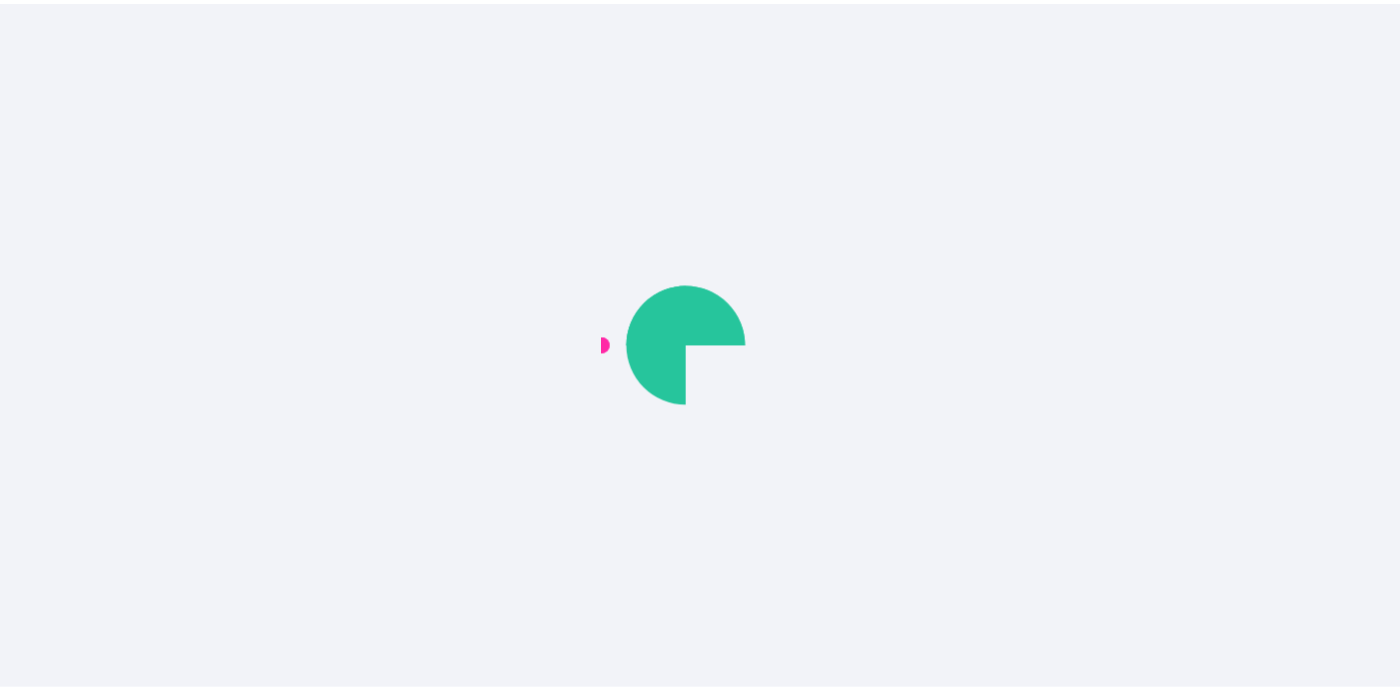scroll, scrollTop: 0, scrollLeft: 0, axis: both 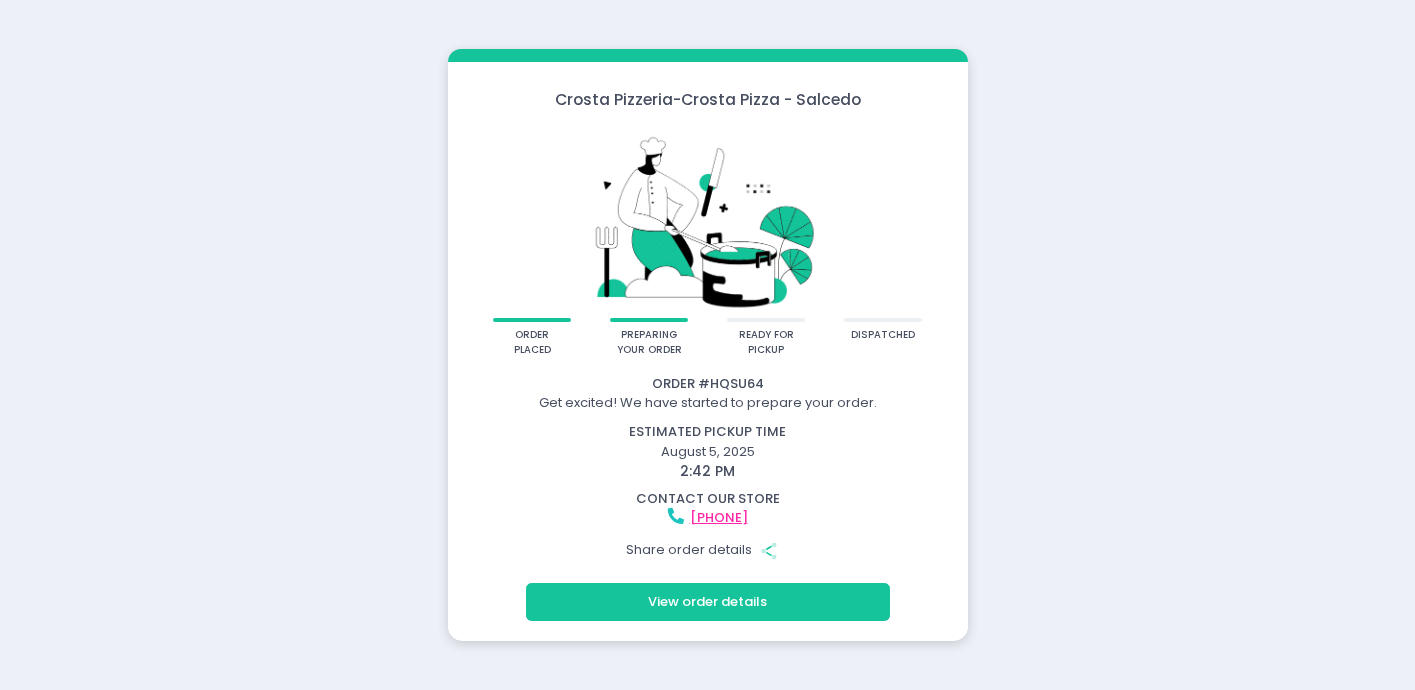 click on "View order details" at bounding box center (708, 602) 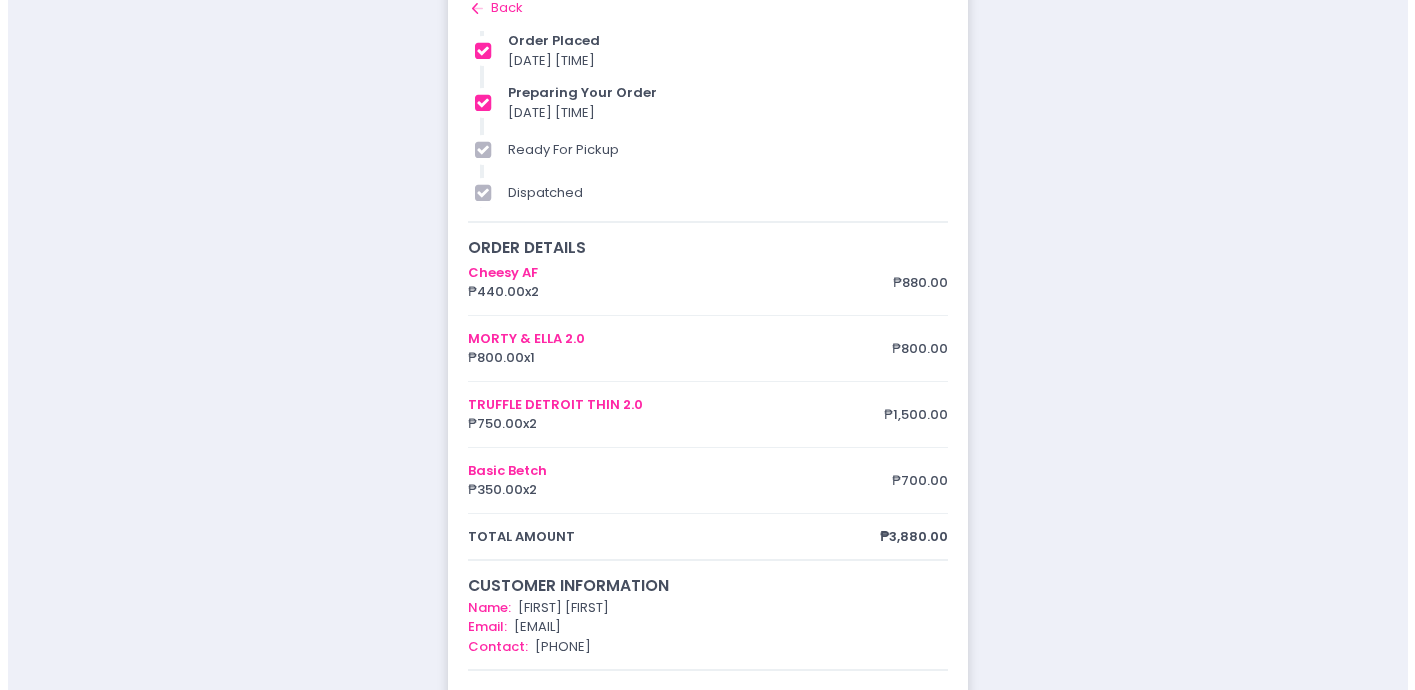 scroll, scrollTop: 0, scrollLeft: 0, axis: both 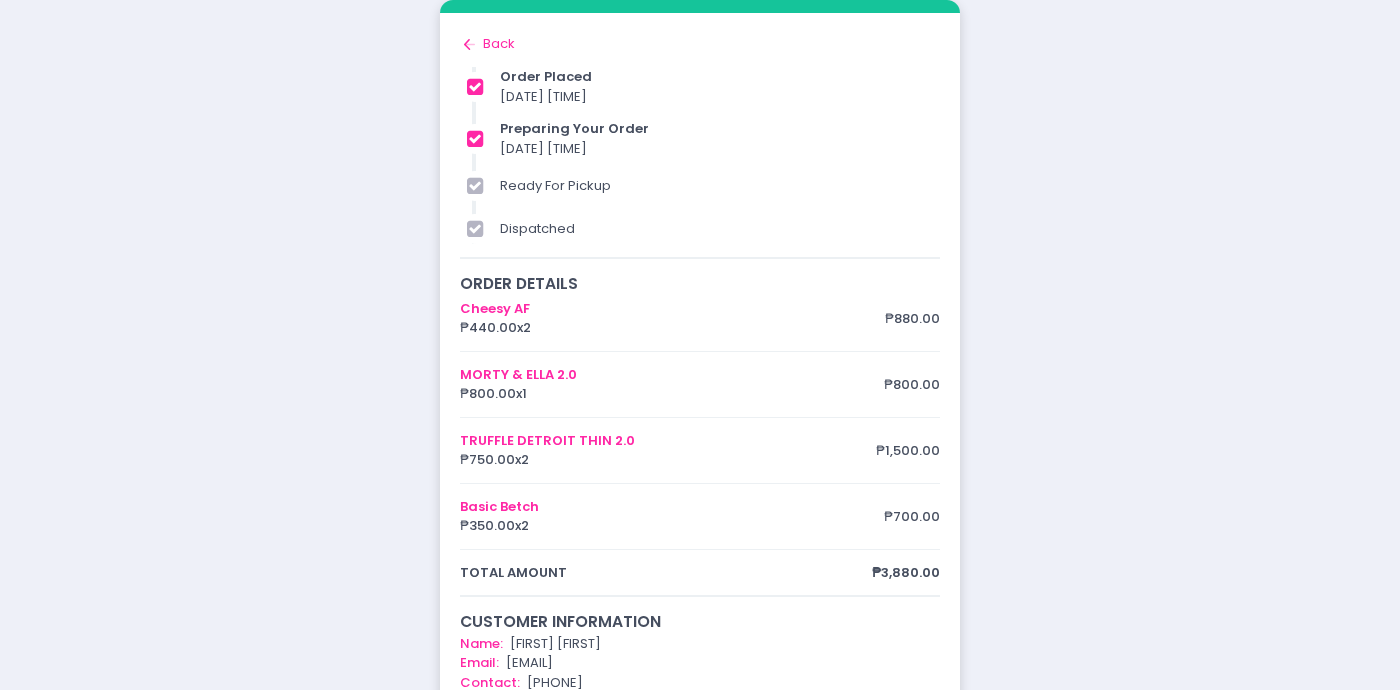 click on "ready for pickup" at bounding box center [720, 186] 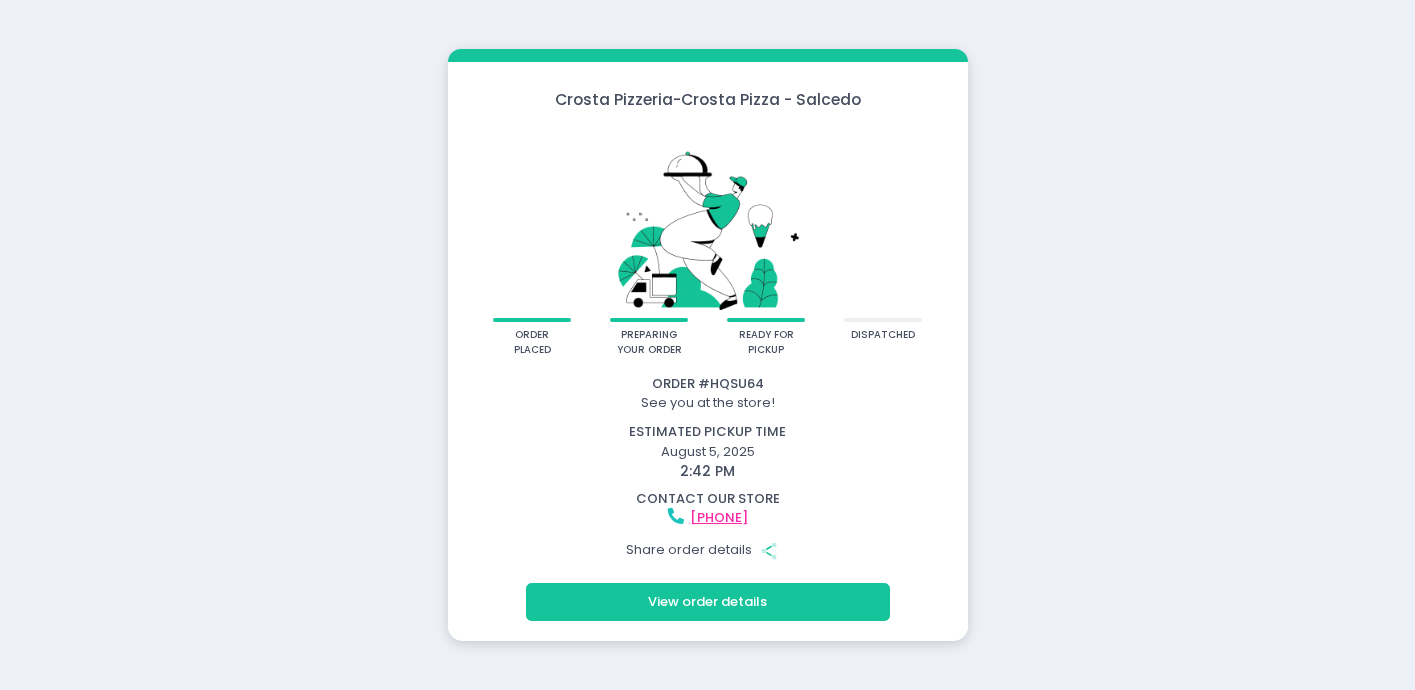 click at bounding box center [708, 220] 